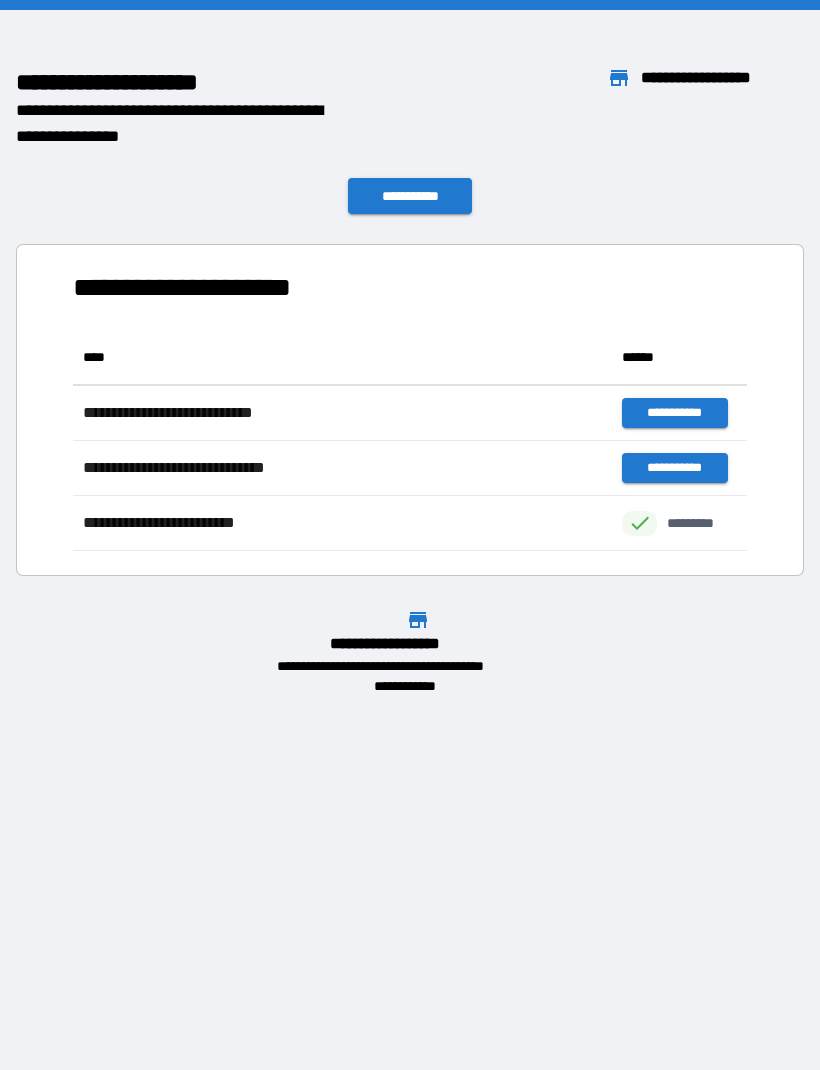 scroll, scrollTop: 0, scrollLeft: 0, axis: both 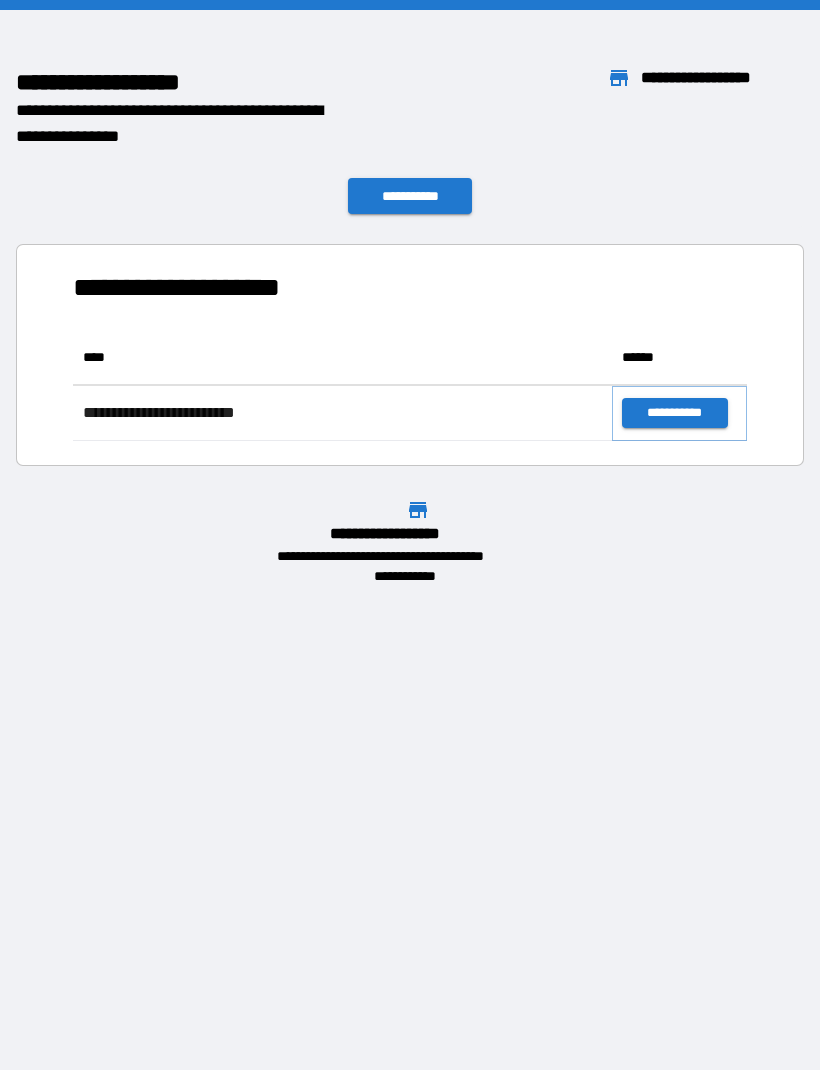 click on "**********" at bounding box center [674, 413] 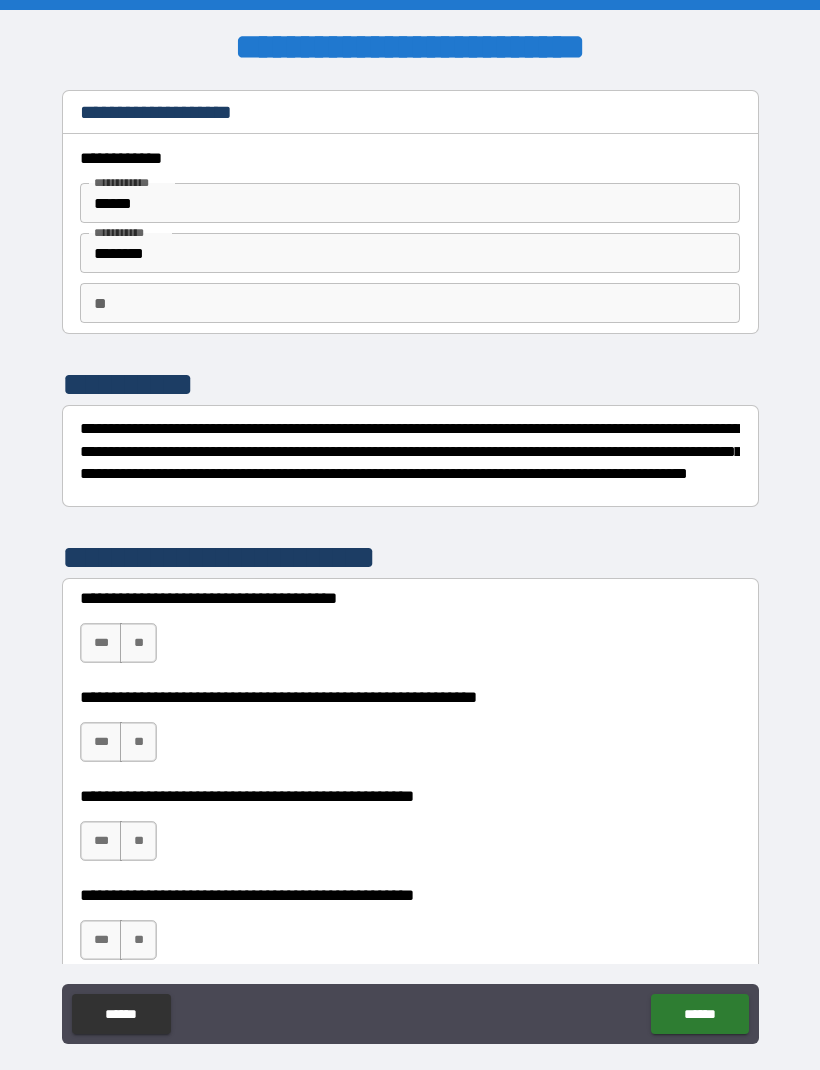 click on "***" at bounding box center (101, 643) 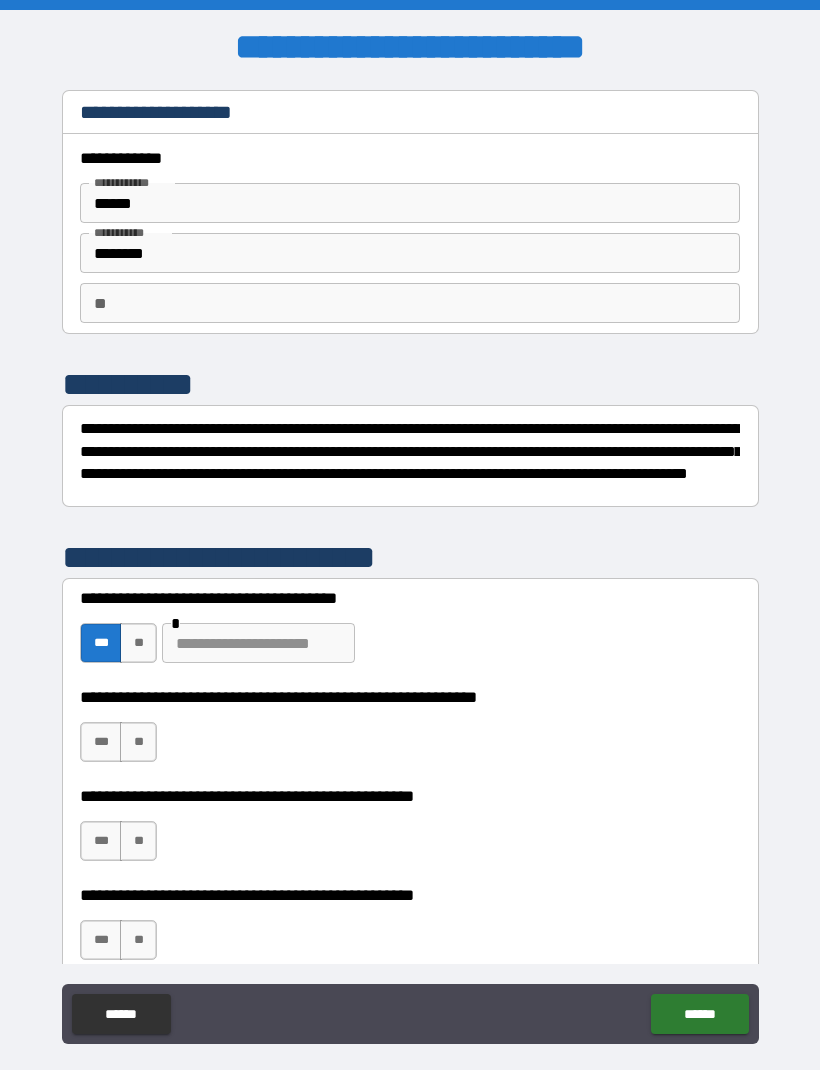 click on "**" at bounding box center [138, 643] 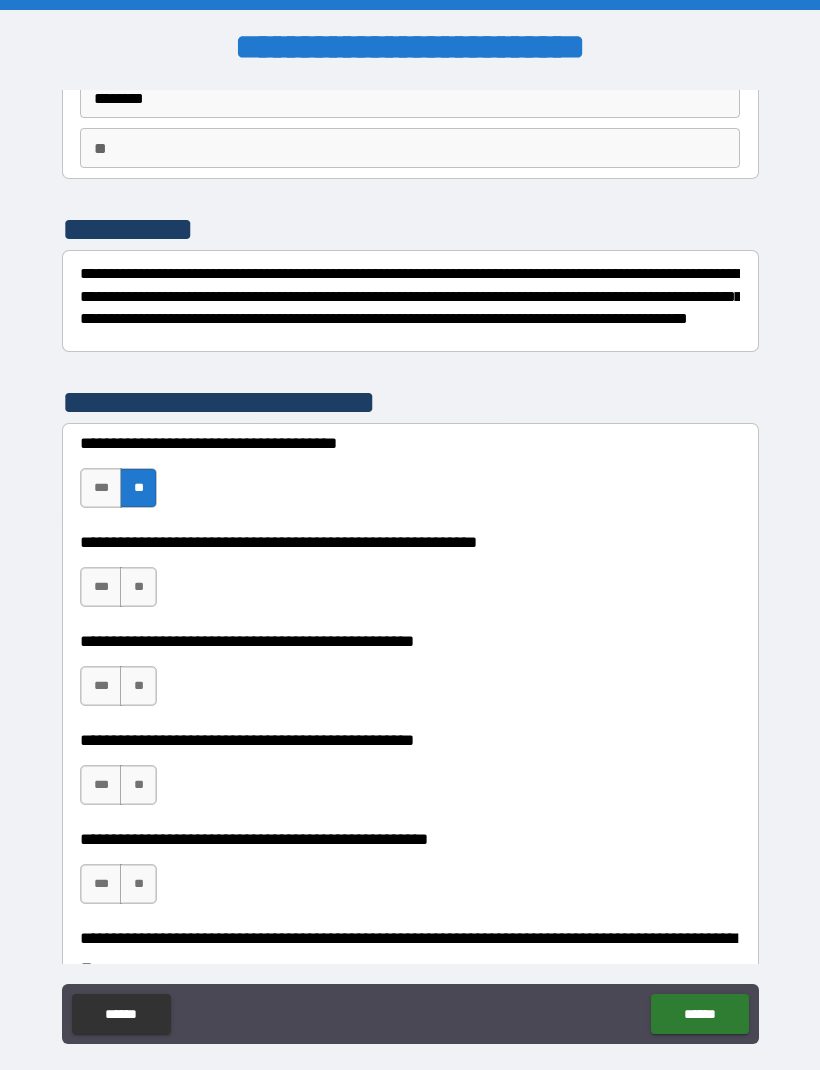 scroll, scrollTop: 162, scrollLeft: 0, axis: vertical 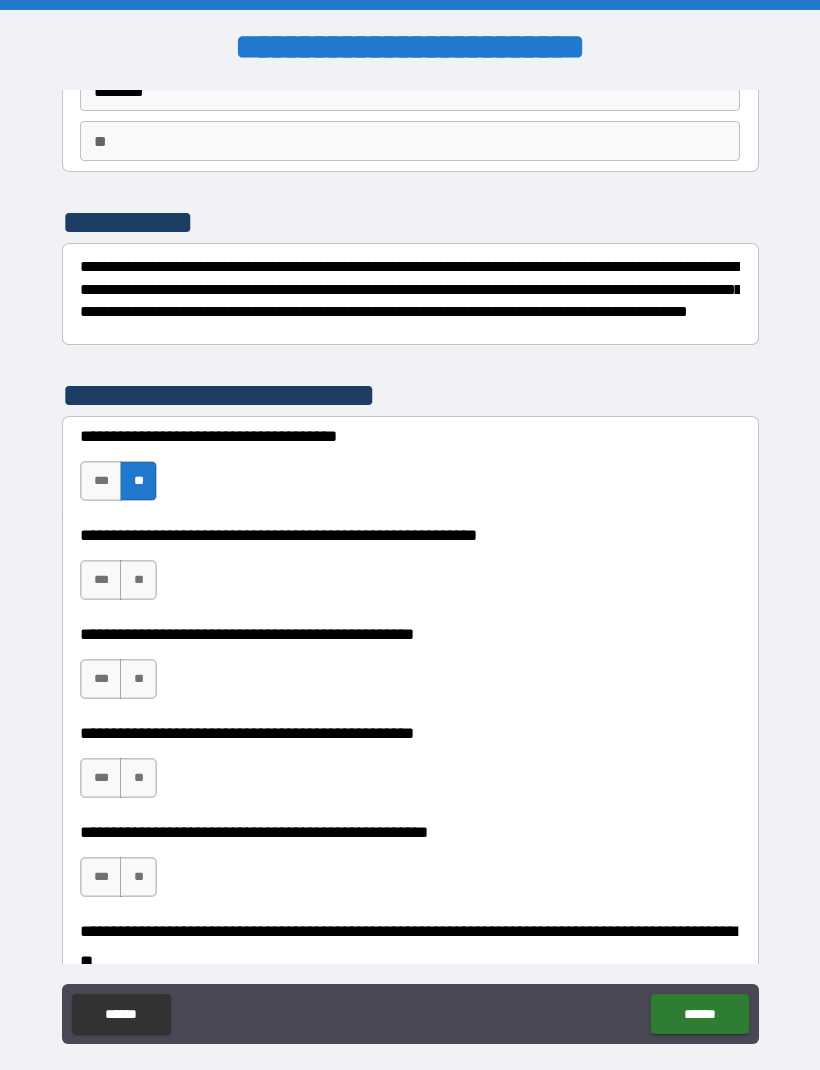 click on "**" at bounding box center [138, 580] 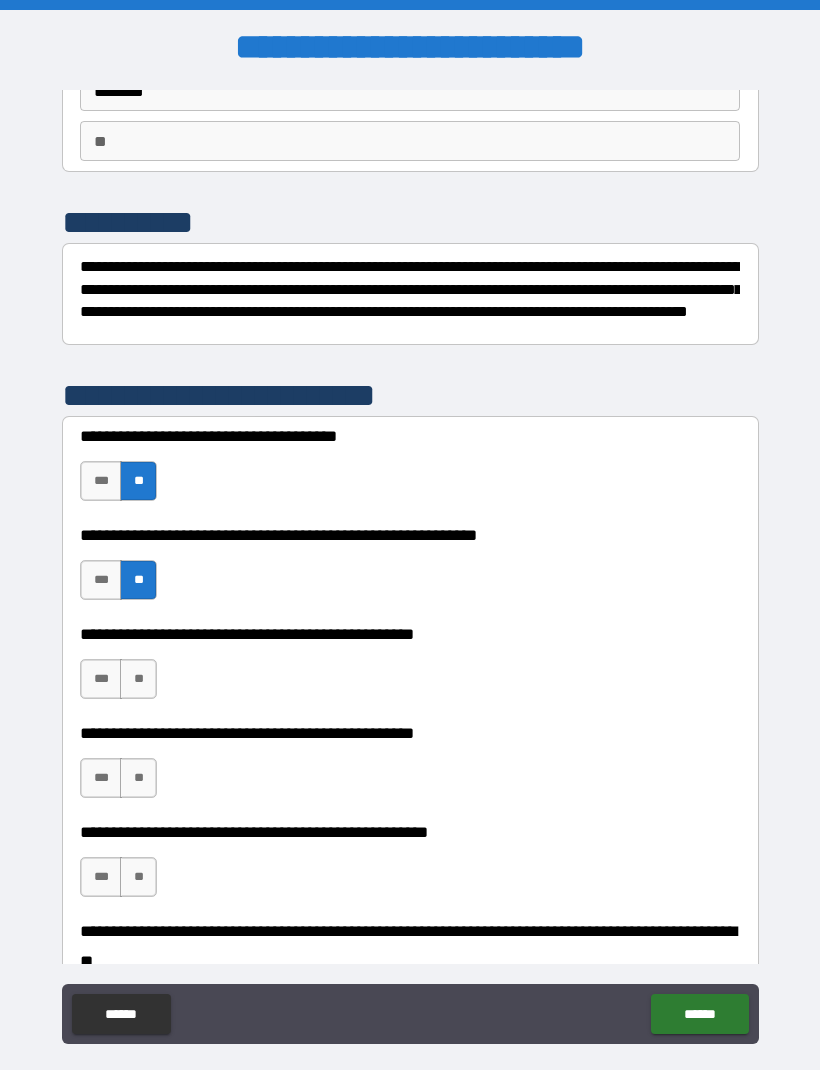 click on "**" at bounding box center [138, 679] 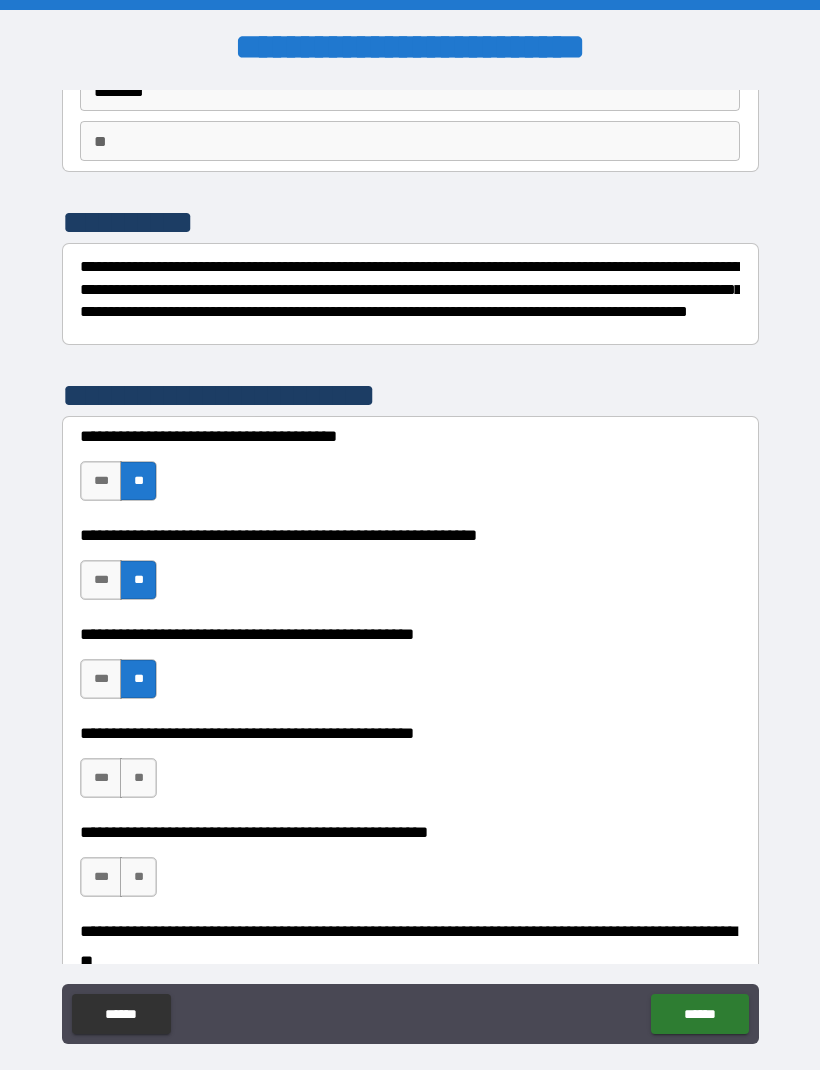click on "**" at bounding box center (138, 778) 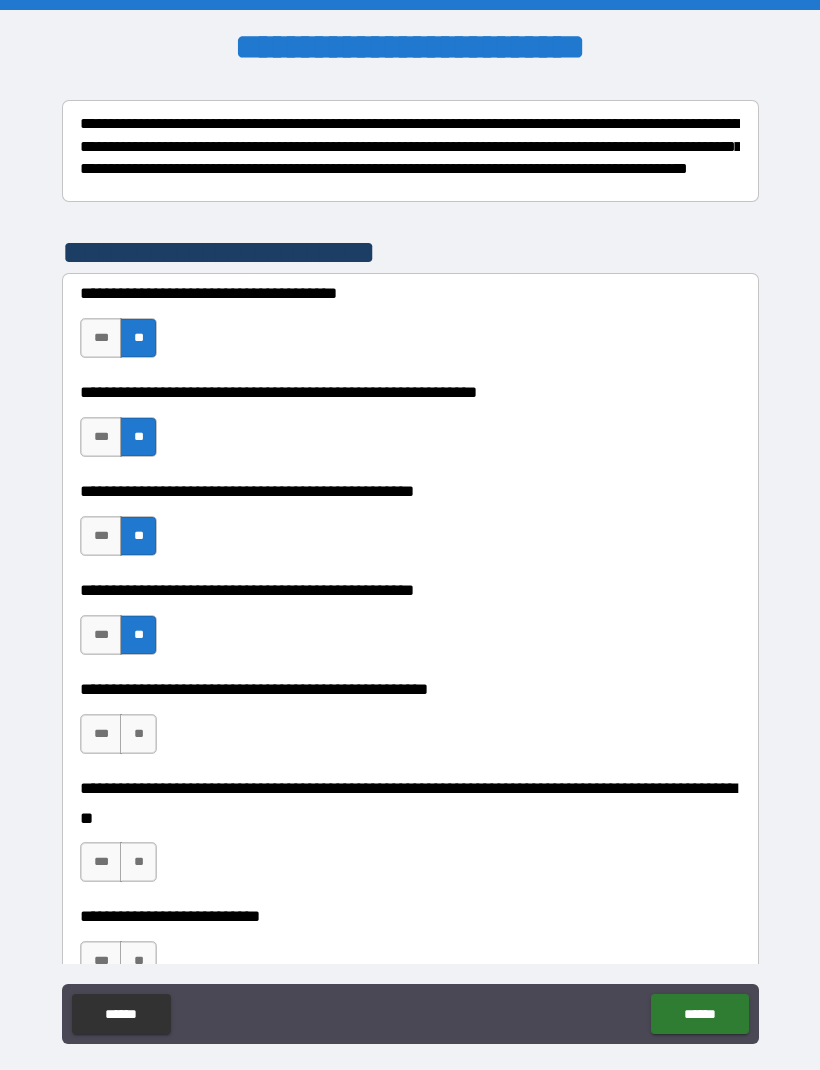 scroll, scrollTop: 322, scrollLeft: 0, axis: vertical 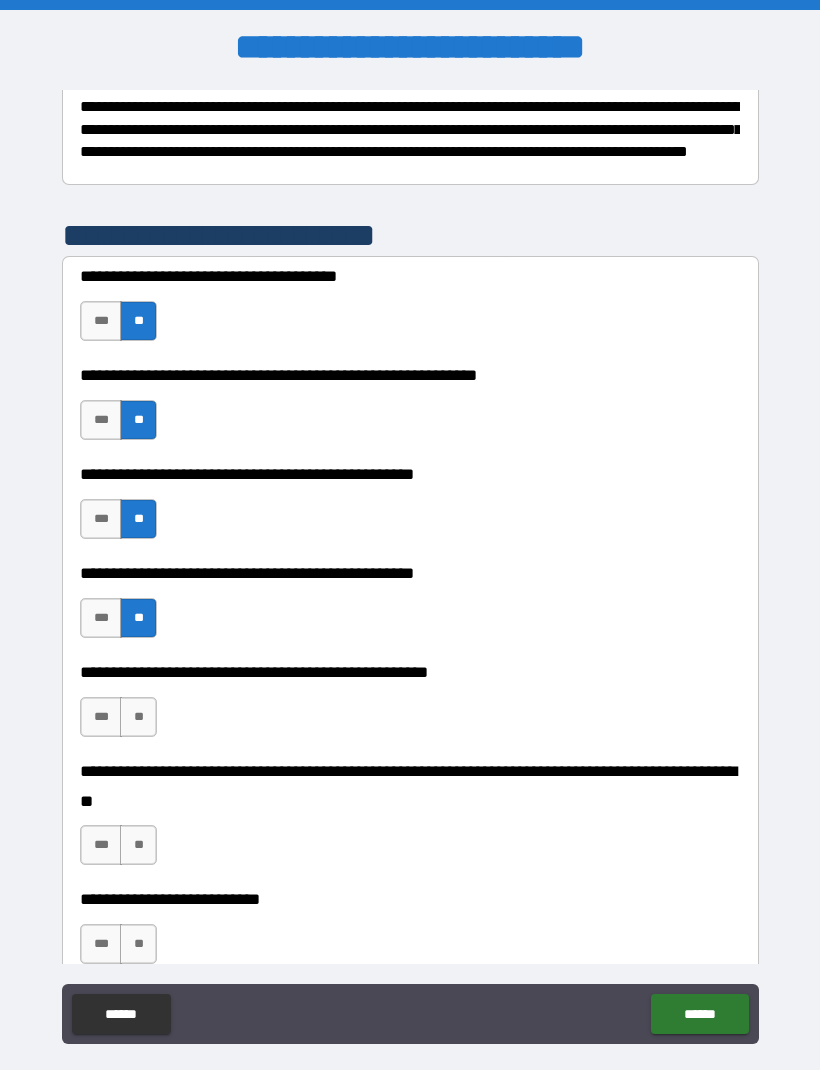 click on "**" at bounding box center [138, 717] 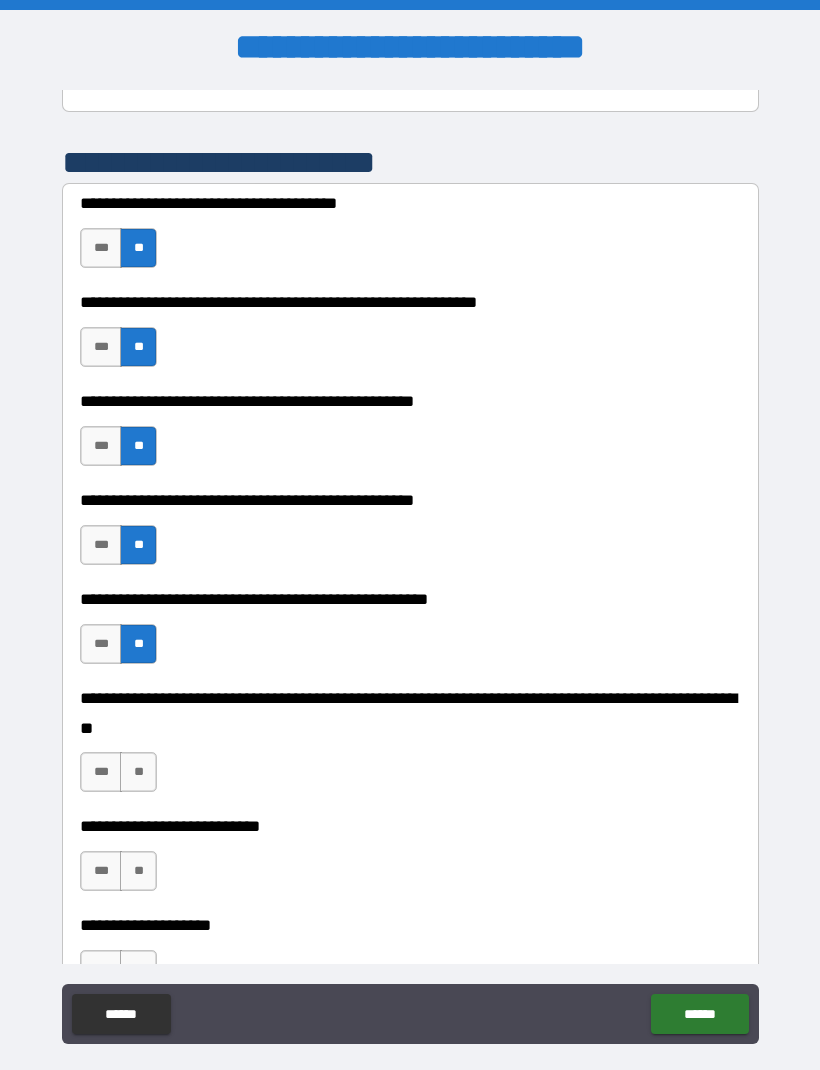 scroll, scrollTop: 397, scrollLeft: 0, axis: vertical 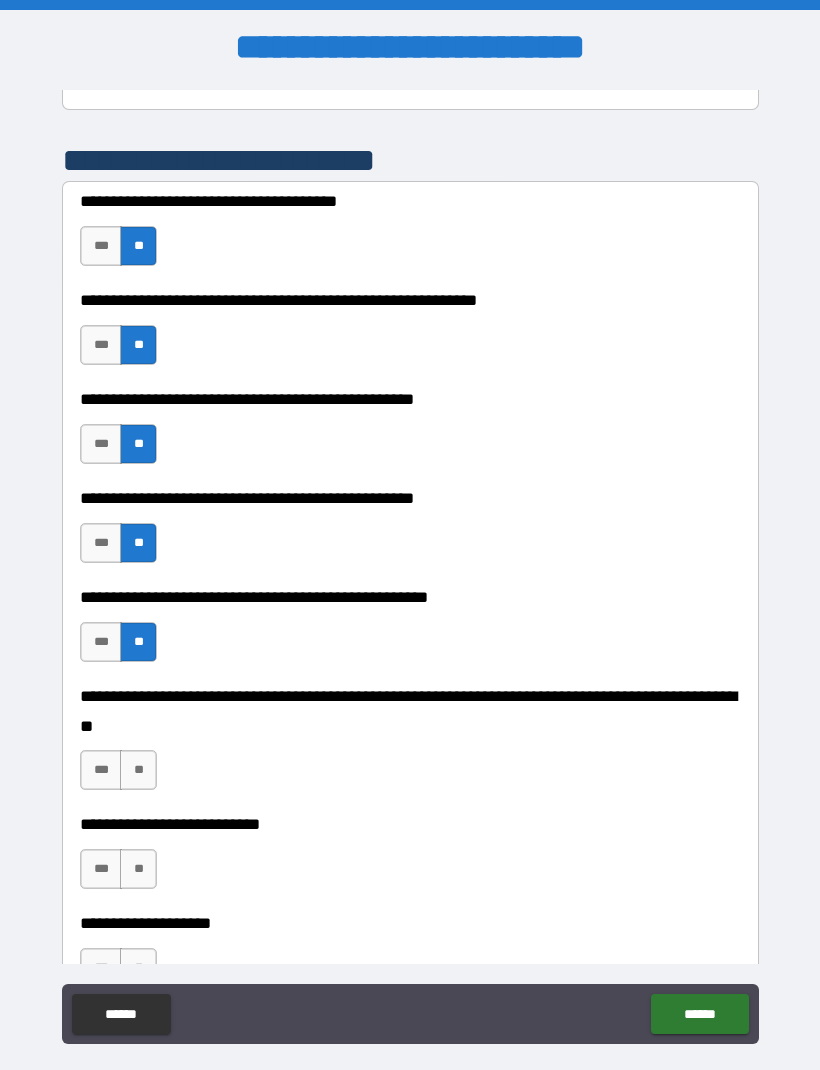 click on "**" at bounding box center [138, 770] 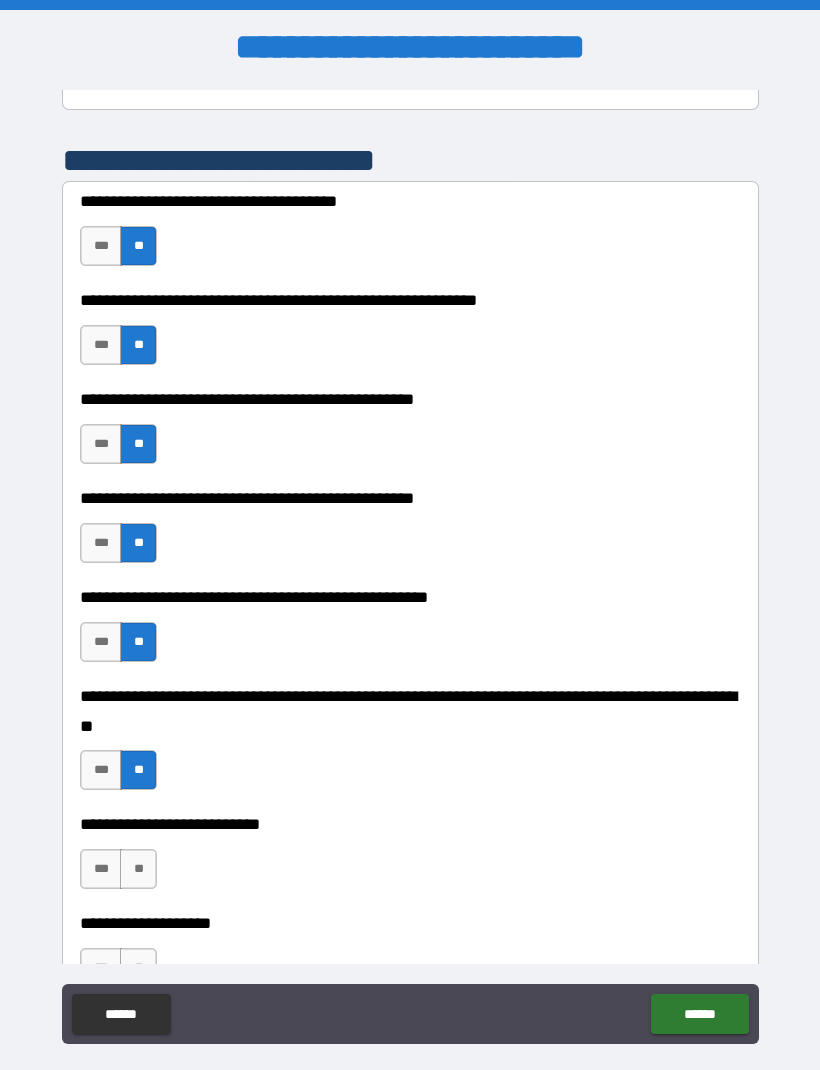click on "**" at bounding box center [138, 869] 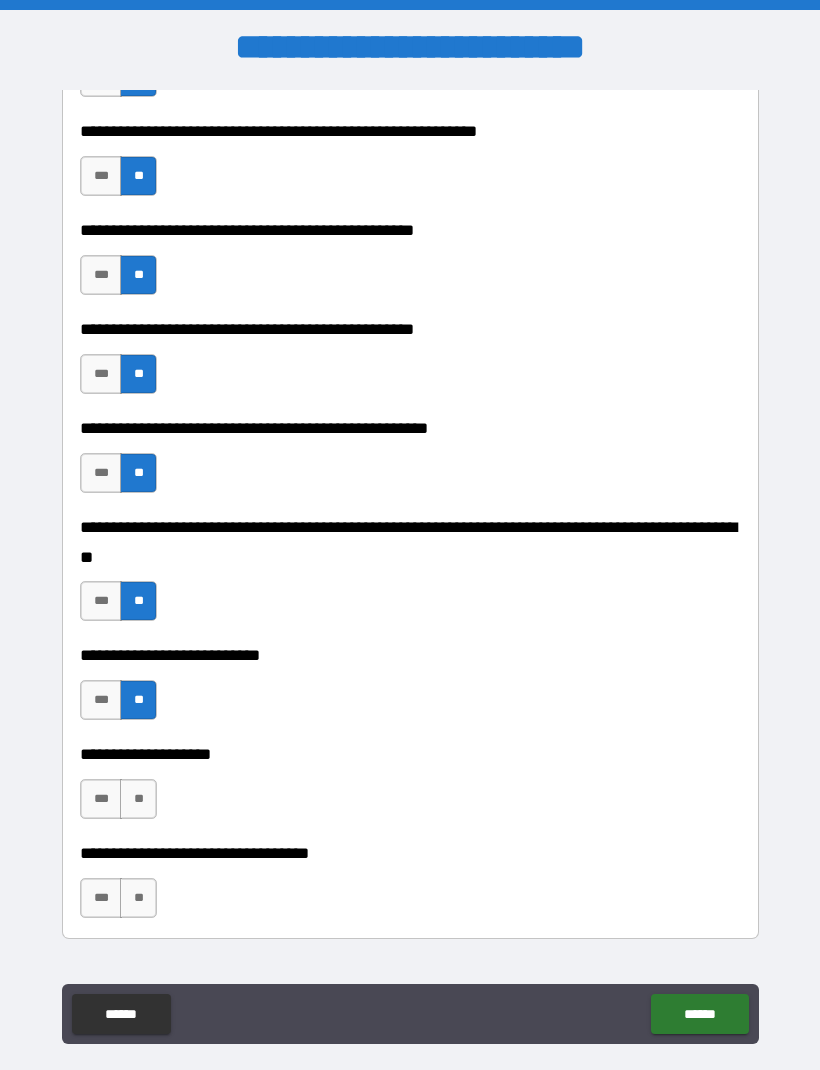 scroll, scrollTop: 567, scrollLeft: 0, axis: vertical 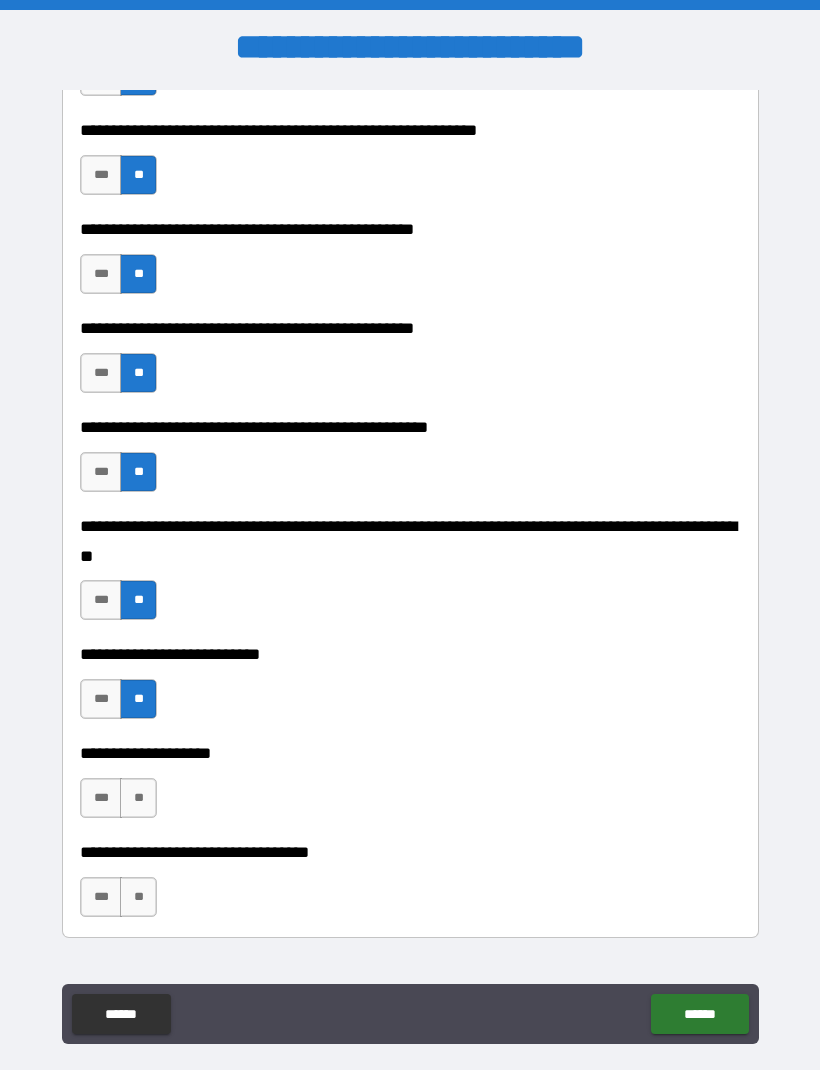 click on "**" at bounding box center [138, 798] 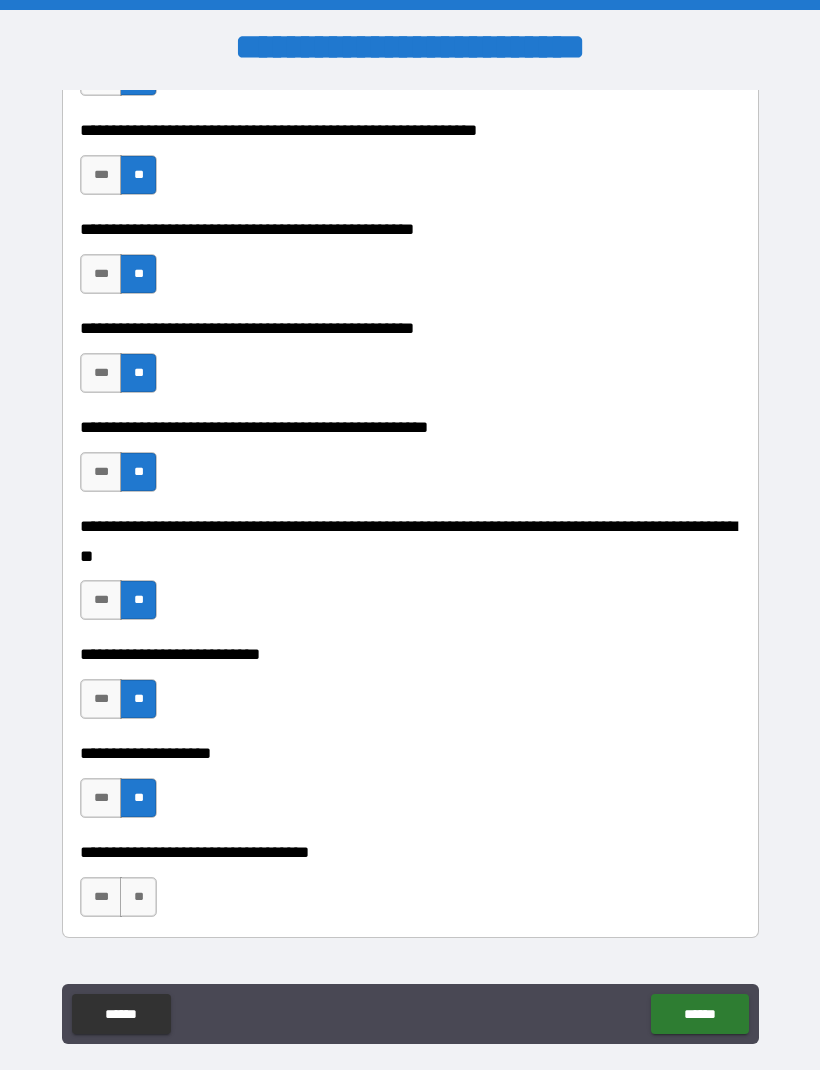 click on "**" at bounding box center (138, 897) 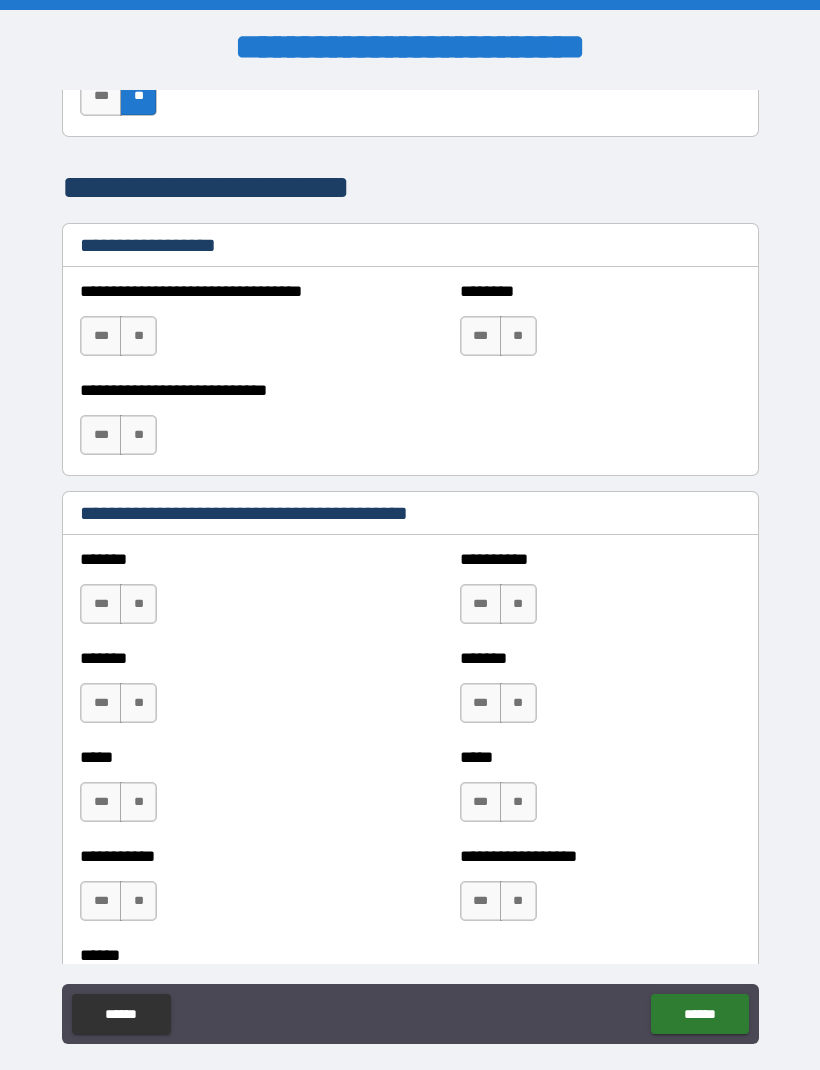 scroll, scrollTop: 1446, scrollLeft: 0, axis: vertical 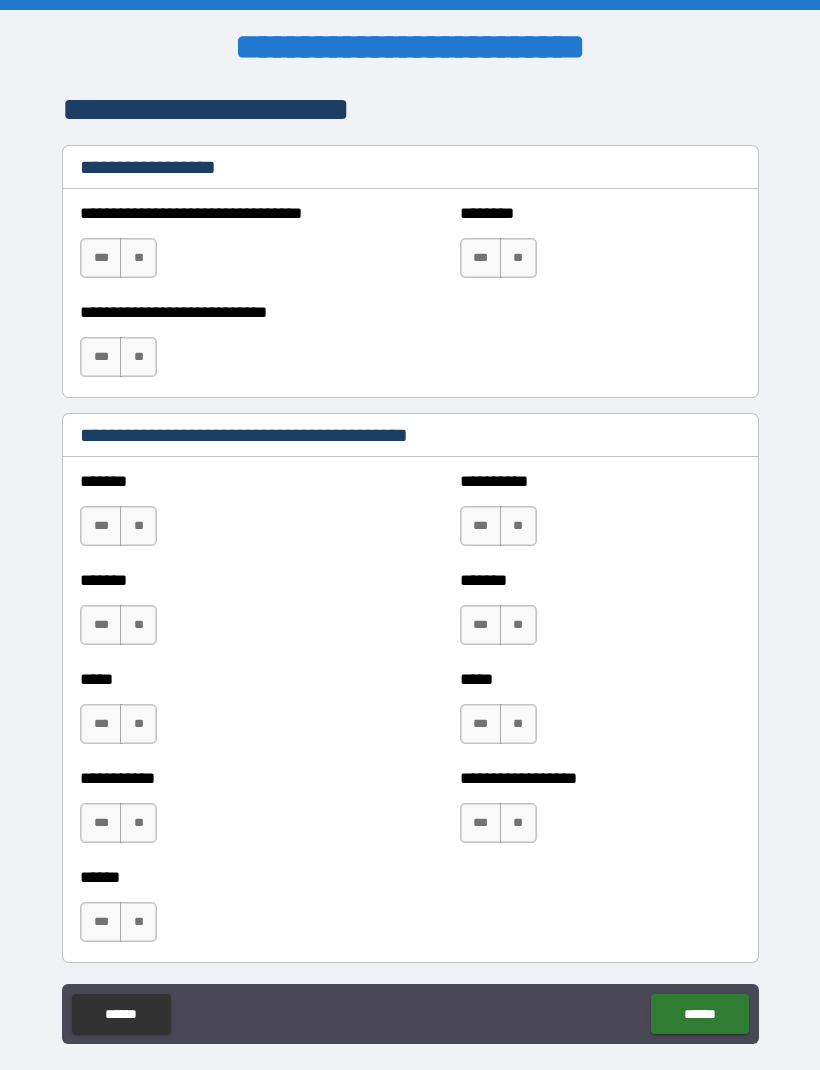 click on "**" at bounding box center [138, 526] 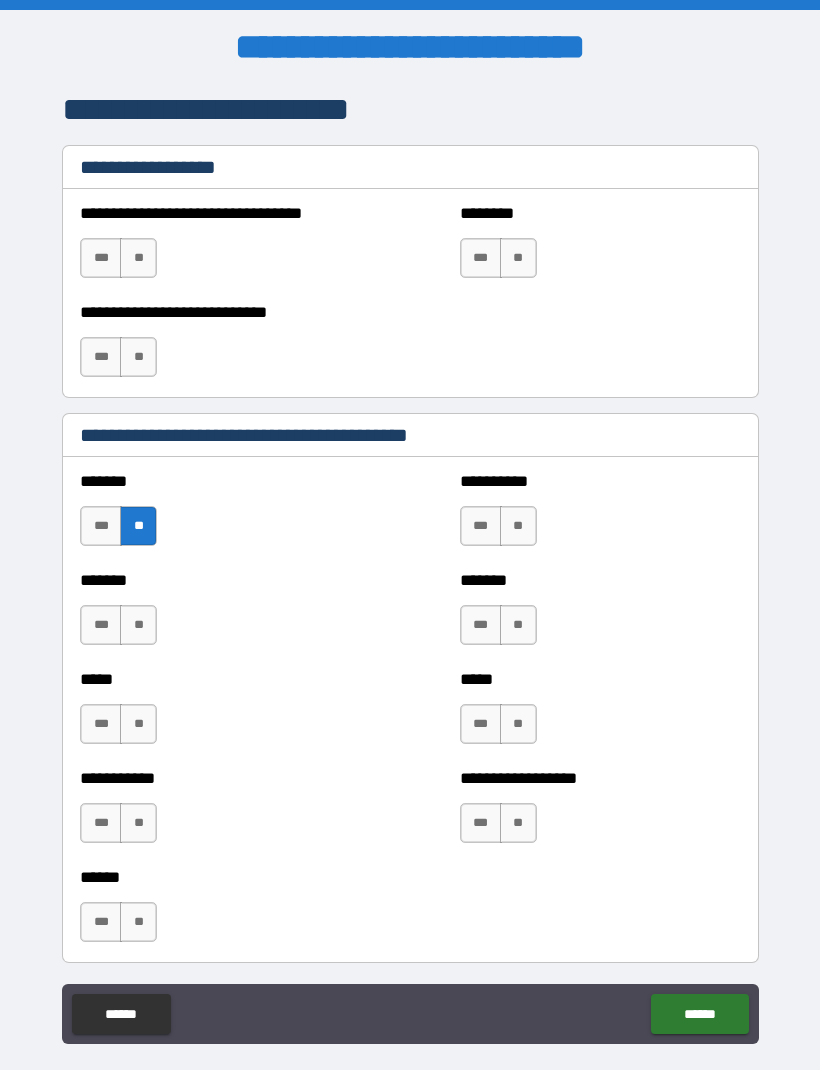 click on "**" at bounding box center (138, 625) 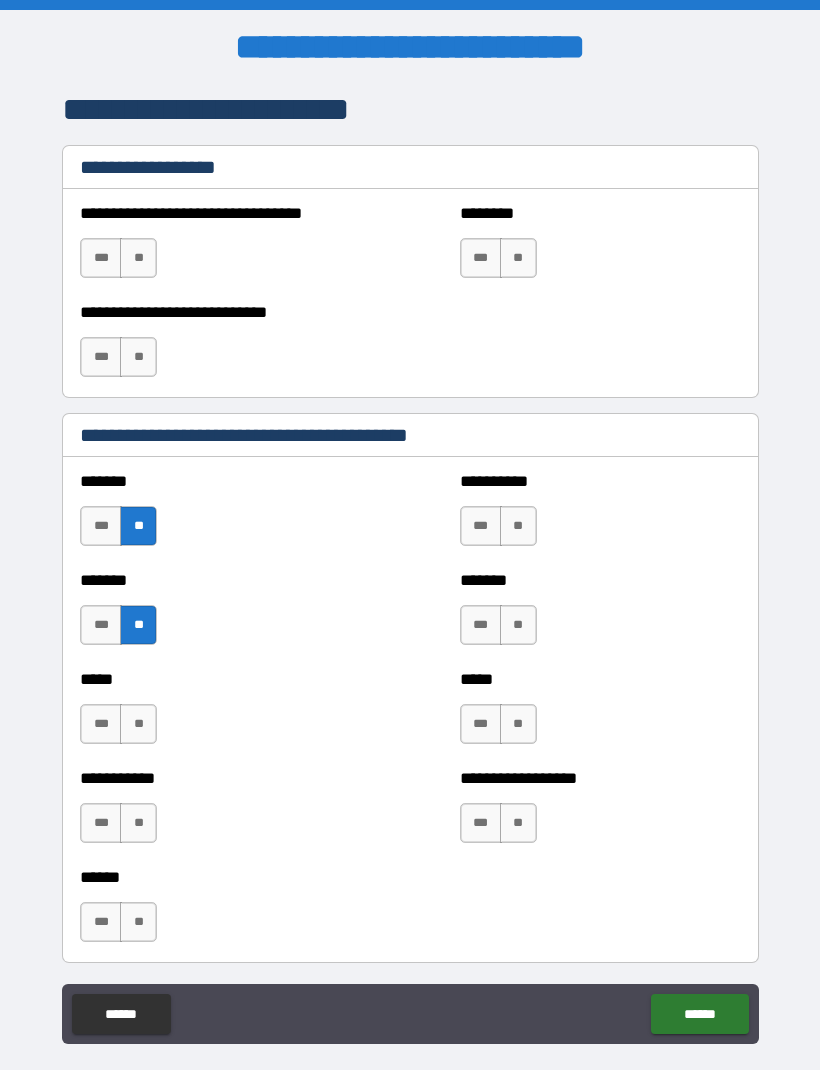 click on "**" at bounding box center (138, 724) 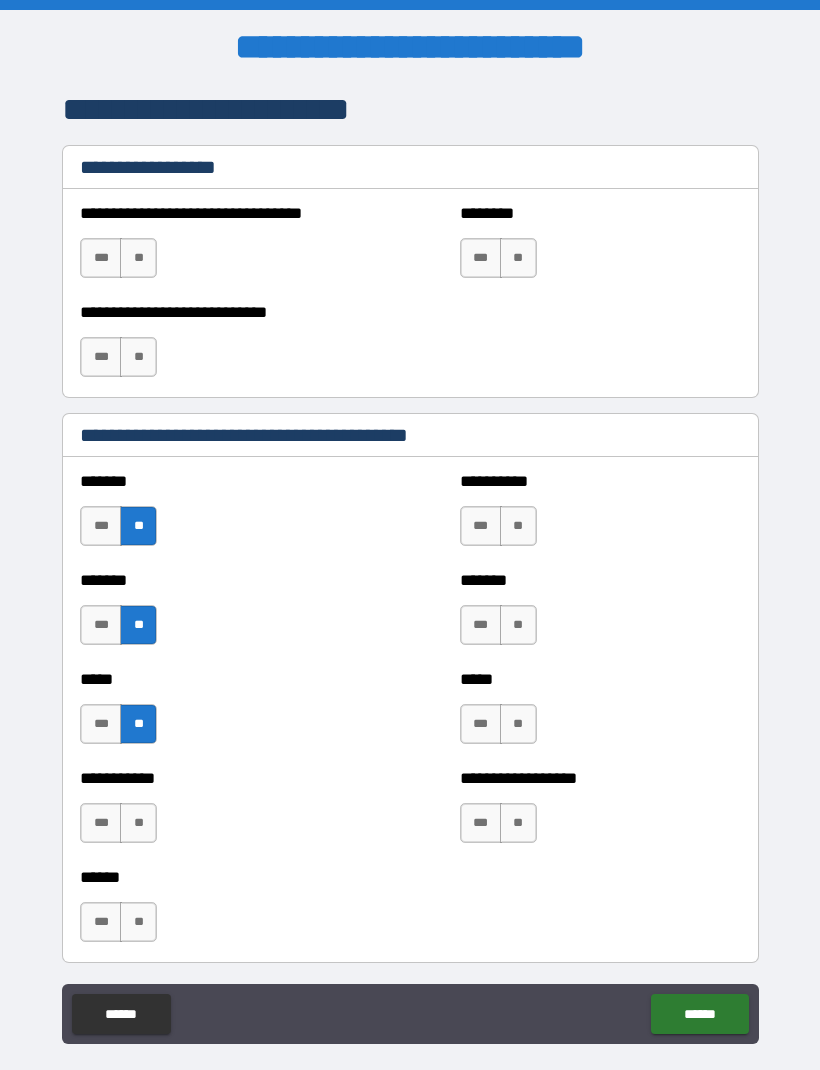 click on "**" at bounding box center [138, 823] 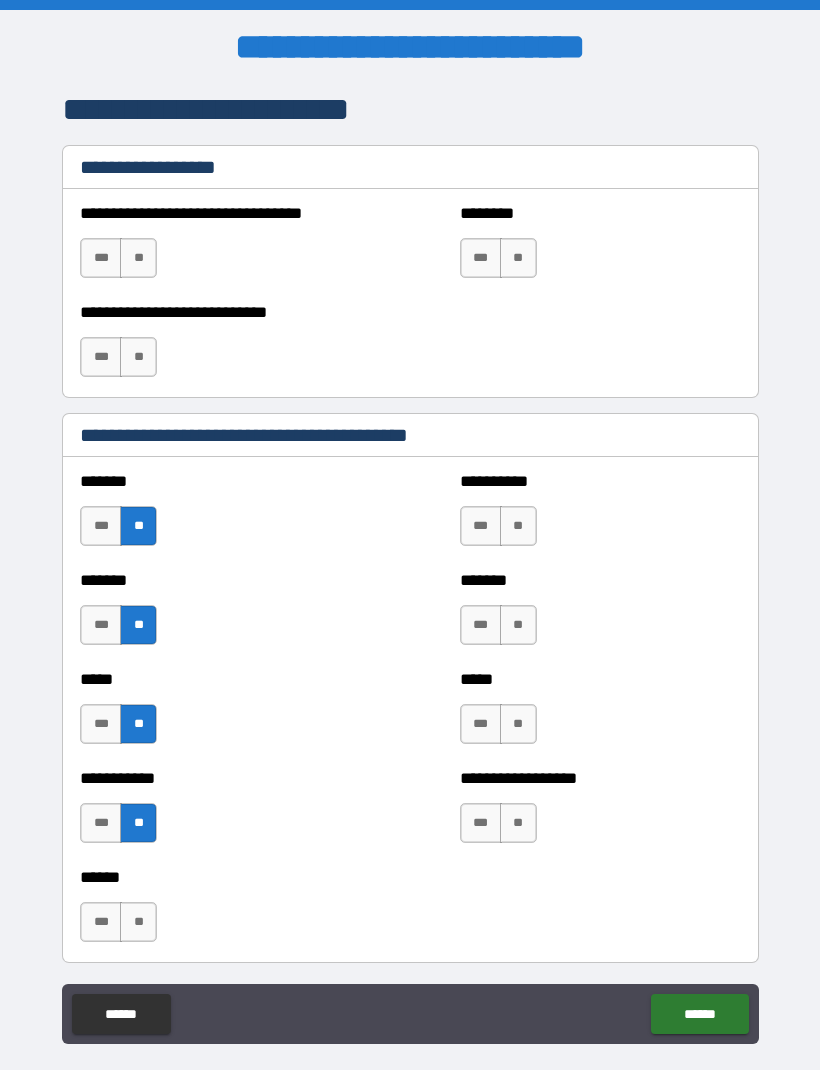 click on "**" at bounding box center (138, 922) 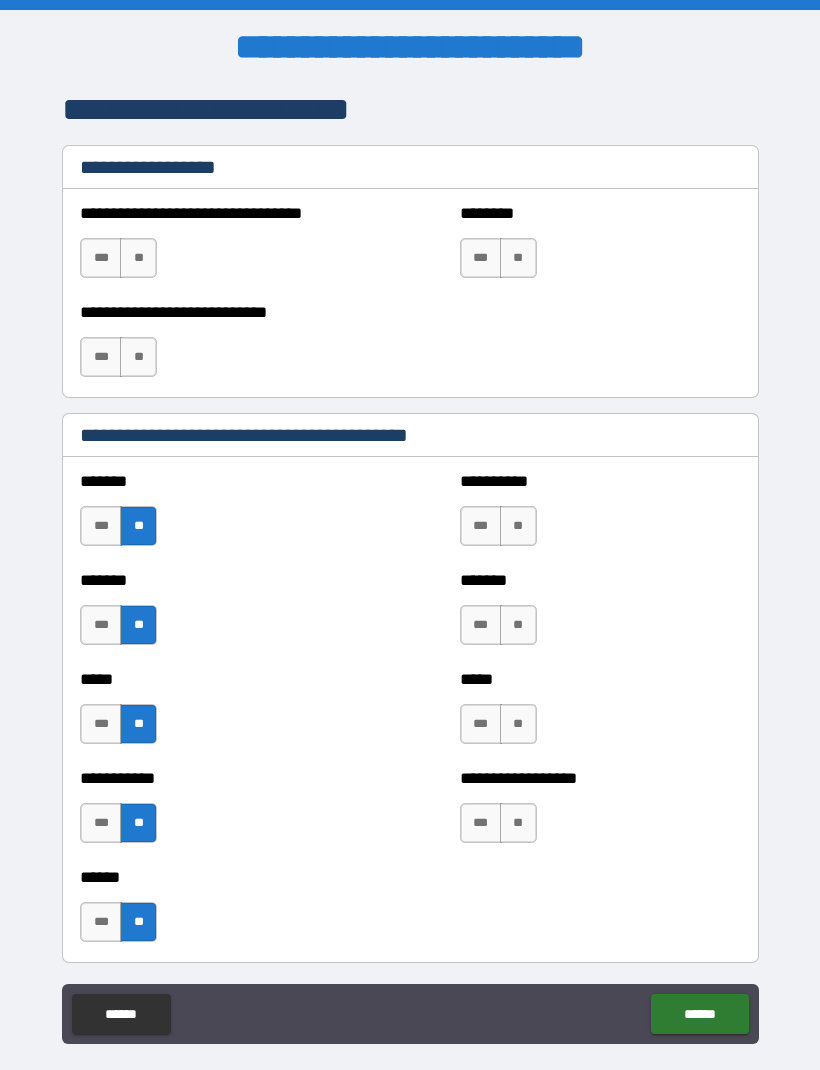click on "**" at bounding box center [518, 823] 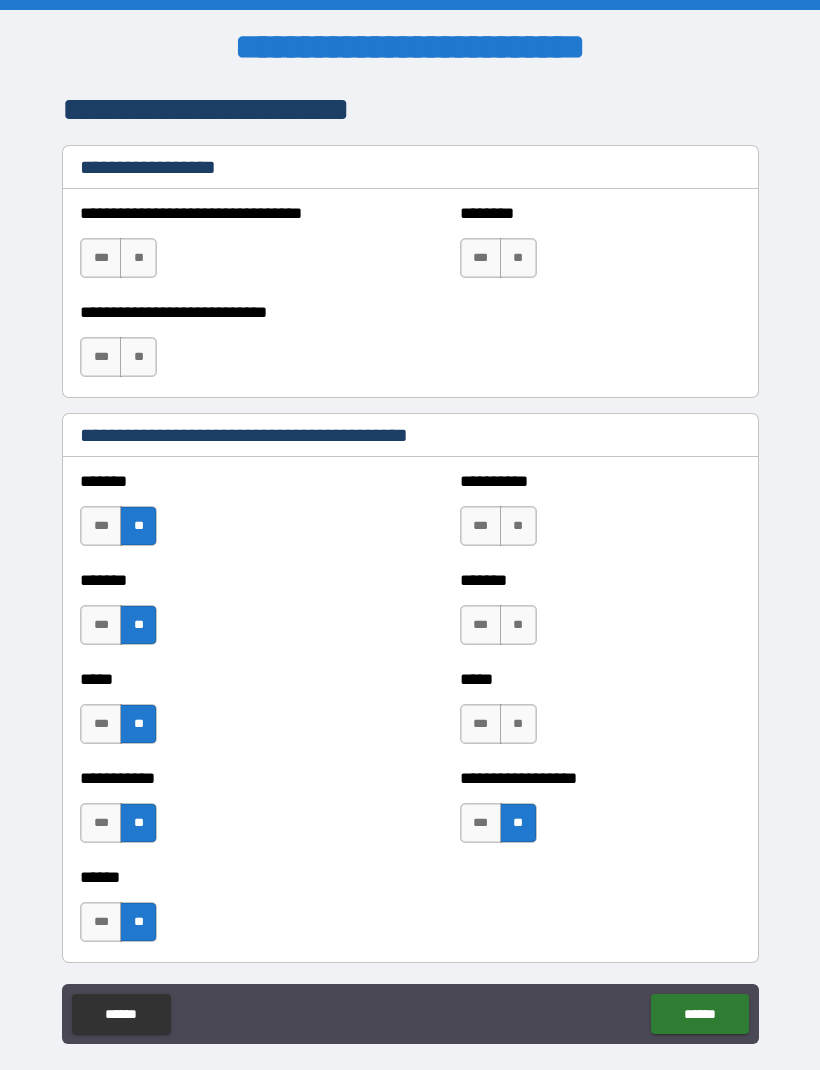 click on "**" at bounding box center (518, 724) 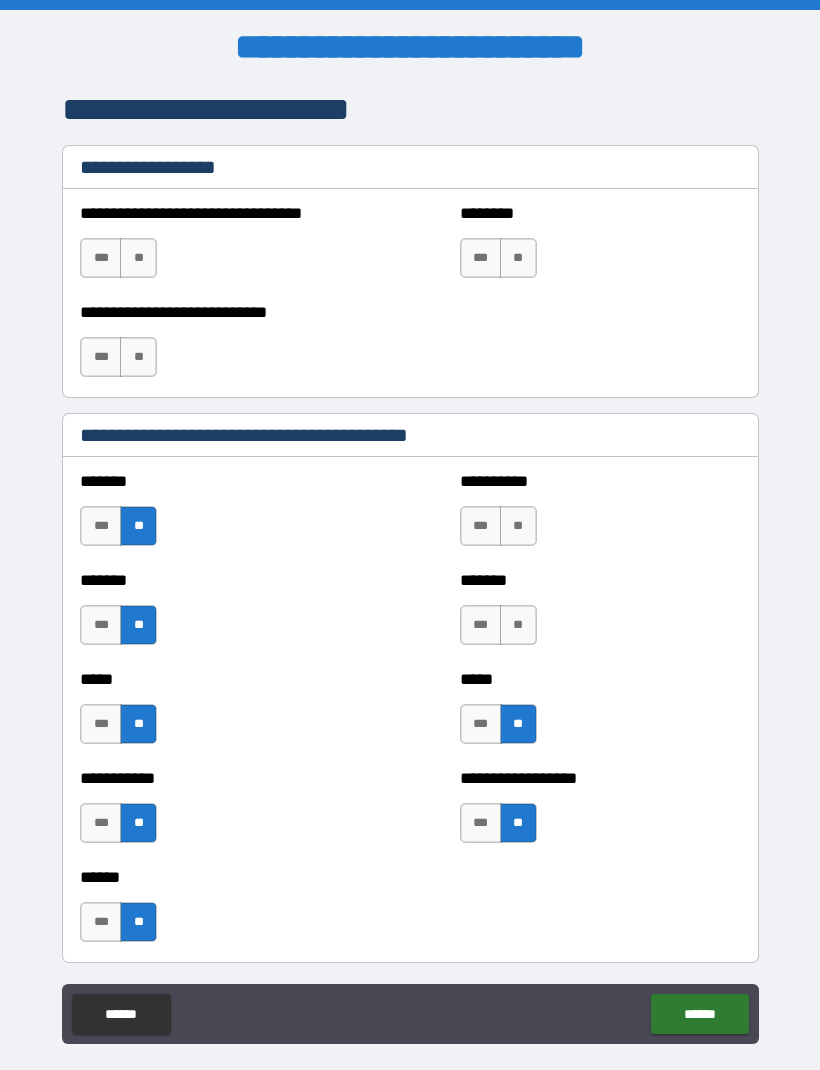 click on "**" at bounding box center (518, 625) 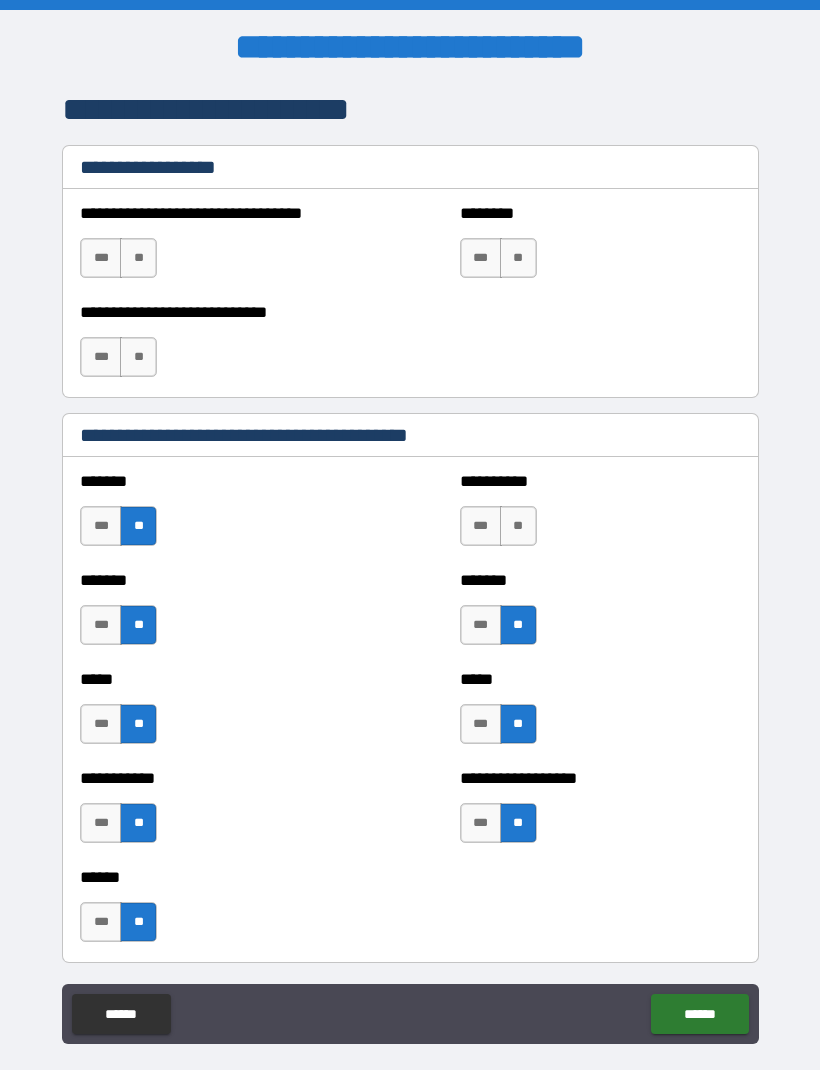 click on "**" at bounding box center (518, 526) 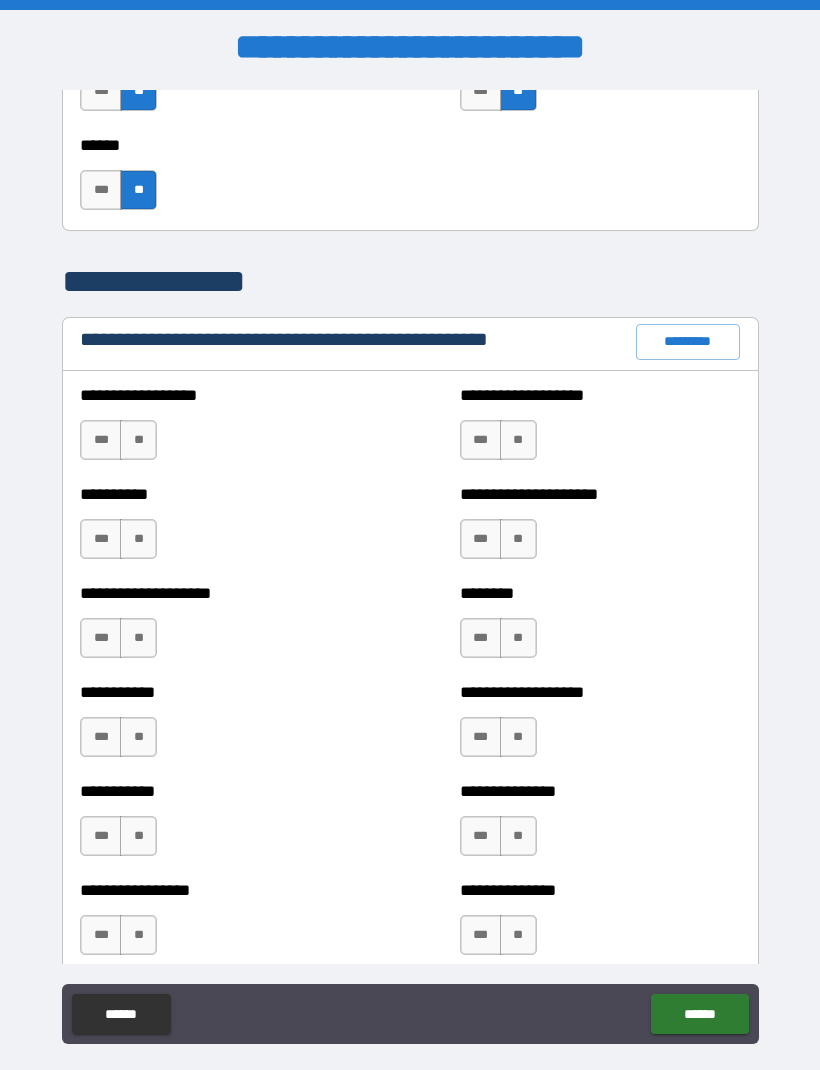 scroll, scrollTop: 2174, scrollLeft: 0, axis: vertical 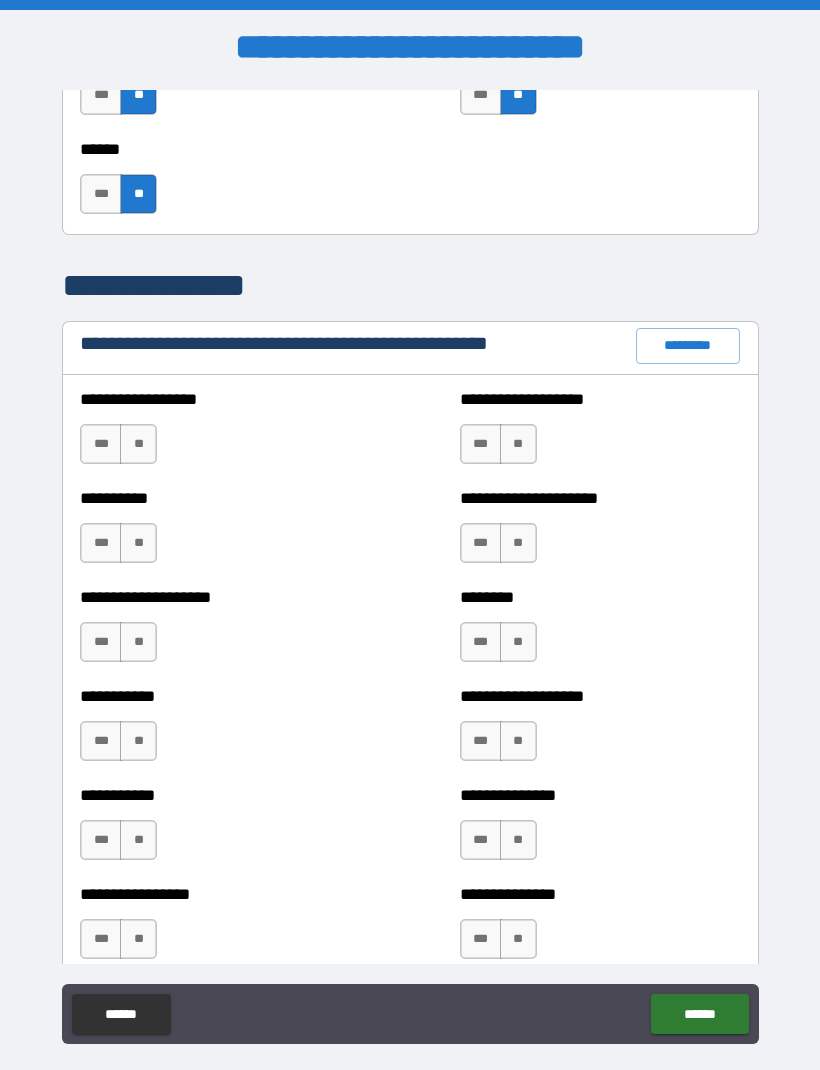 click on "**********" at bounding box center [220, 434] 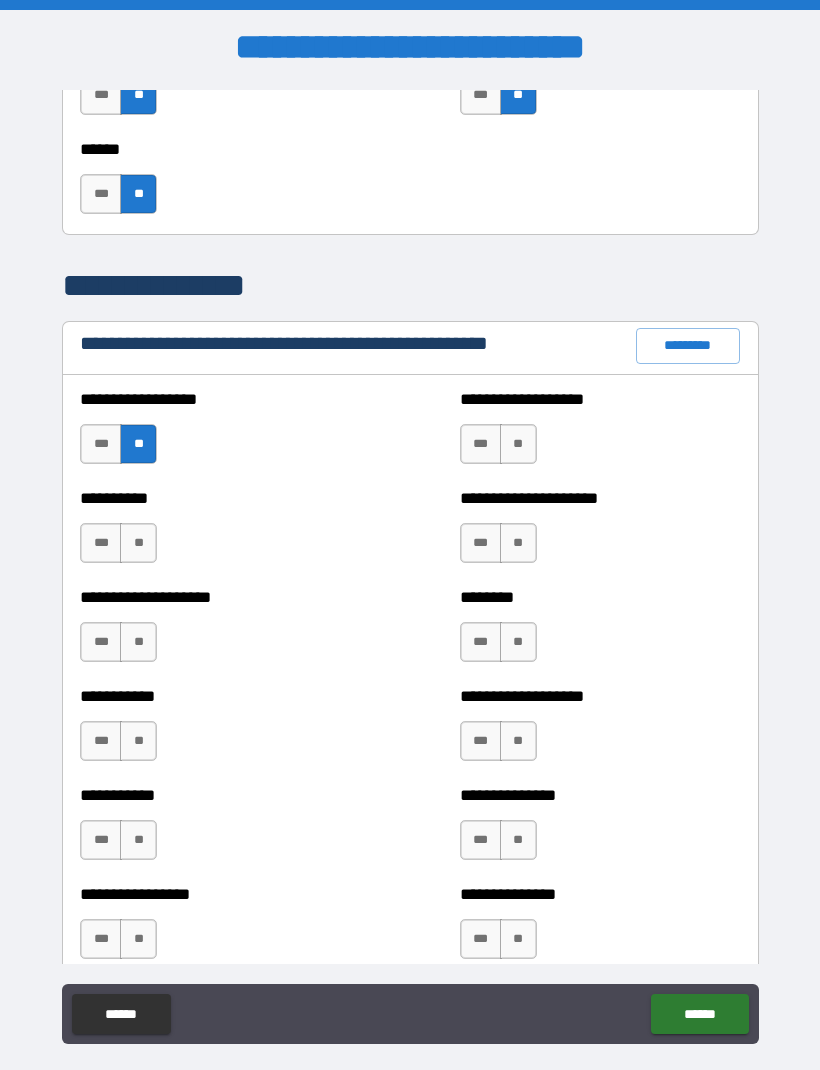 click on "**" at bounding box center [138, 543] 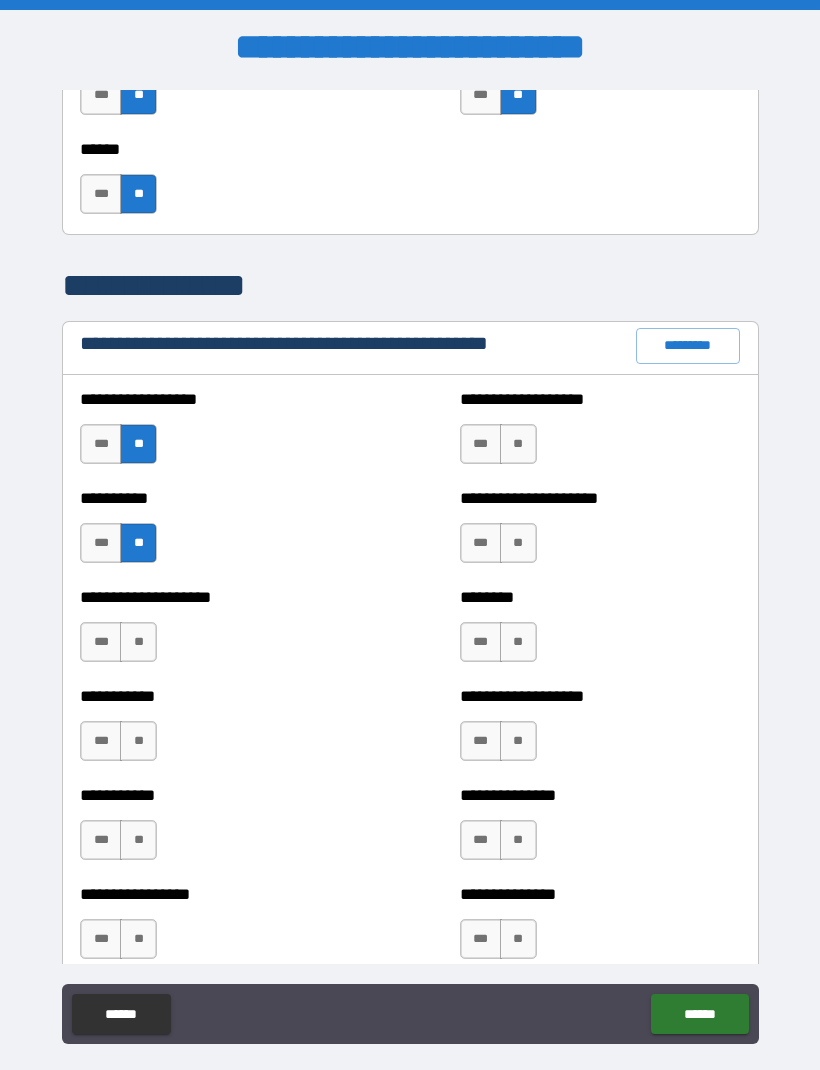 click on "**" at bounding box center (138, 642) 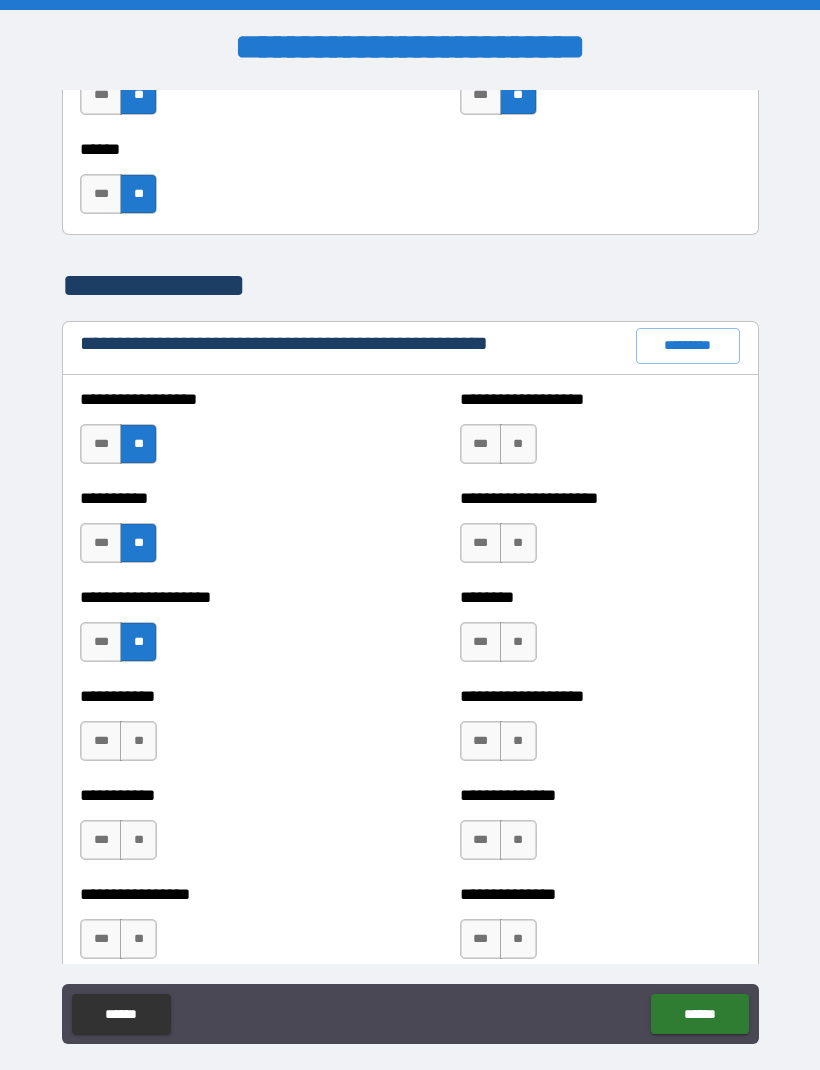 click on "**" at bounding box center (138, 741) 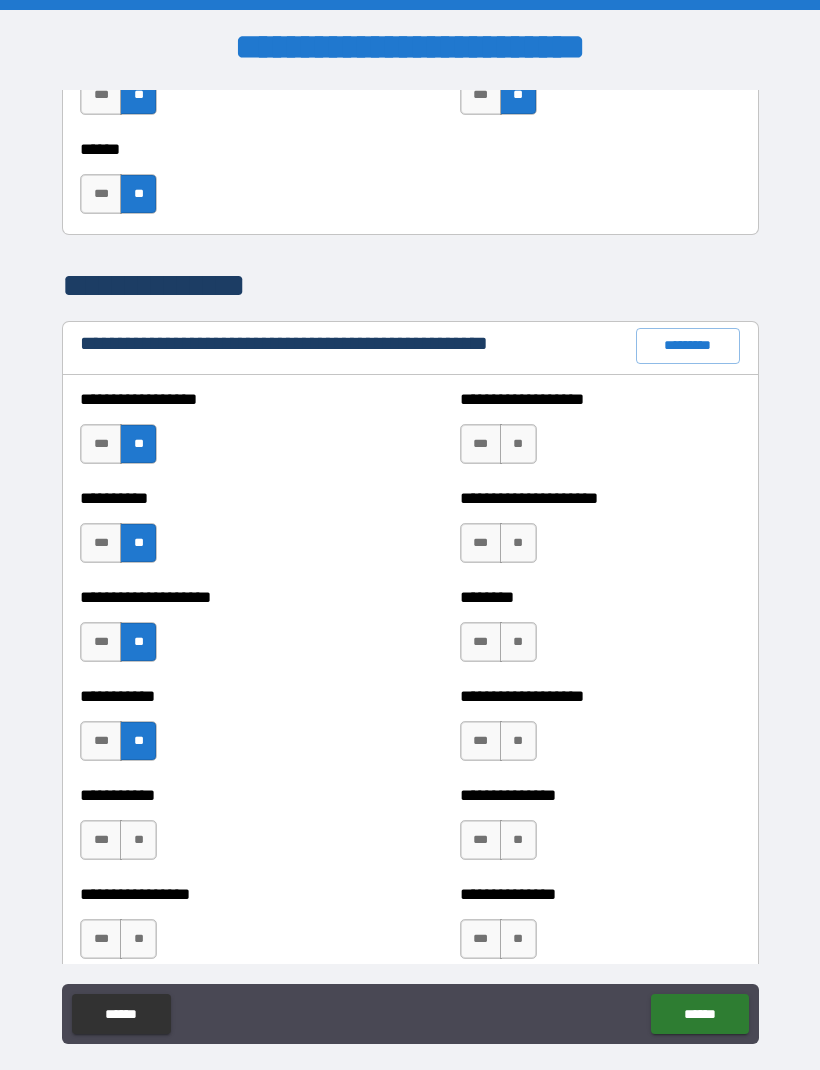 click on "**" at bounding box center [138, 840] 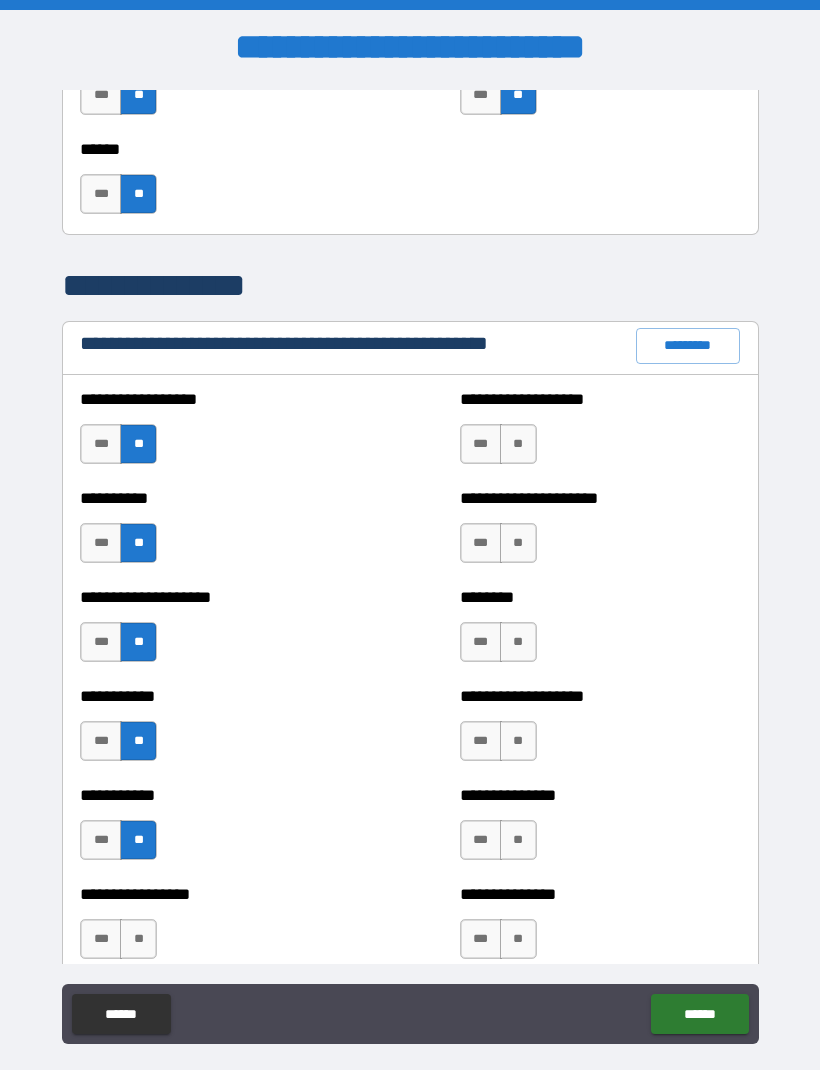 click on "**" at bounding box center [138, 939] 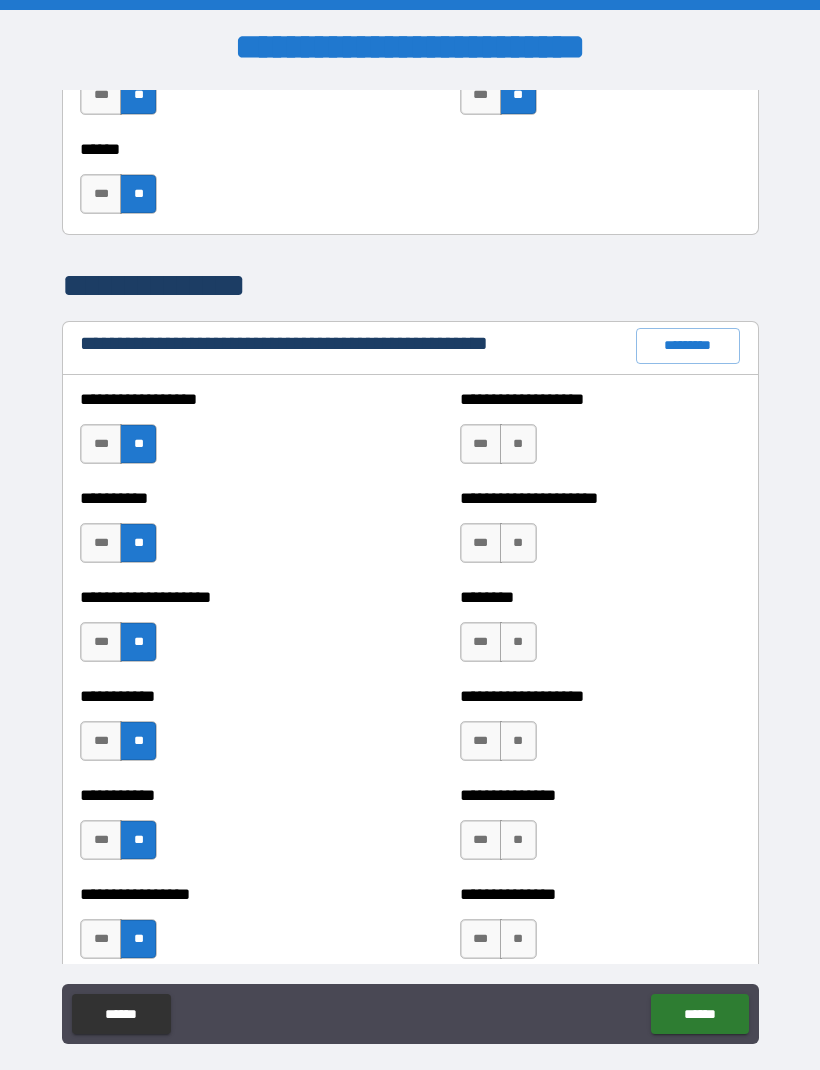 click on "**" at bounding box center [518, 939] 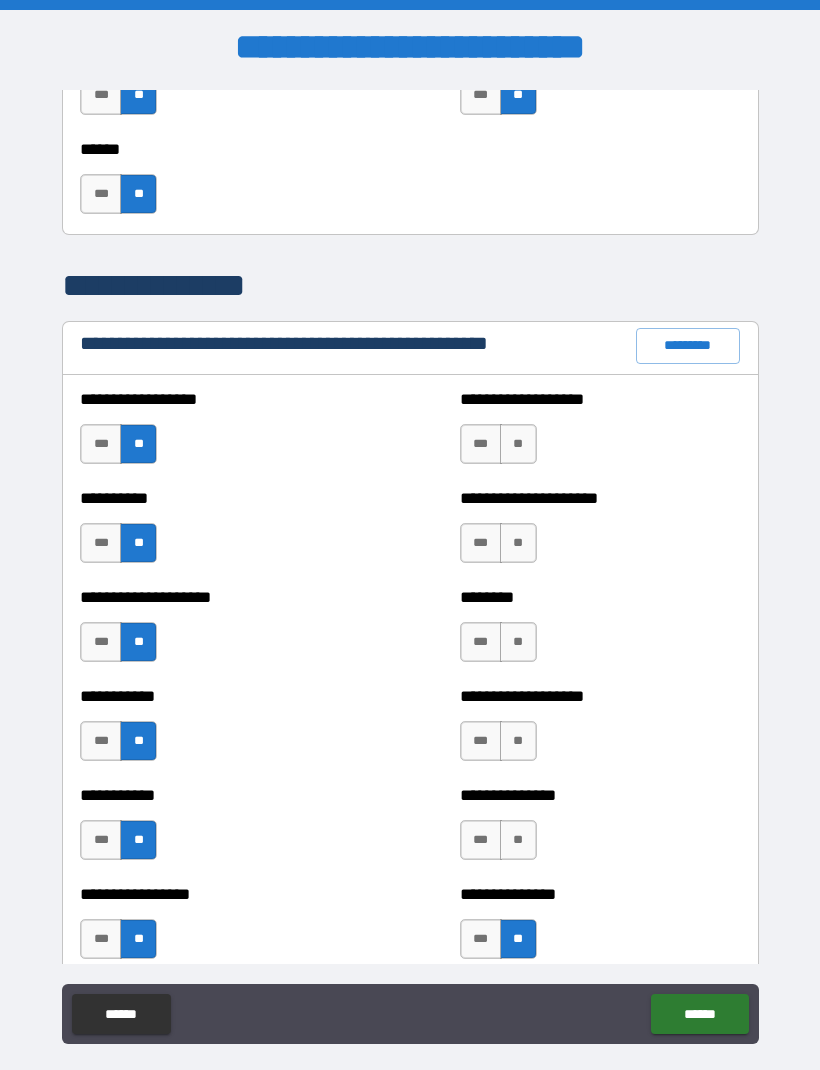 click on "**" at bounding box center [518, 840] 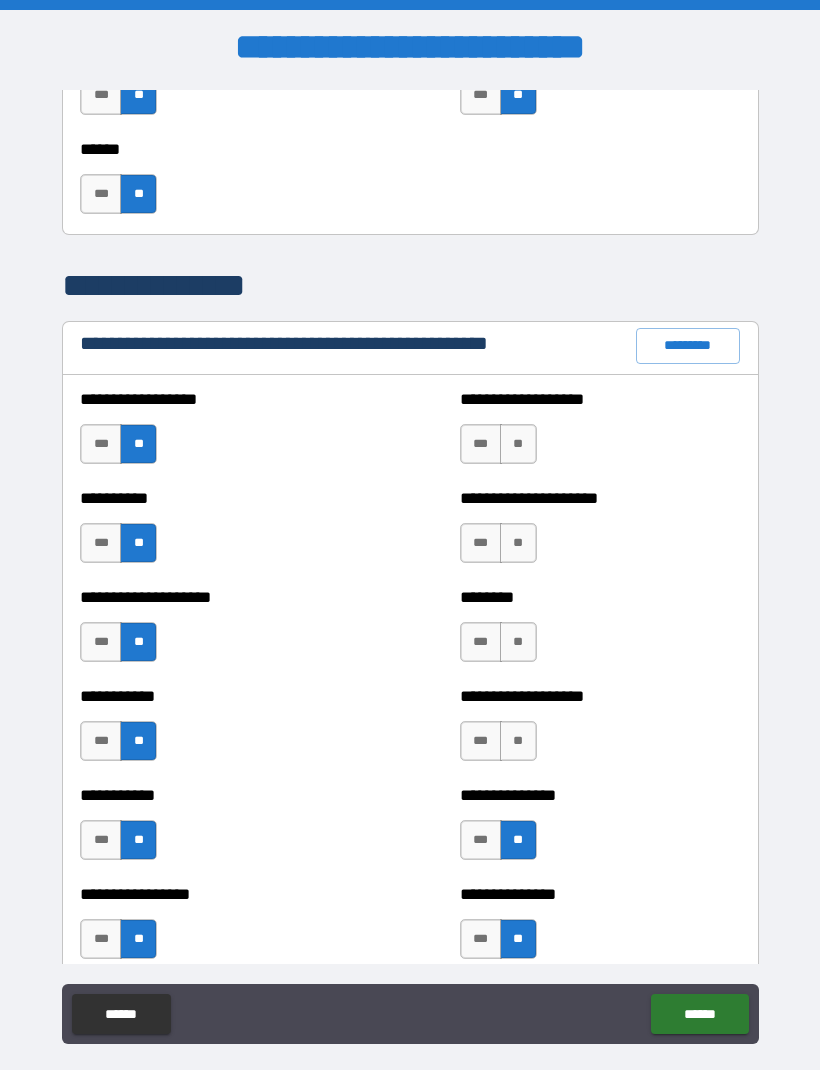 click on "**" at bounding box center (518, 741) 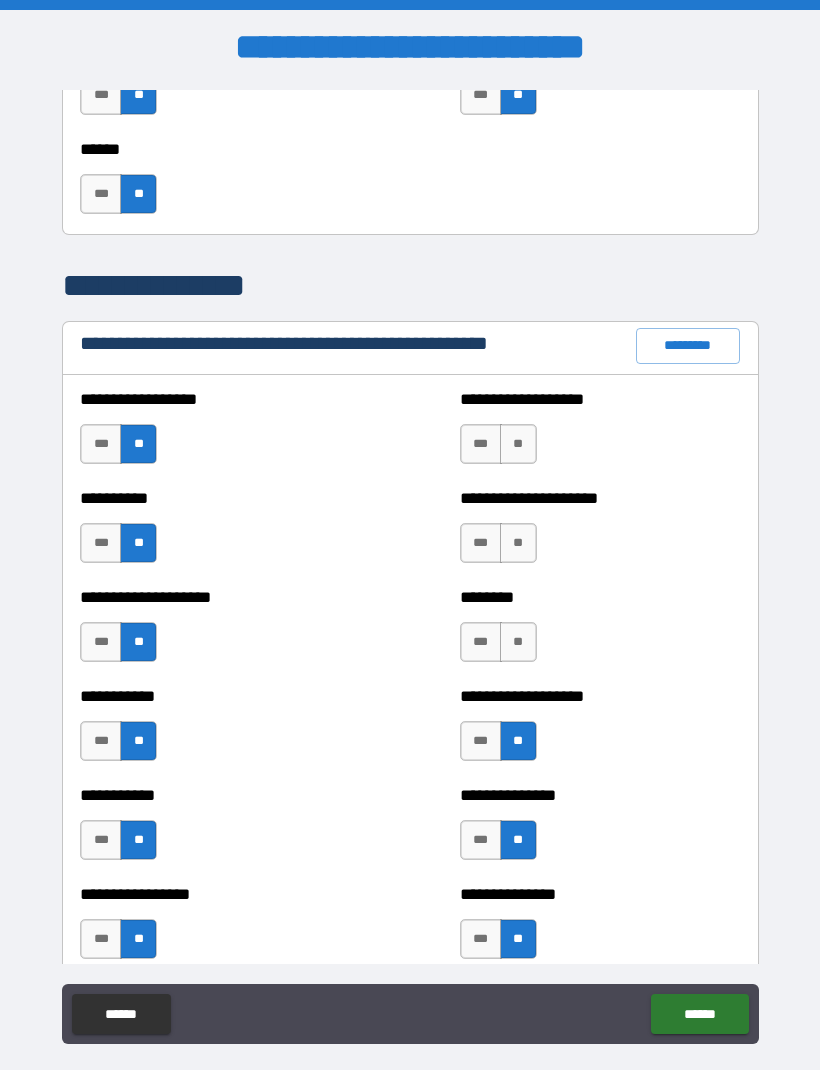 click on "**" at bounding box center (518, 642) 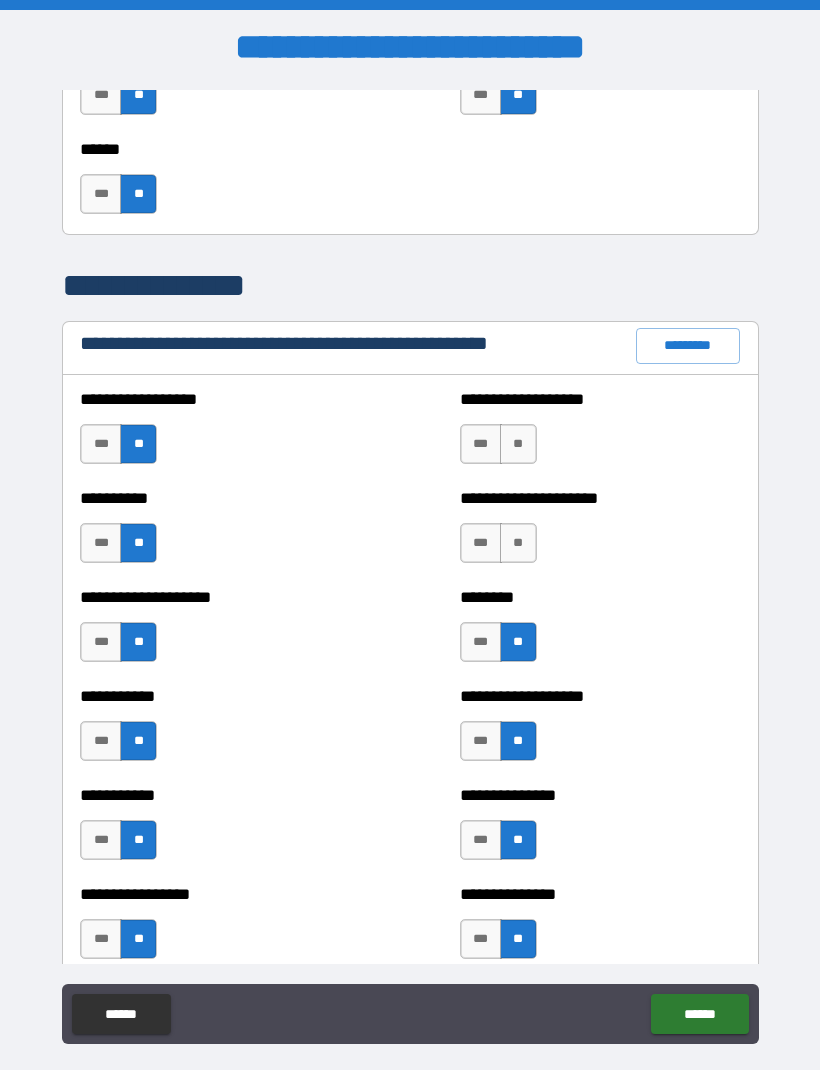 click on "**" at bounding box center [518, 543] 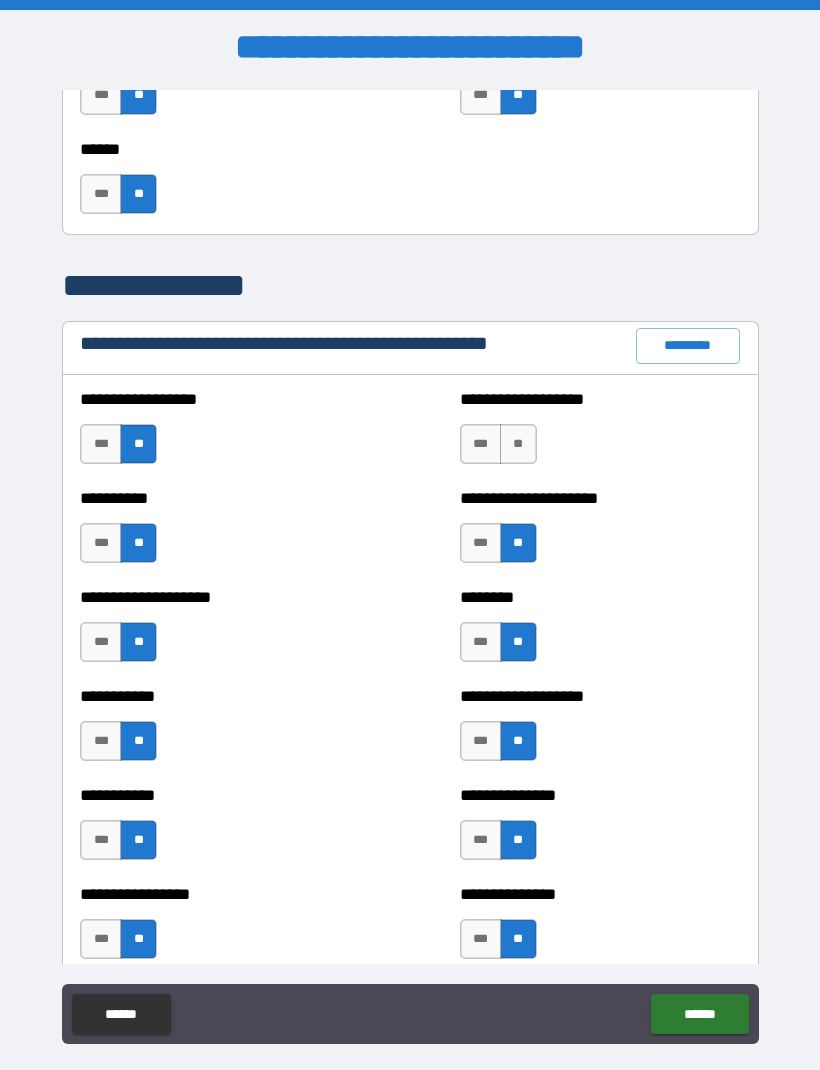 click on "**" at bounding box center [518, 444] 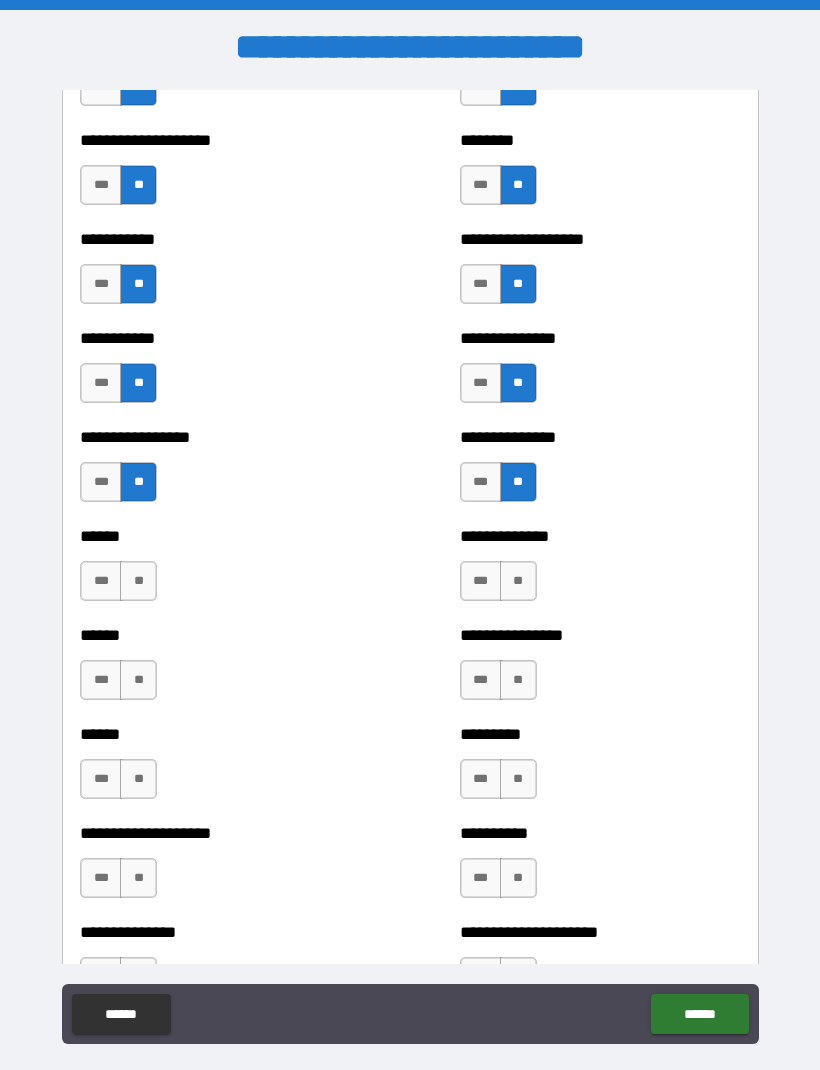 scroll, scrollTop: 2633, scrollLeft: 0, axis: vertical 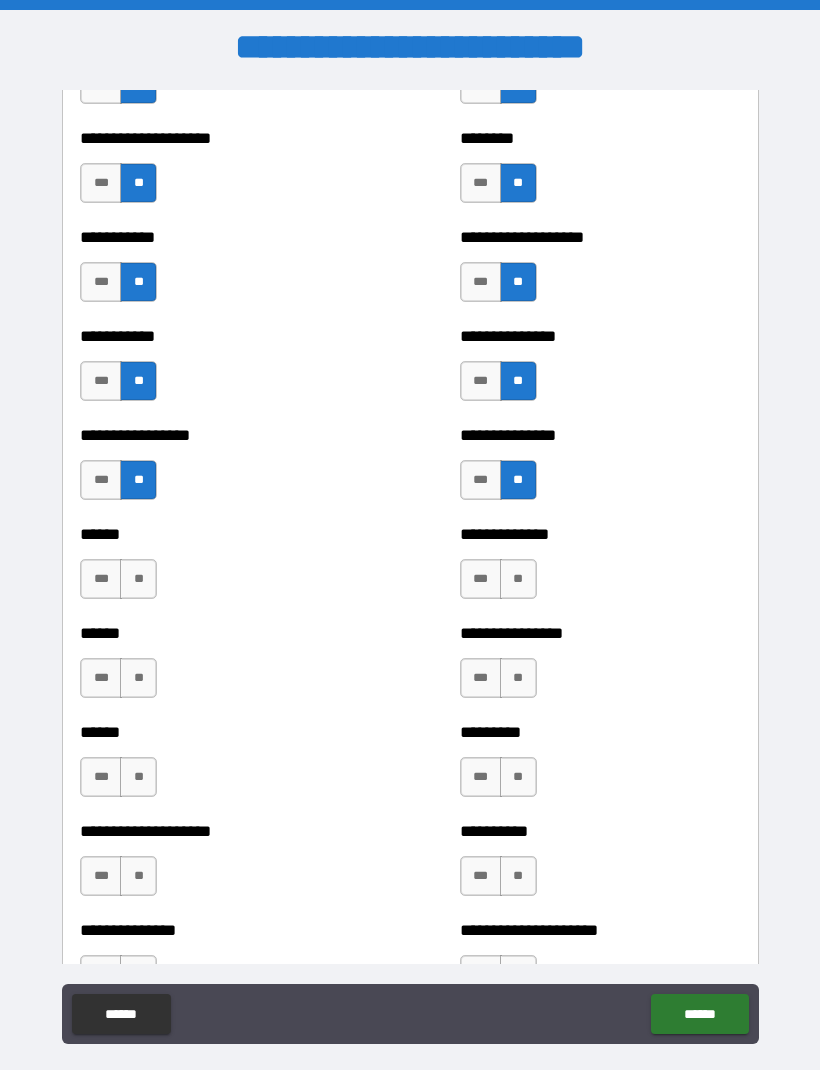 click on "**" at bounding box center (138, 579) 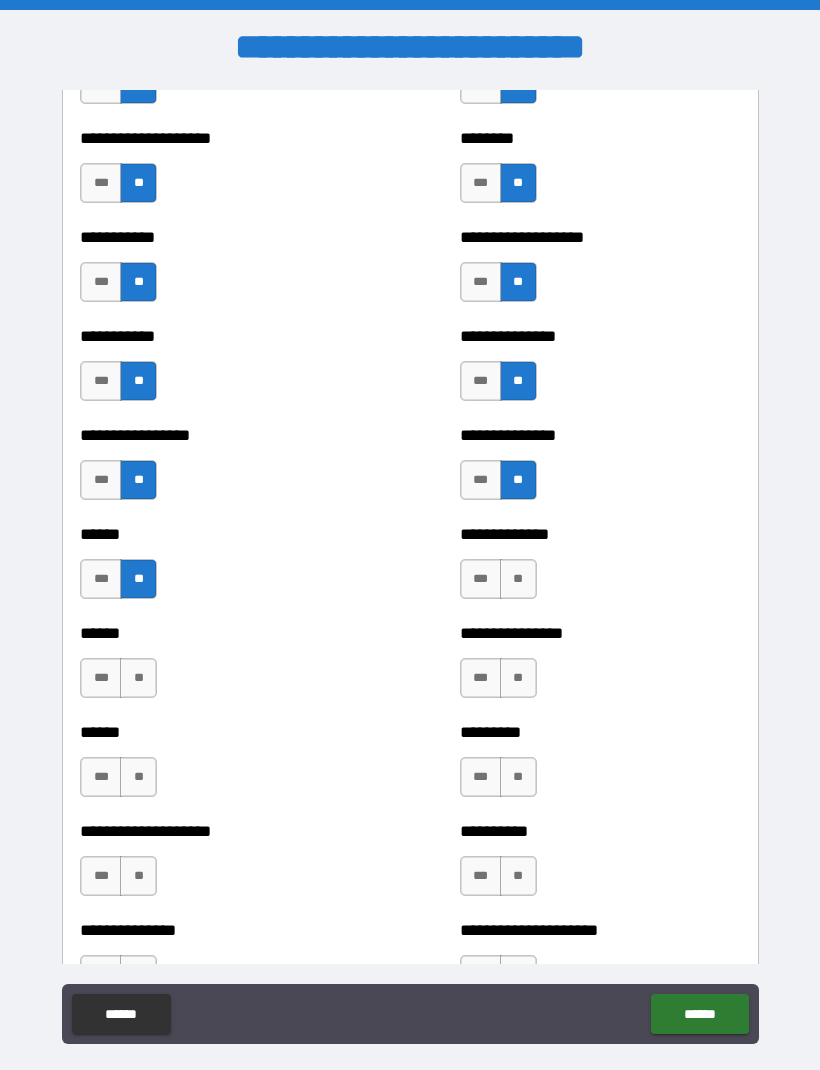 click on "**" at bounding box center (138, 678) 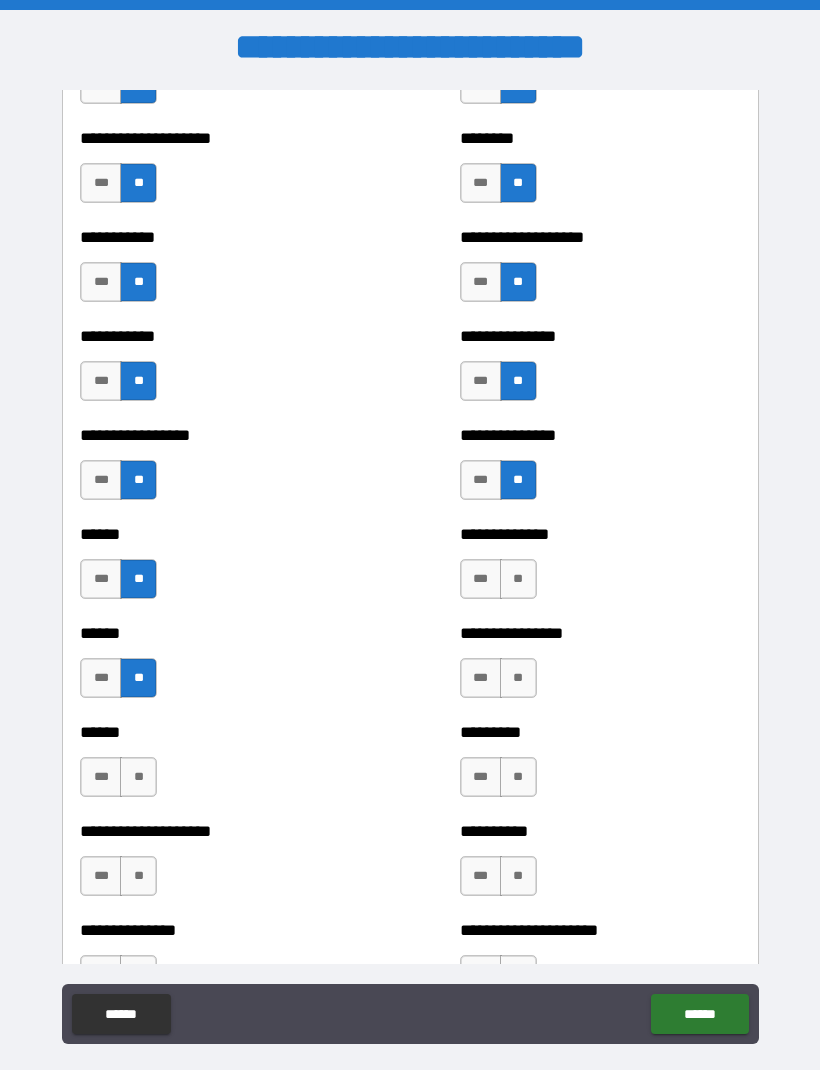click on "**" at bounding box center [138, 777] 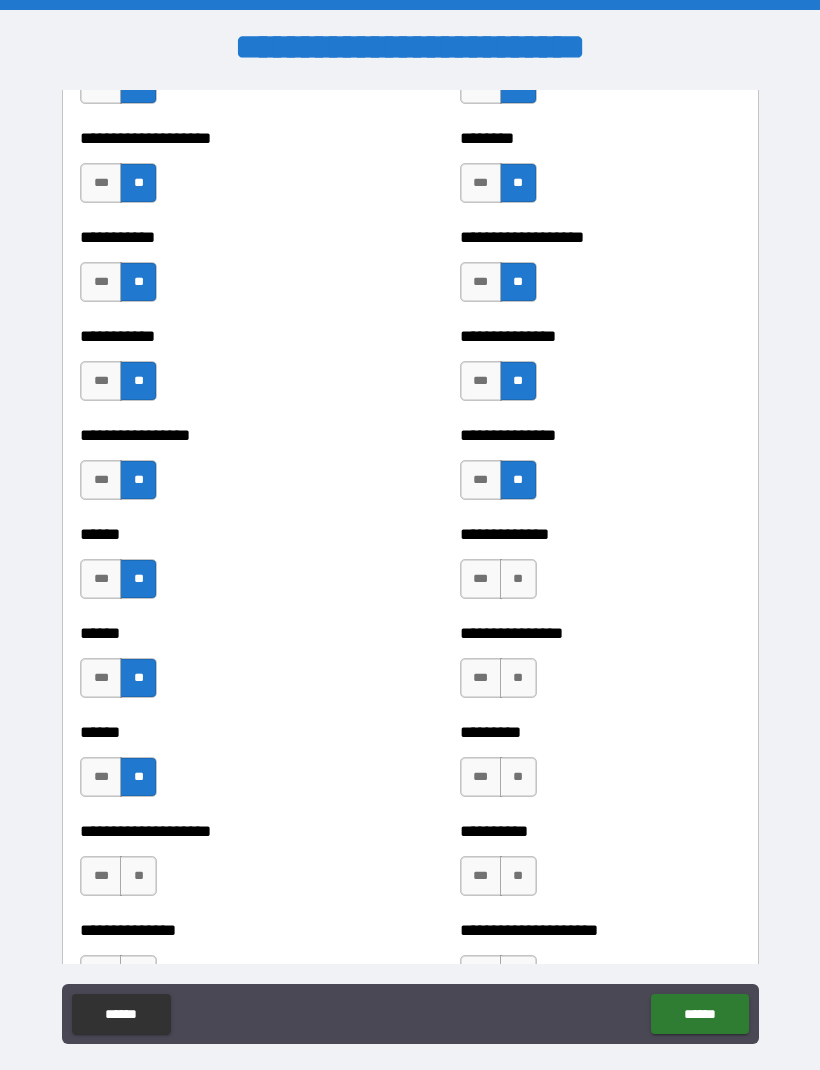 click on "**" at bounding box center [138, 876] 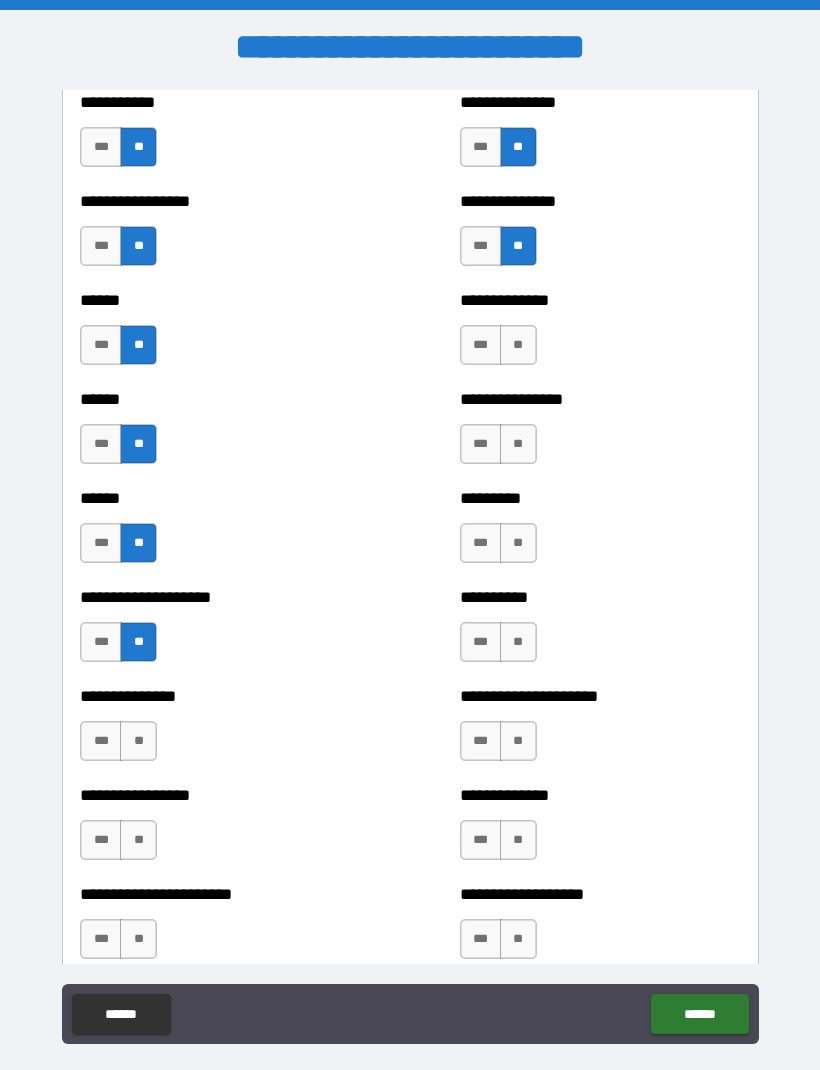 scroll, scrollTop: 2871, scrollLeft: 0, axis: vertical 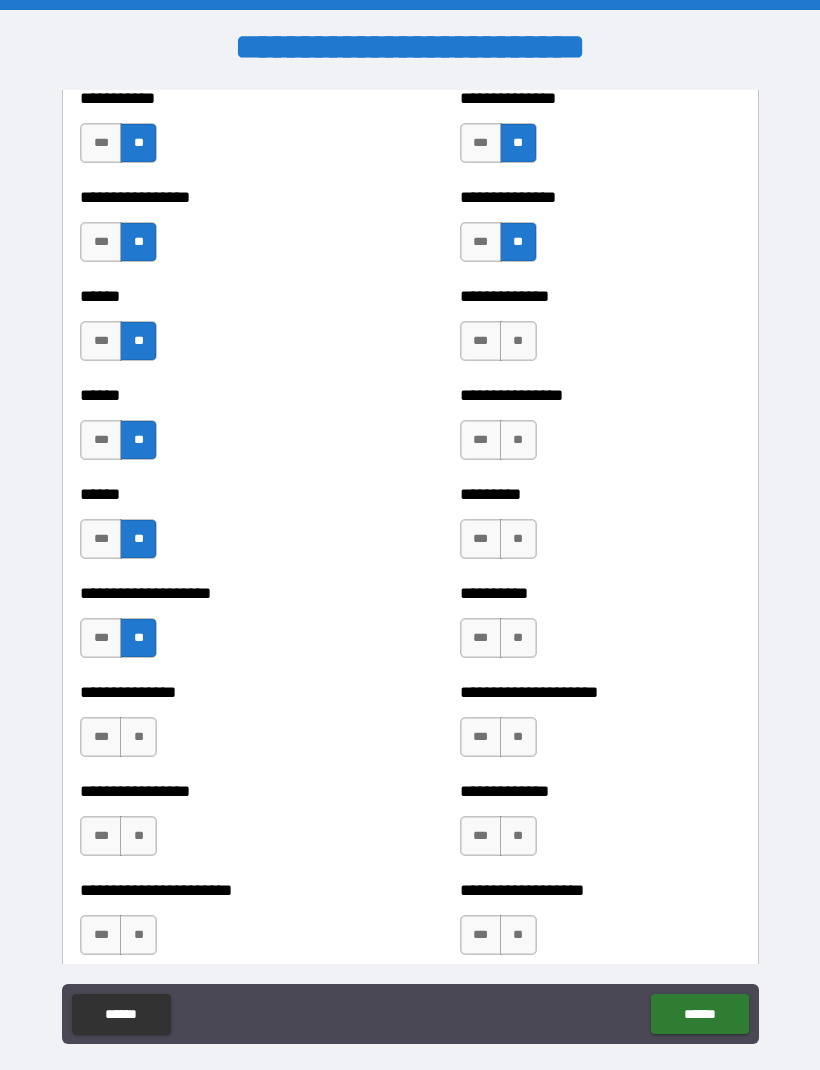 click on "**" at bounding box center (138, 737) 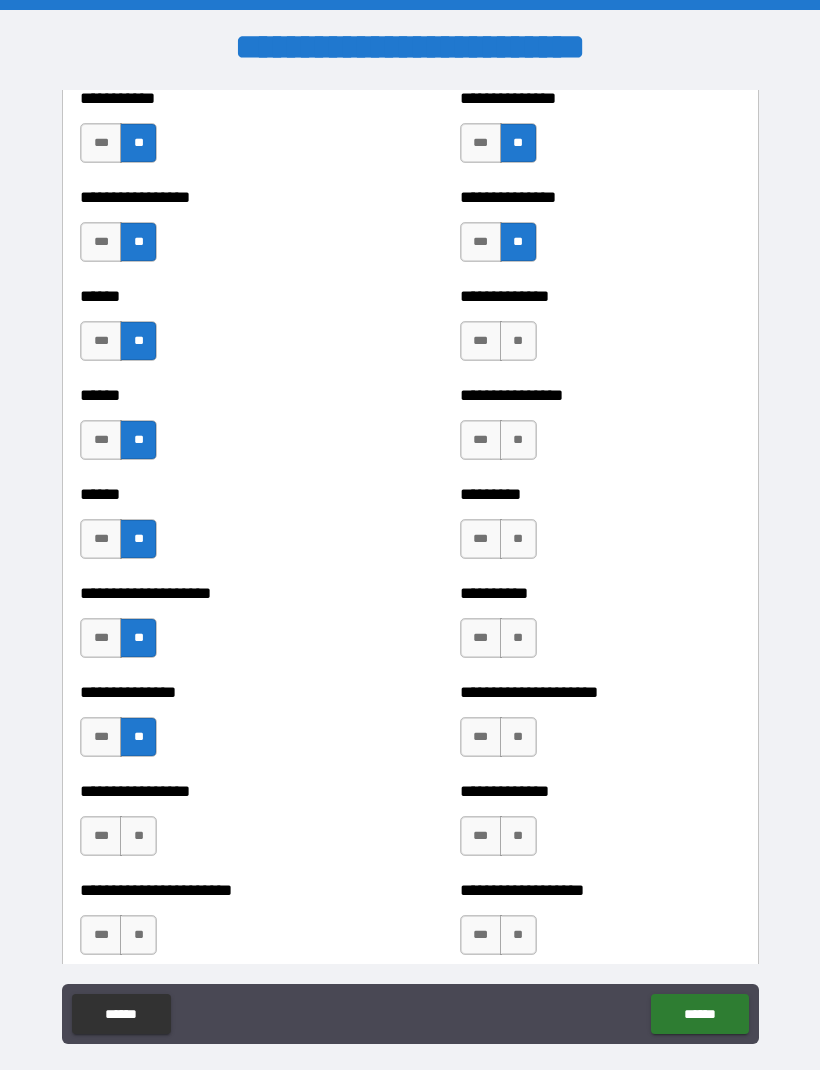 click on "**" at bounding box center [138, 836] 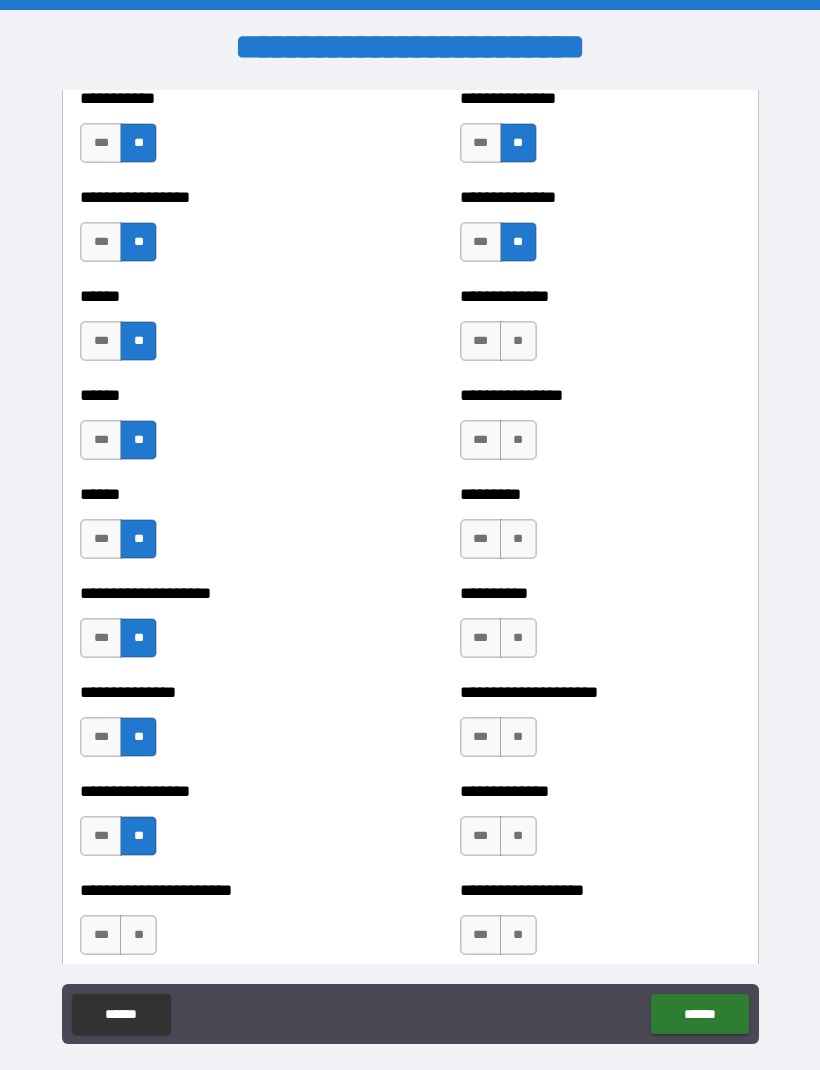 click on "**" at bounding box center (138, 935) 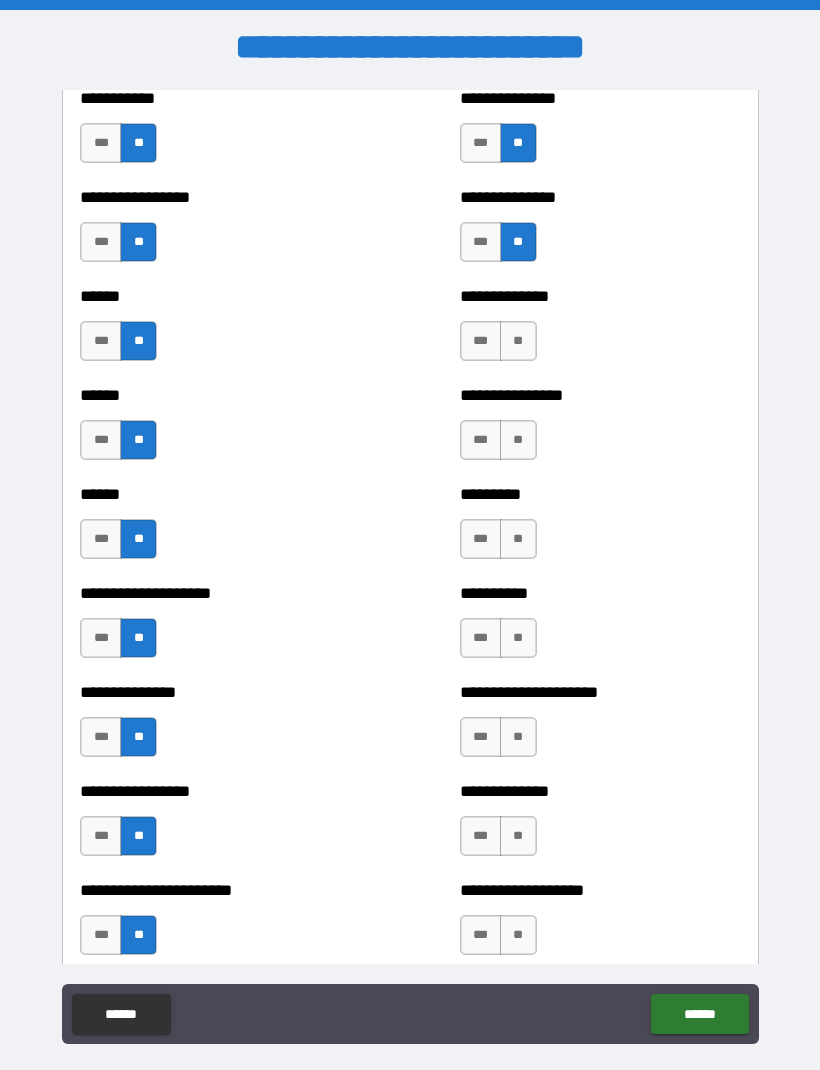 click on "**" at bounding box center [518, 935] 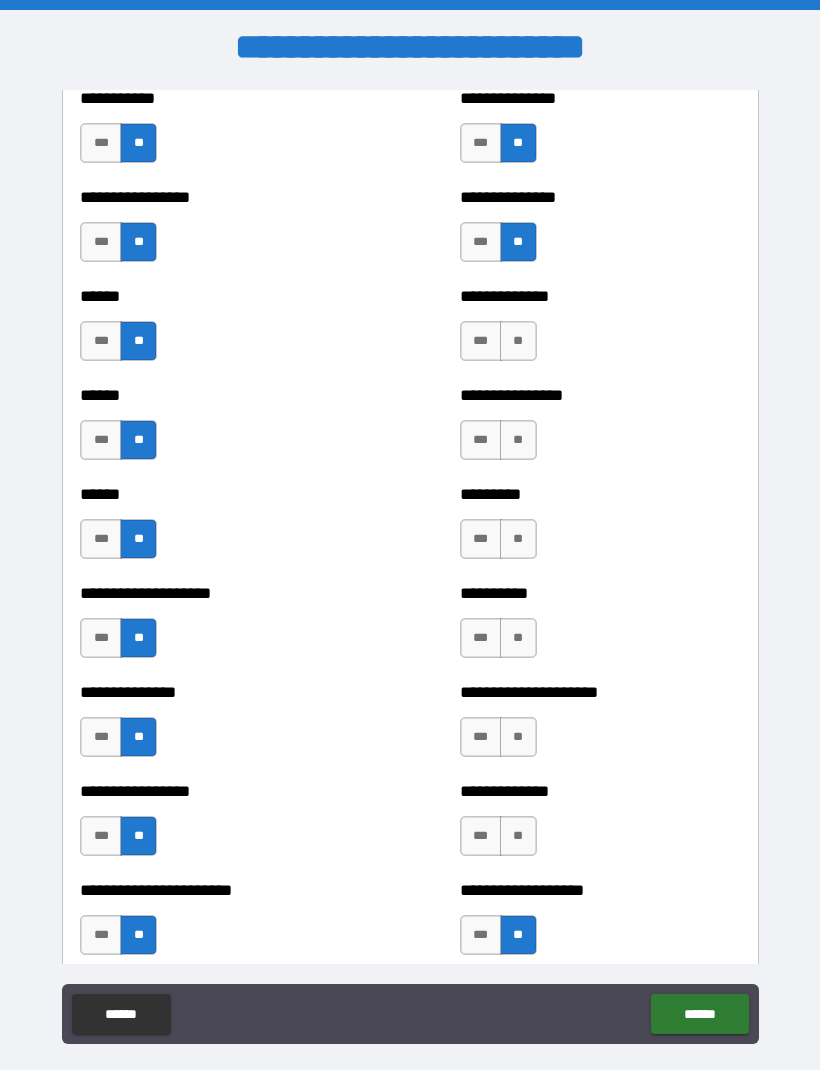 click on "**" at bounding box center (518, 836) 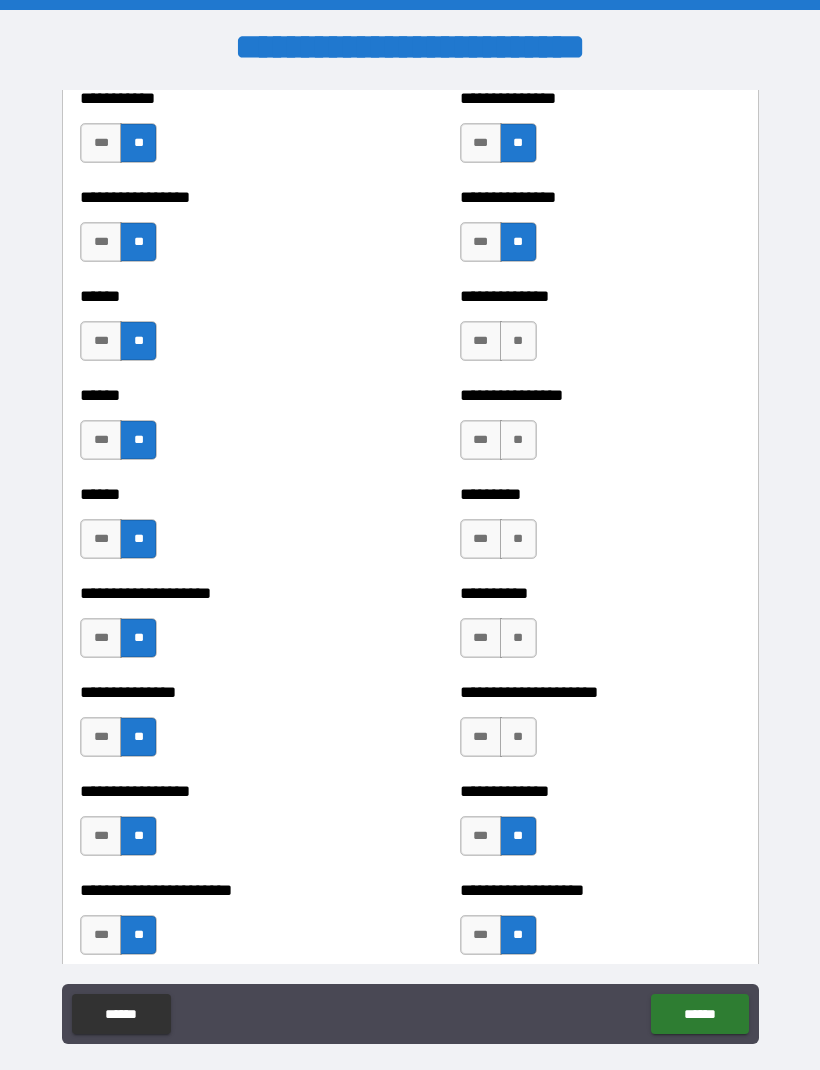 click on "**" at bounding box center [518, 737] 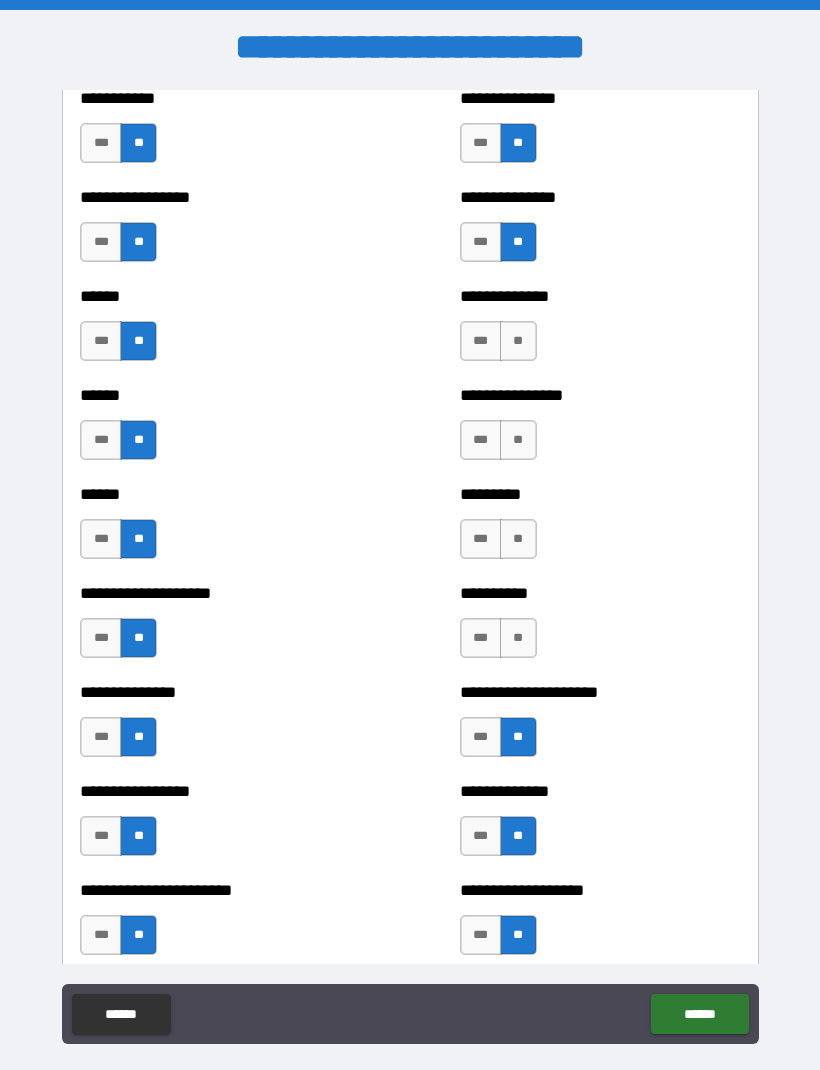 click on "**" at bounding box center (518, 638) 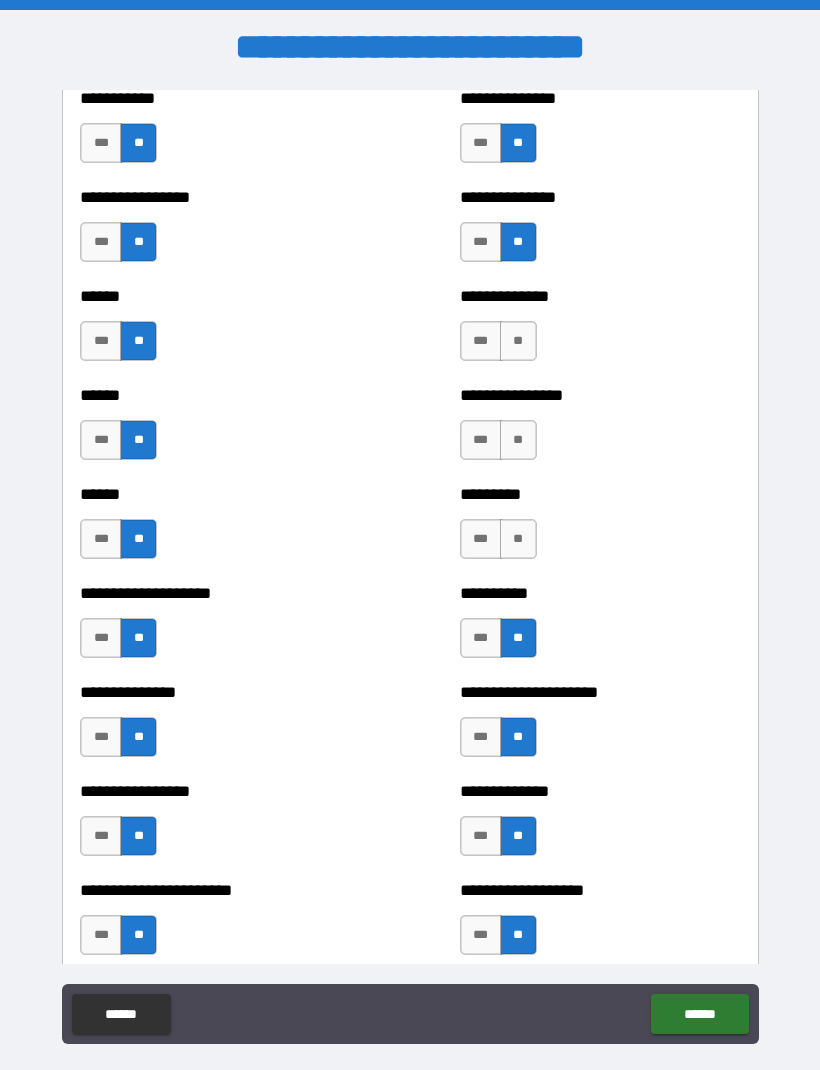 click on "**" at bounding box center [518, 539] 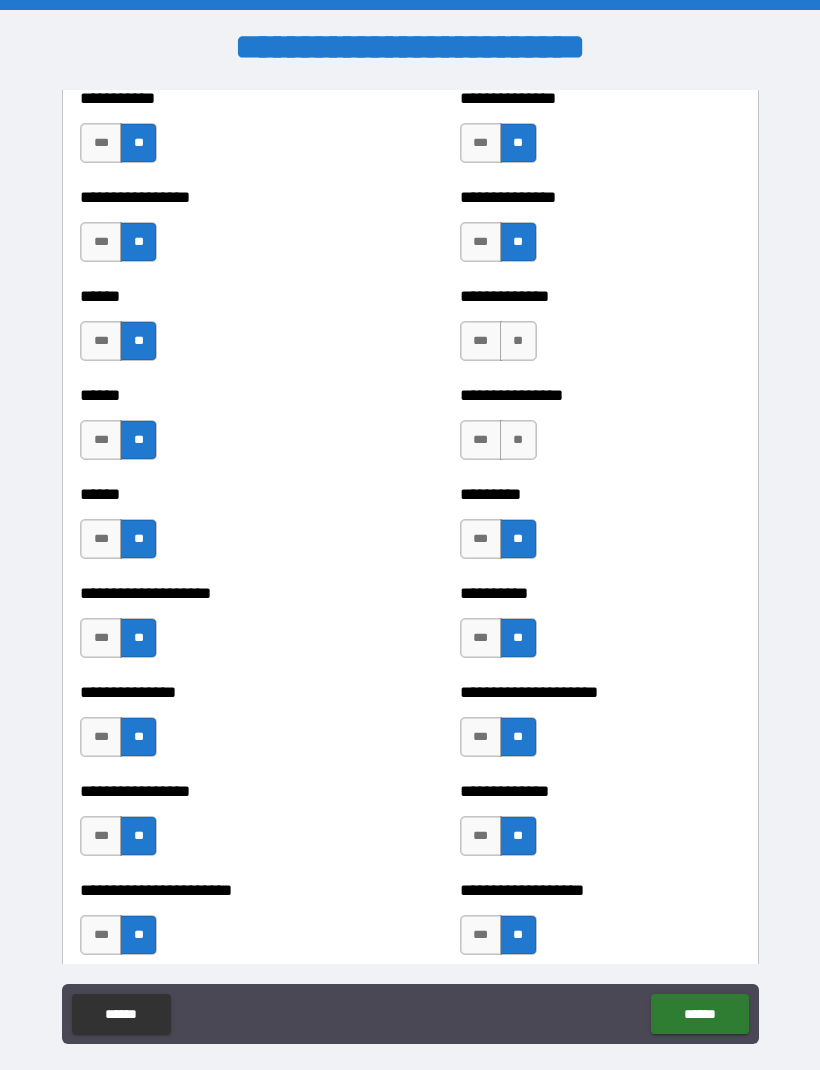 click on "**" at bounding box center (518, 440) 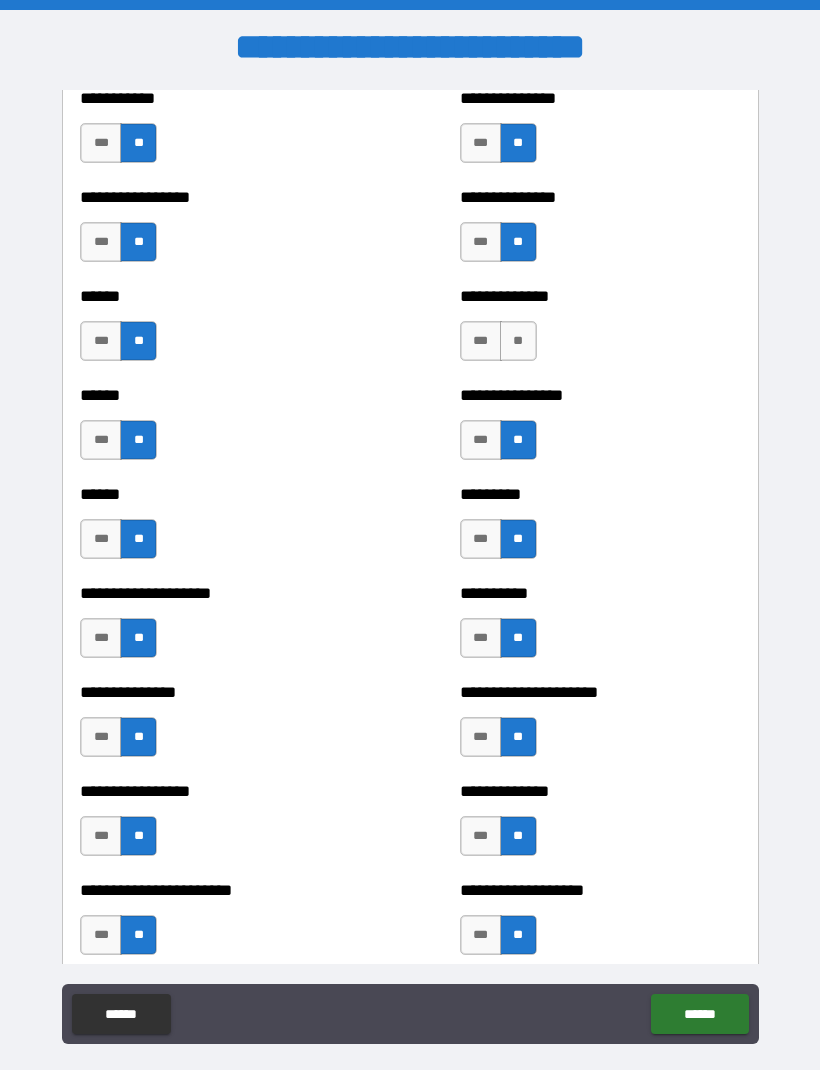 click on "**" at bounding box center [518, 341] 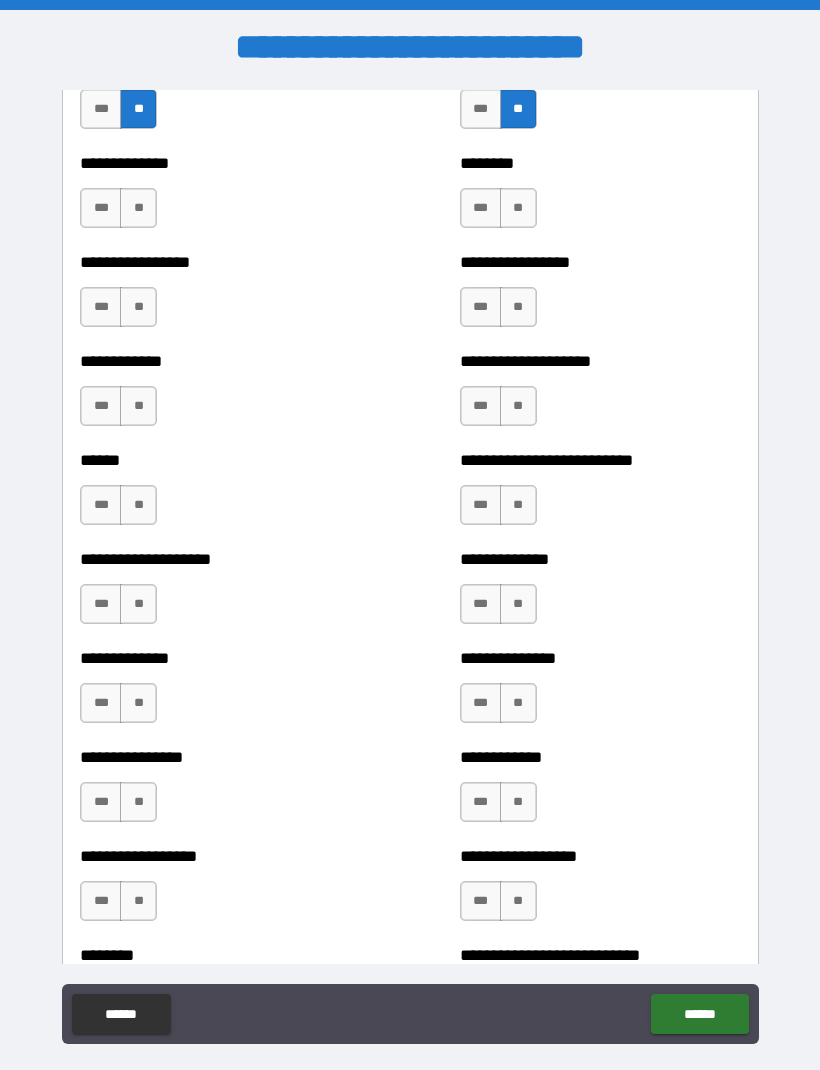 scroll, scrollTop: 3699, scrollLeft: 0, axis: vertical 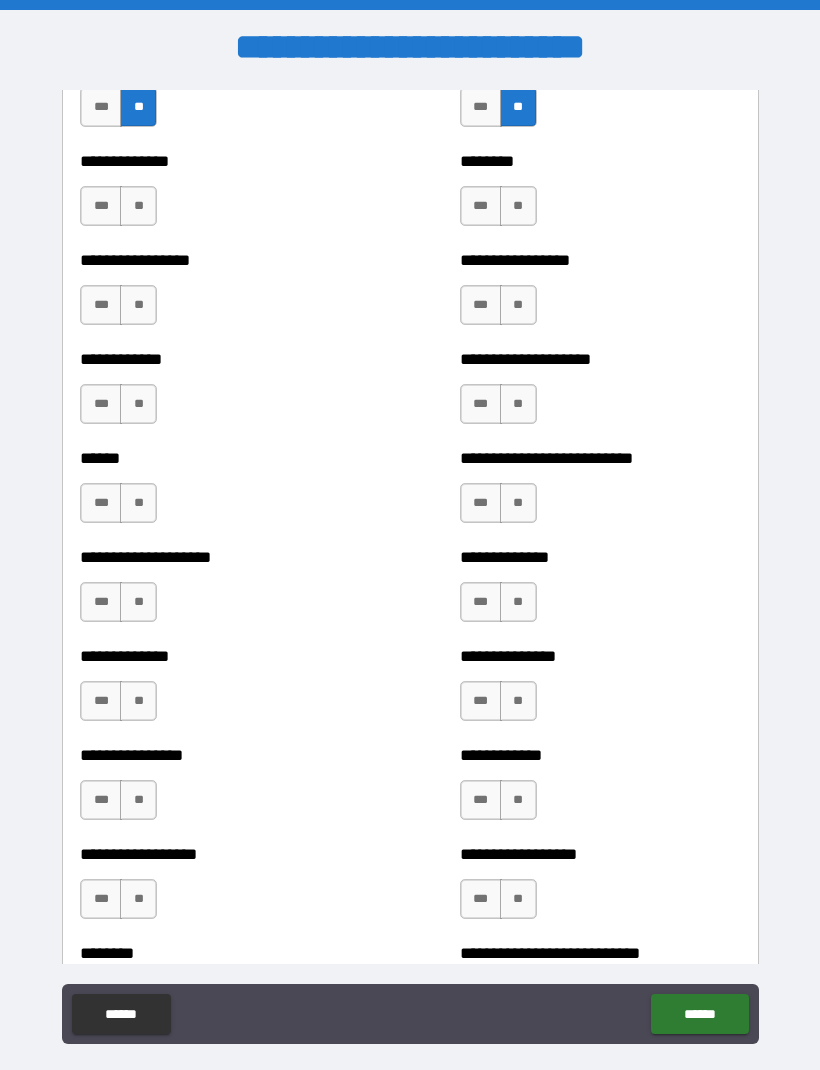 click on "**" at bounding box center (138, 206) 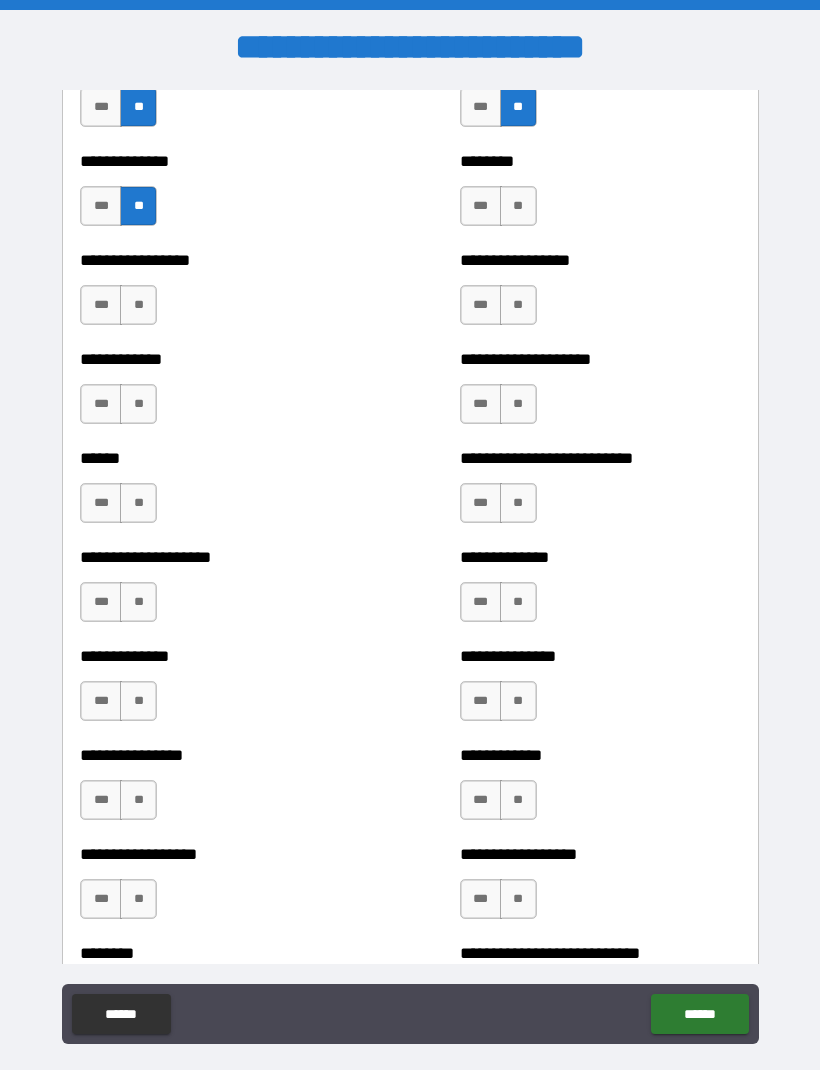 click on "**" at bounding box center (138, 305) 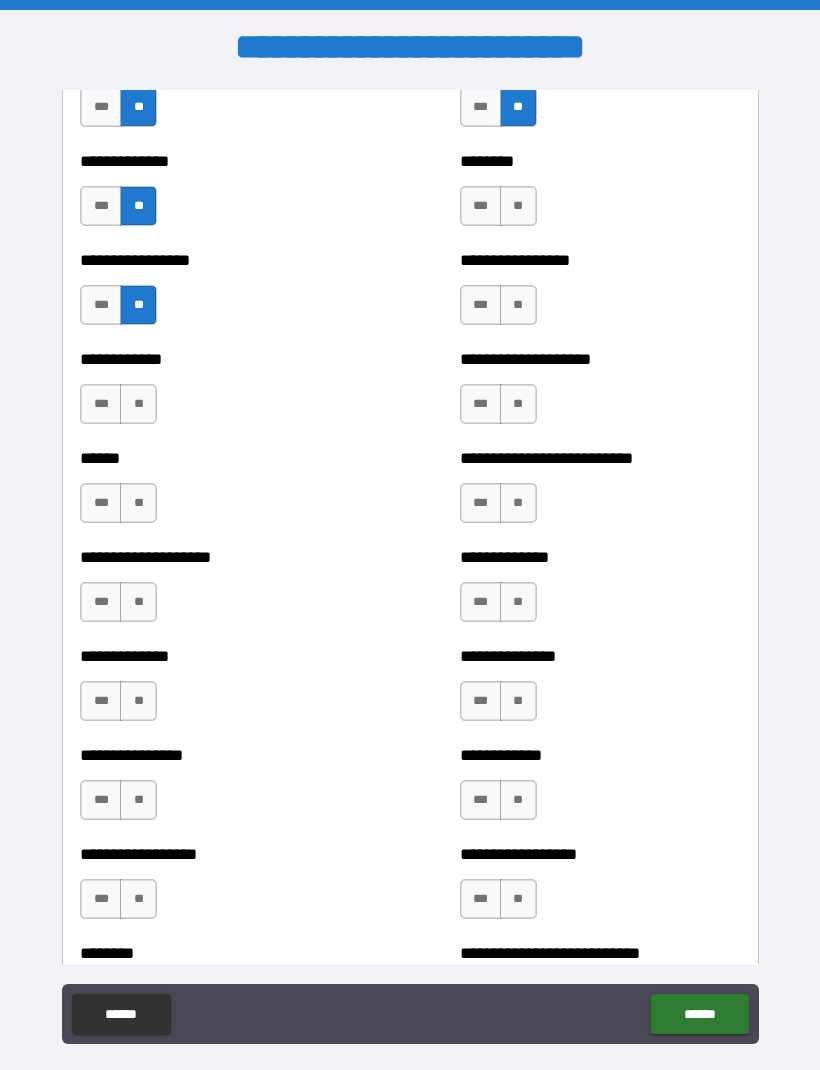 click on "**" at bounding box center (138, 404) 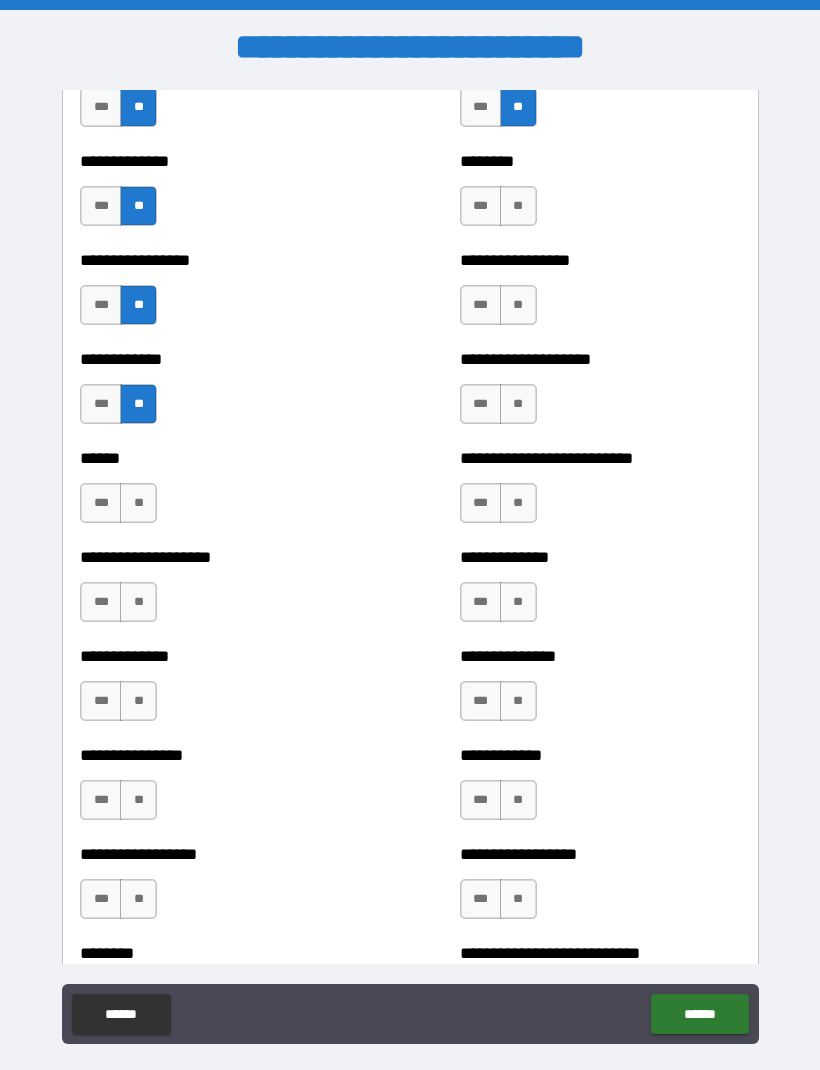 click on "**" at bounding box center [138, 503] 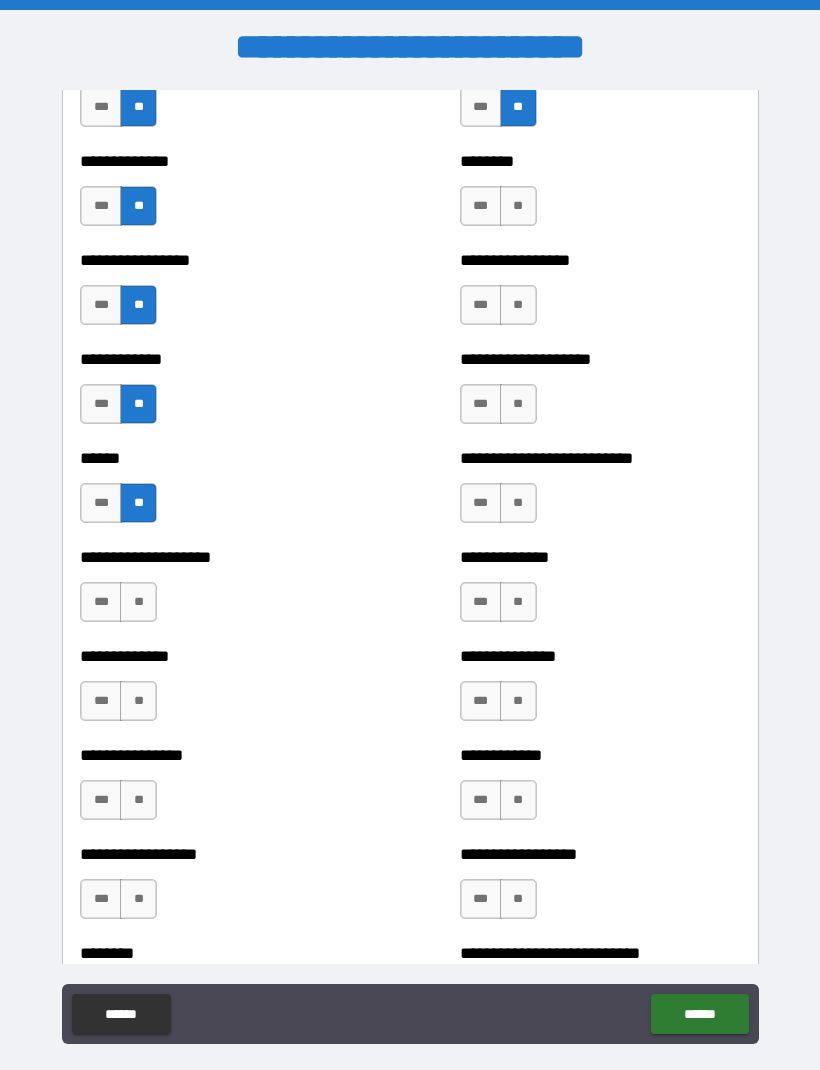 click on "**" at bounding box center [138, 602] 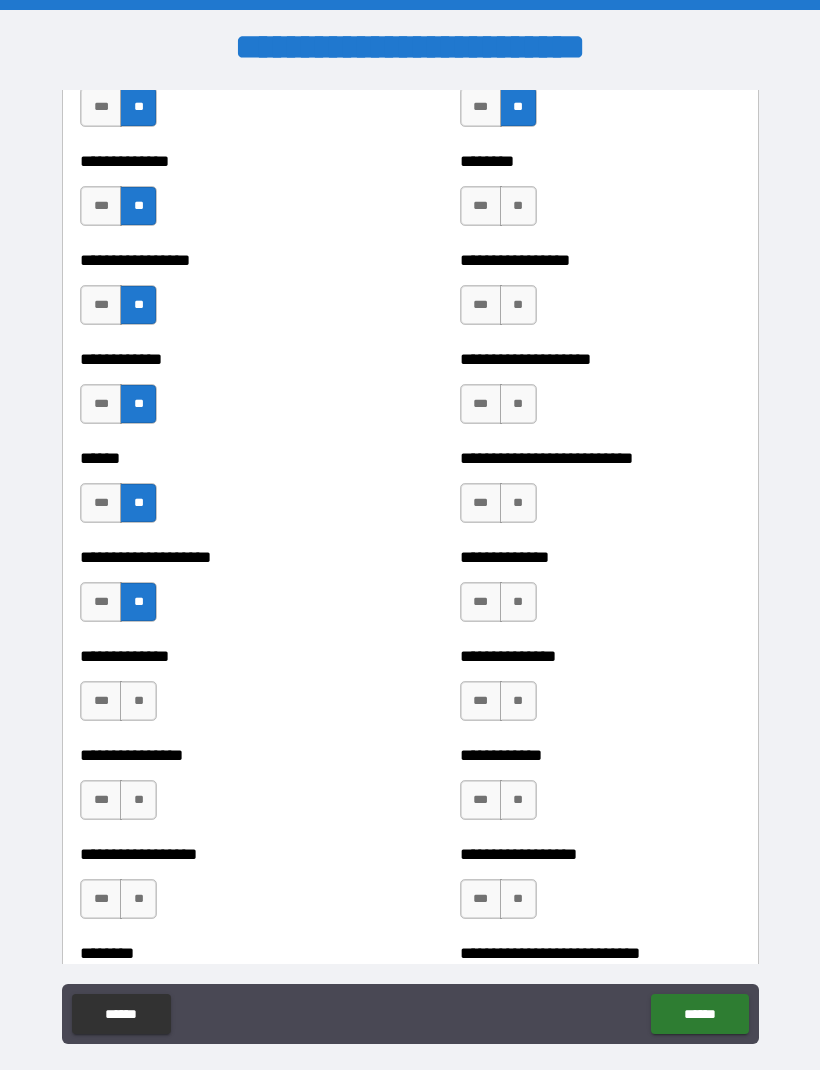 click on "**" at bounding box center [138, 701] 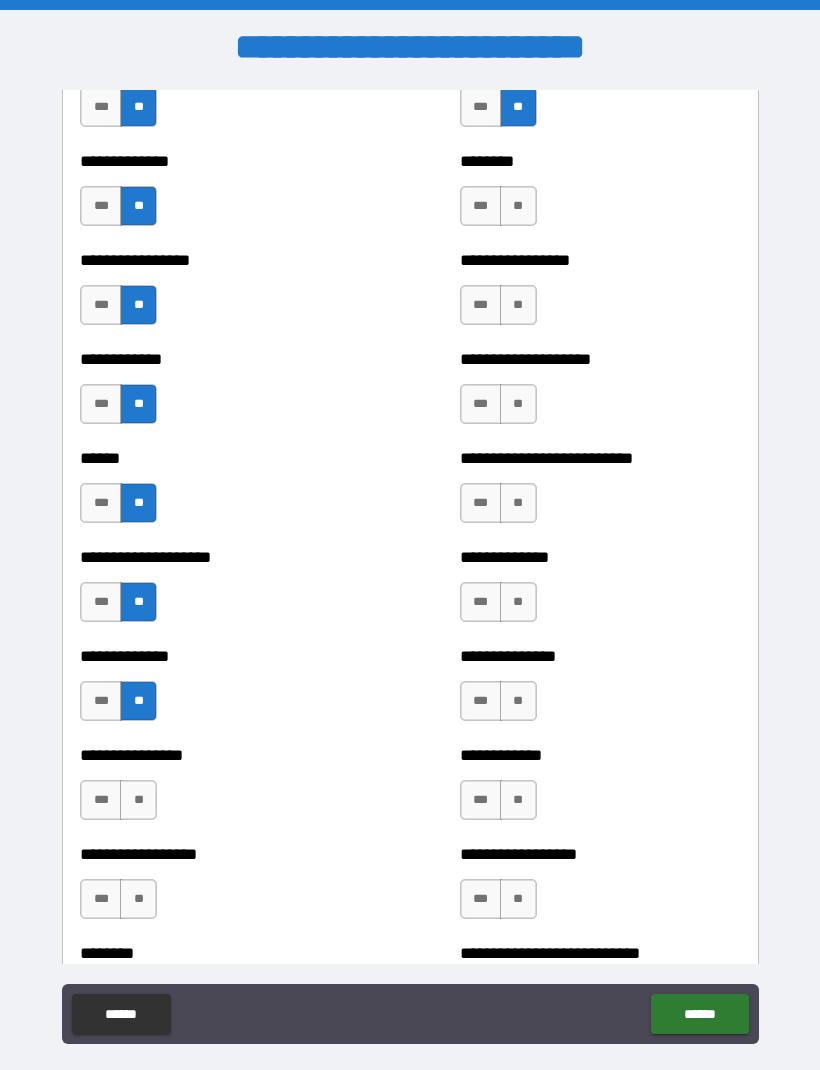 click on "**" at bounding box center (138, 800) 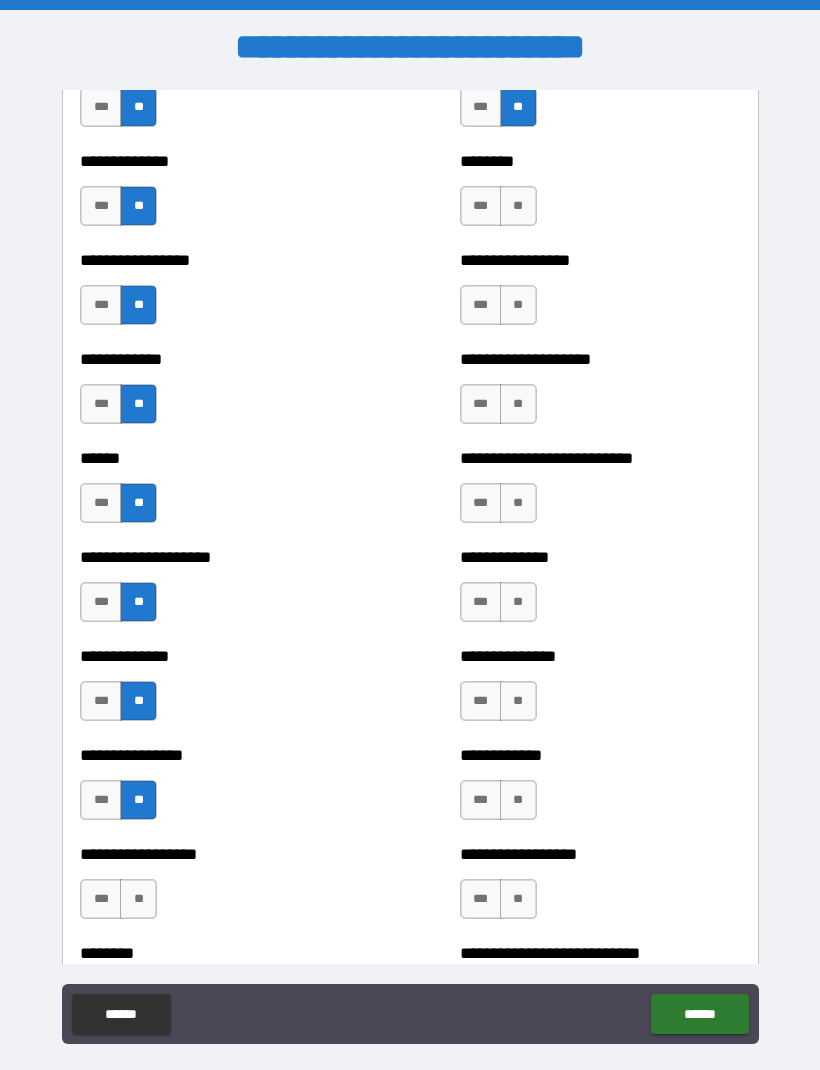 click on "**" at bounding box center (138, 899) 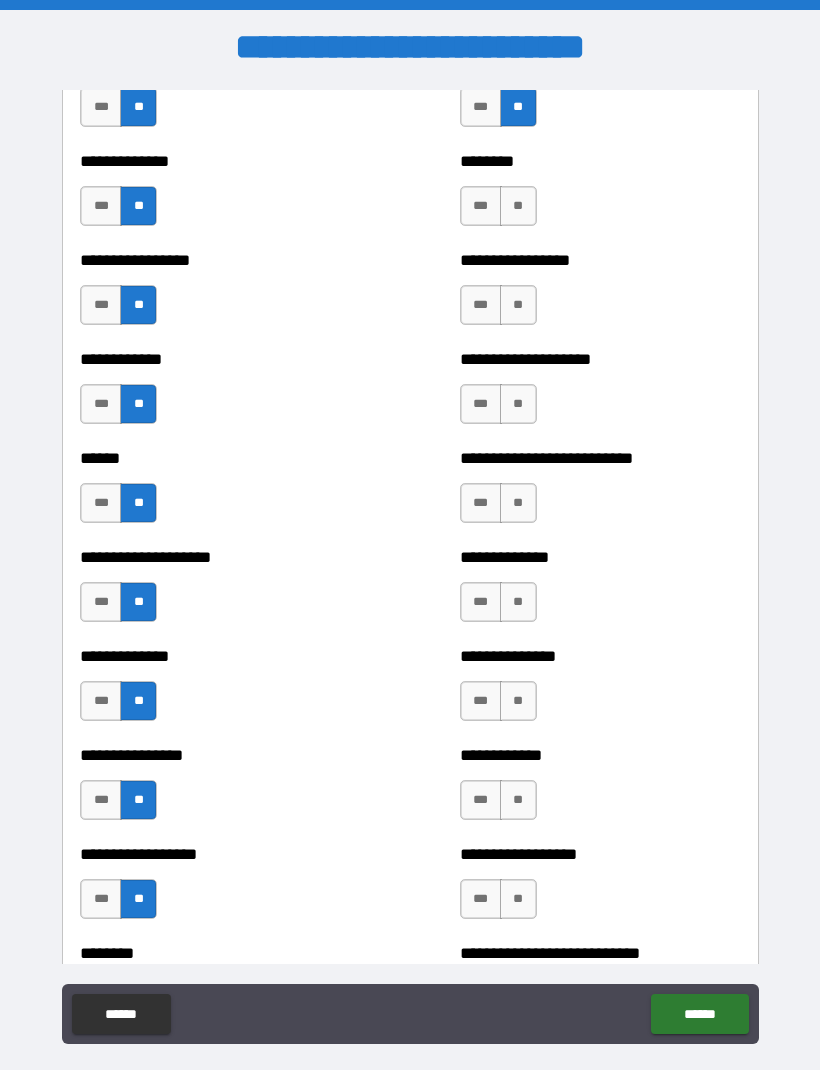 click on "**" at bounding box center [518, 899] 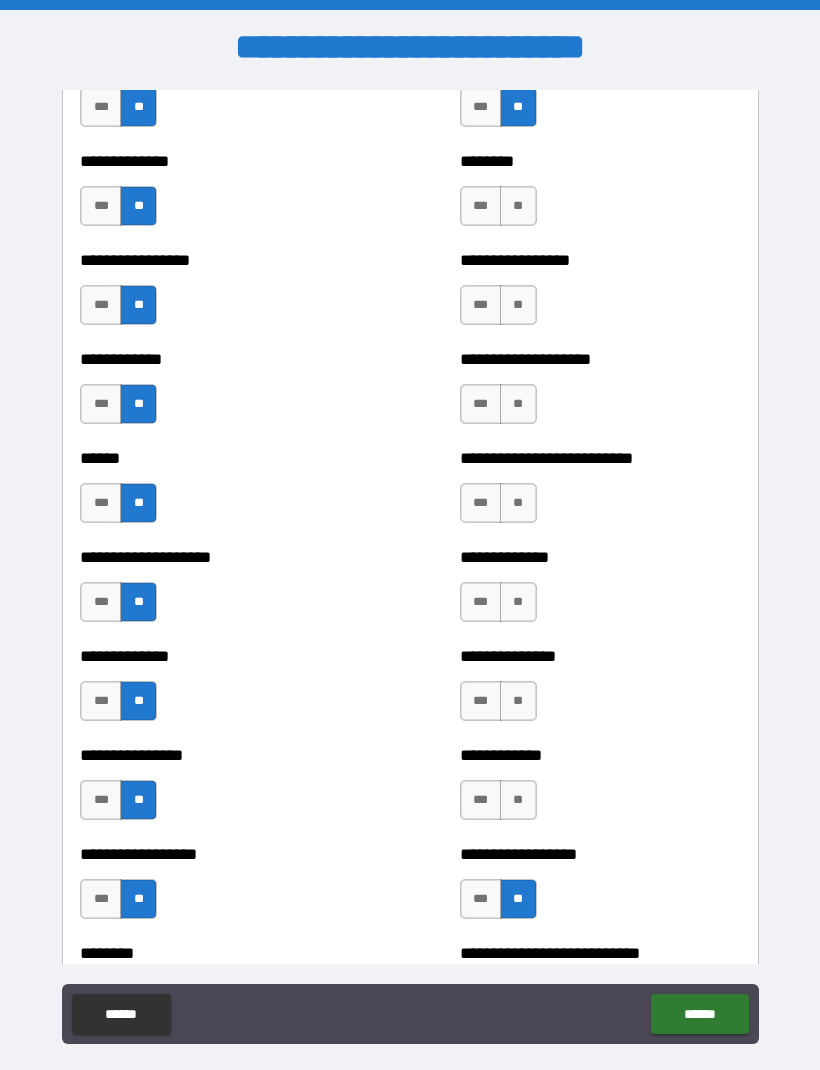 click on "**" at bounding box center (518, 800) 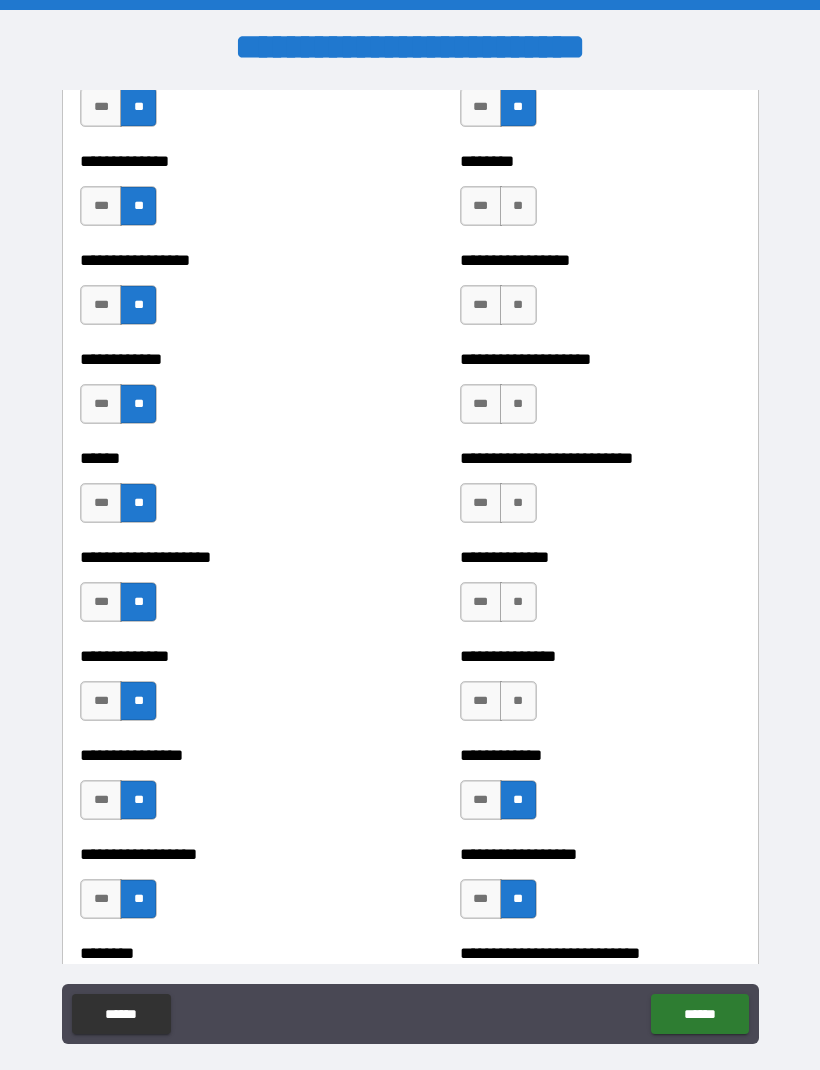 click on "**" at bounding box center [518, 701] 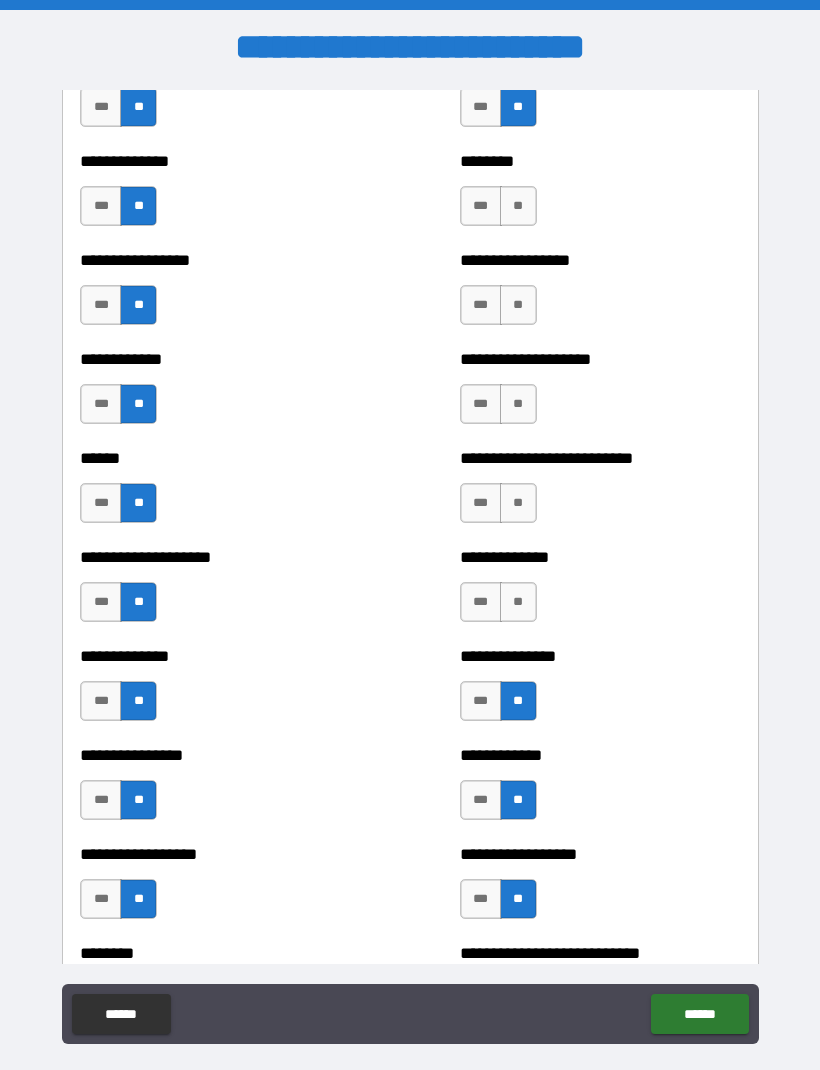 click on "**" at bounding box center (518, 602) 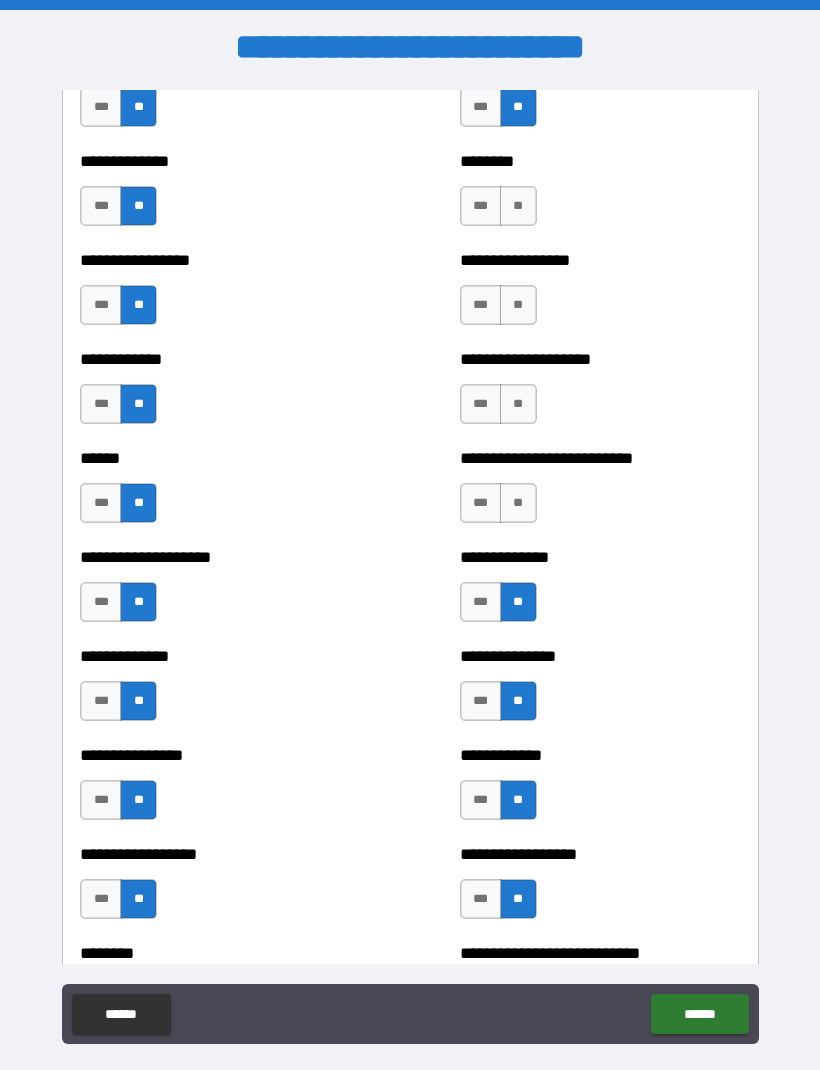 click on "**" at bounding box center (518, 503) 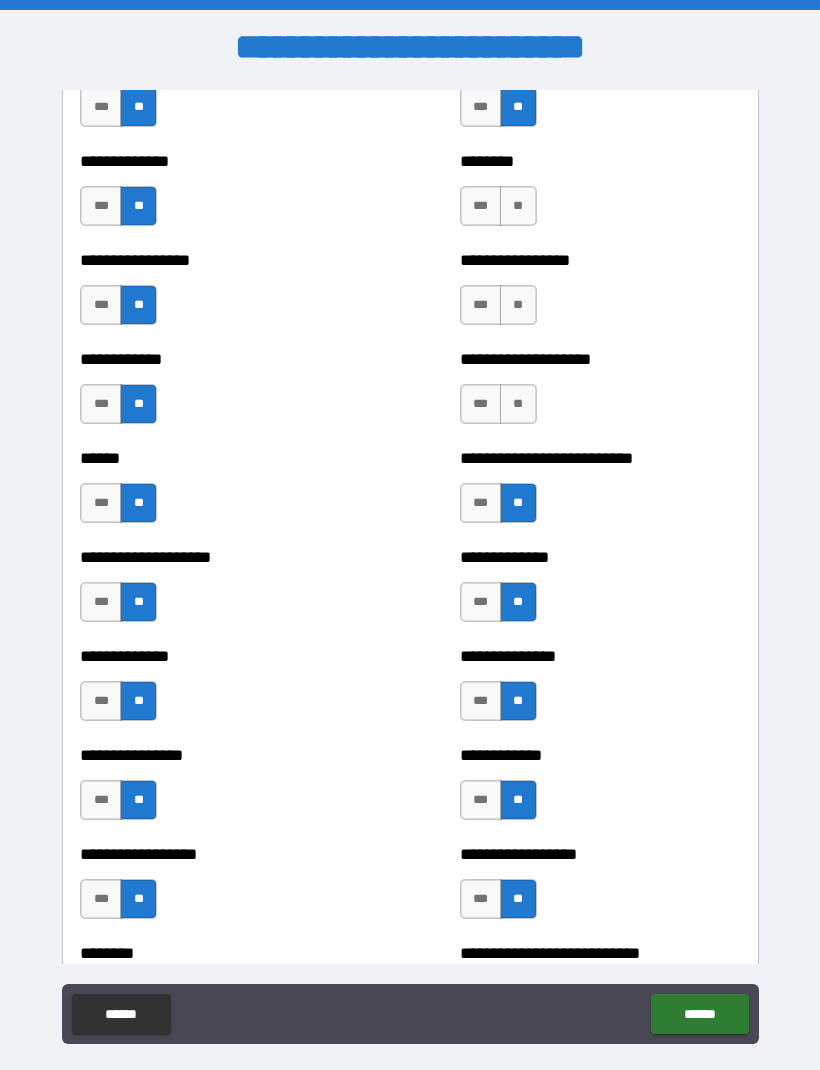 click on "**" at bounding box center (518, 404) 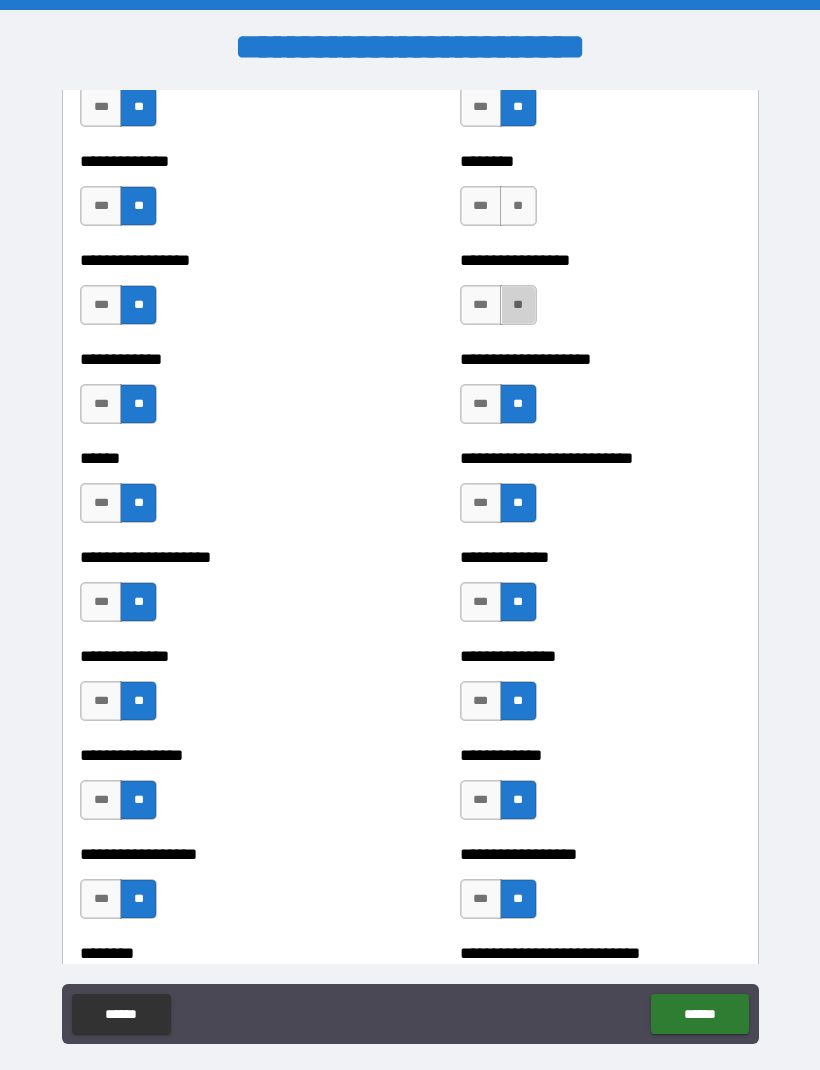 click on "**" at bounding box center (518, 305) 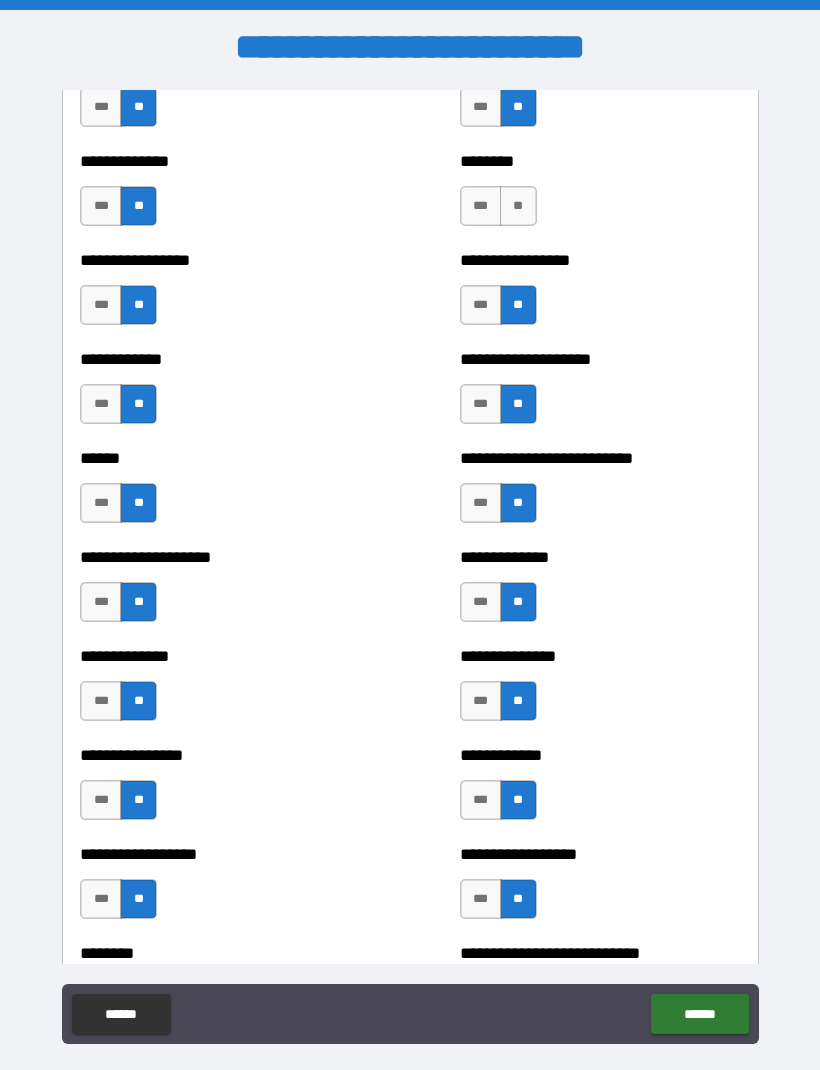 click on "**" at bounding box center (518, 206) 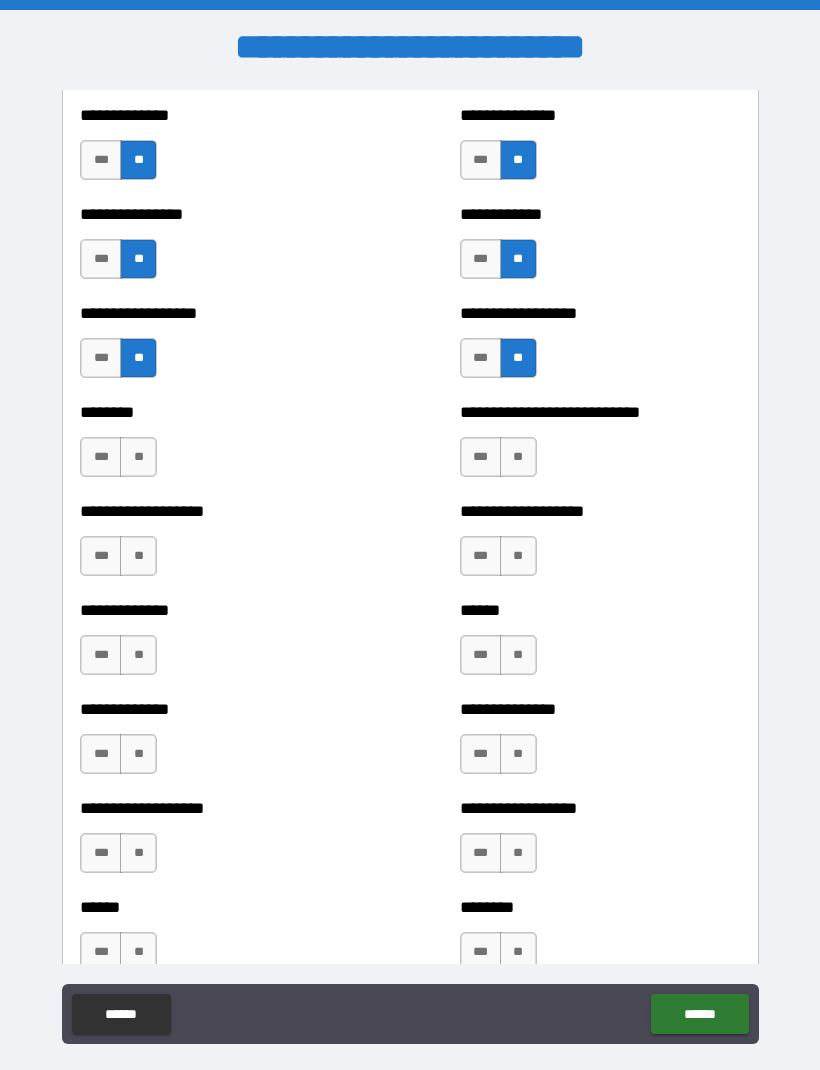 scroll, scrollTop: 4252, scrollLeft: 0, axis: vertical 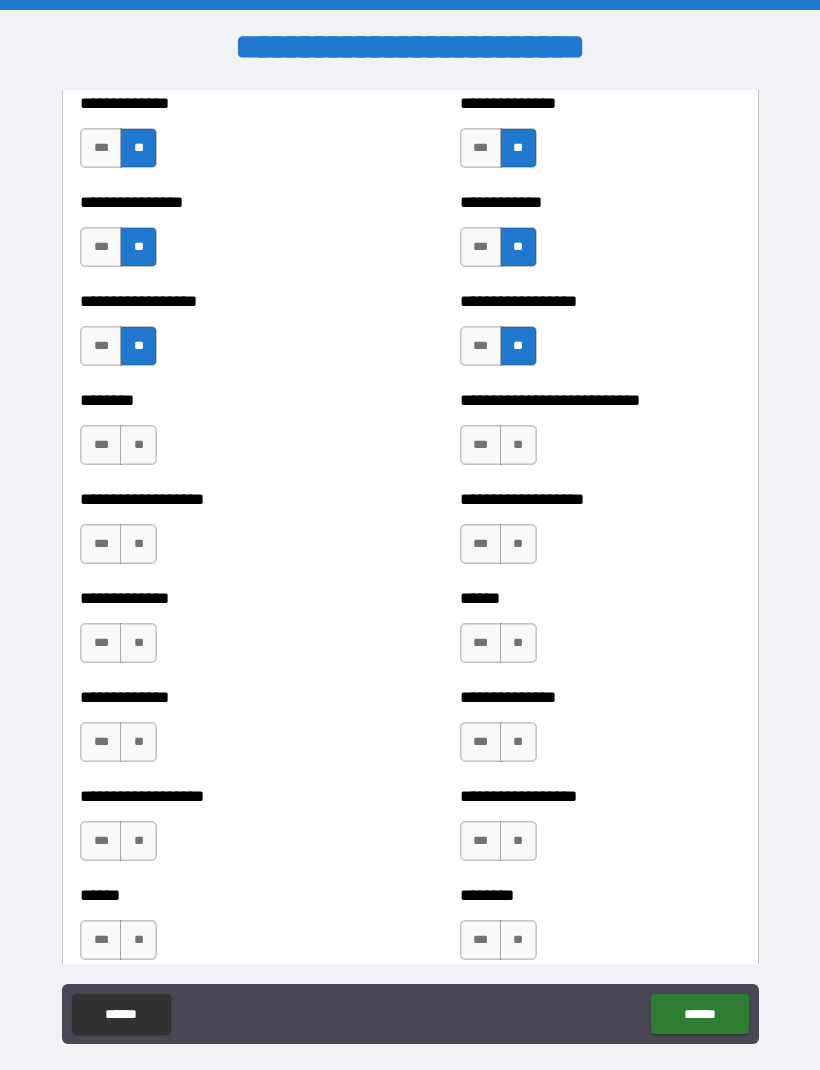 click on "**" at bounding box center [138, 445] 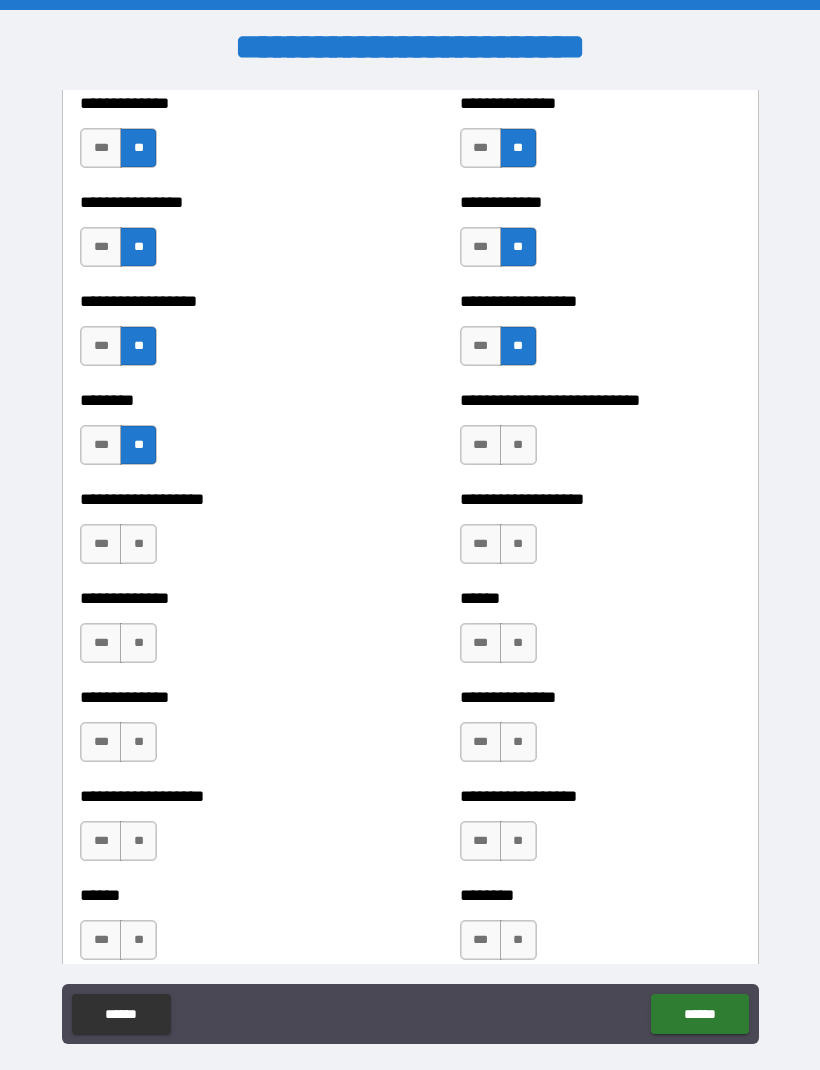click on "**" at bounding box center (138, 544) 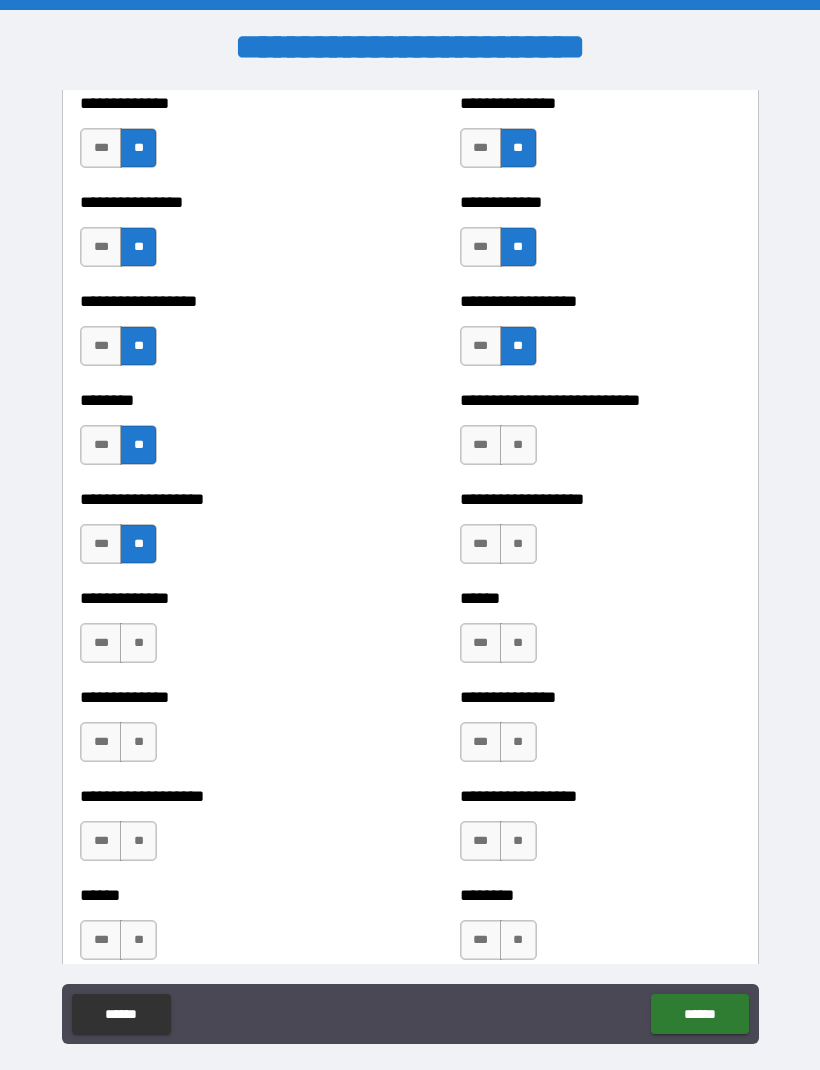 click on "**" at bounding box center [138, 643] 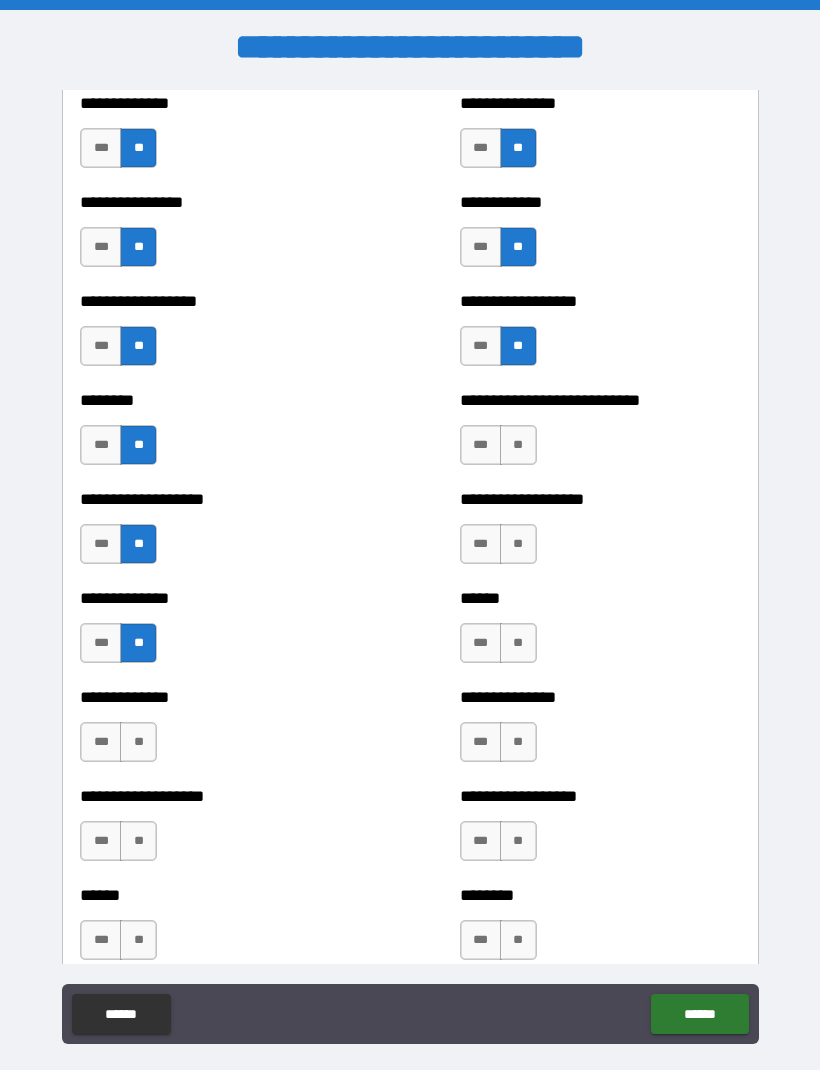 click on "**" at bounding box center [138, 742] 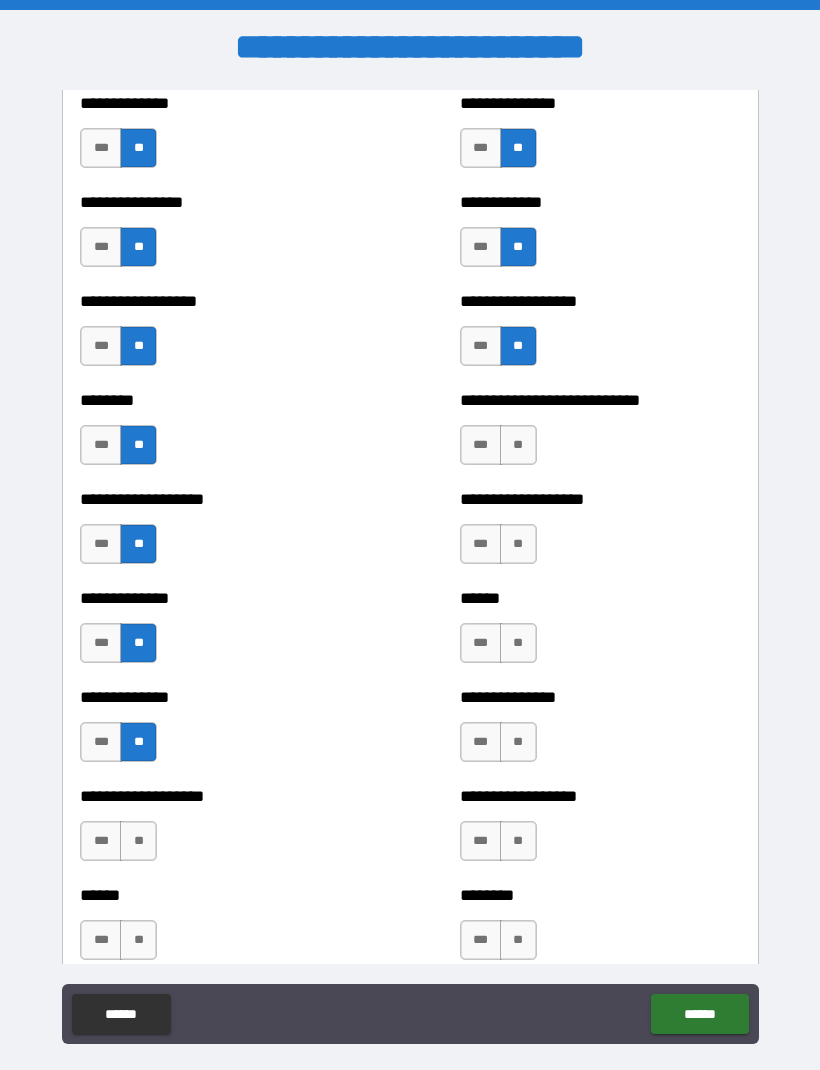 click on "**" at bounding box center [138, 841] 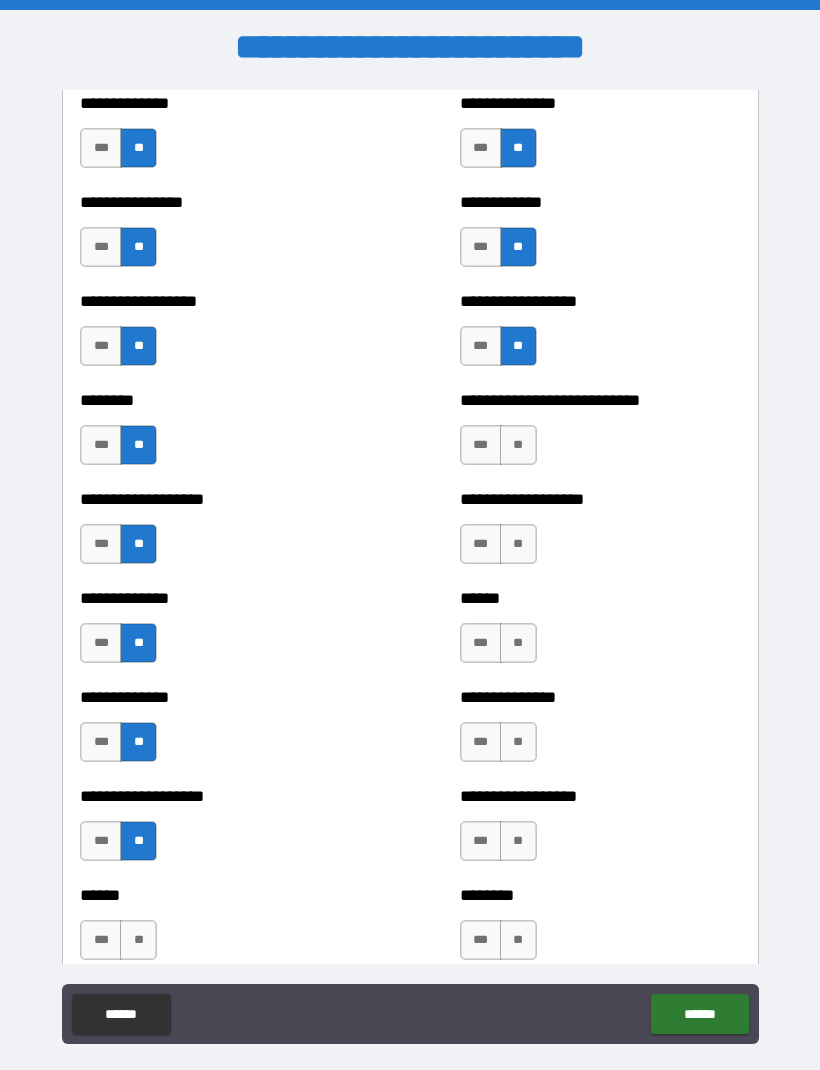 click on "**" at bounding box center [138, 940] 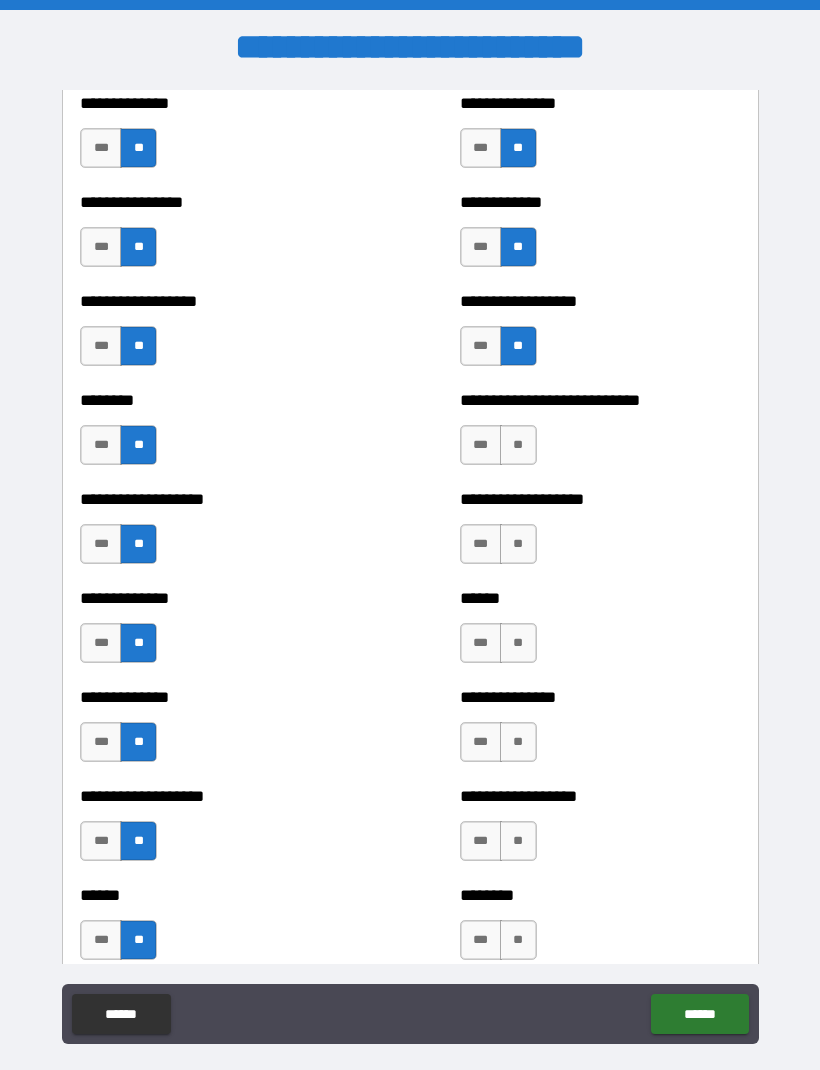 click on "**" at bounding box center [518, 940] 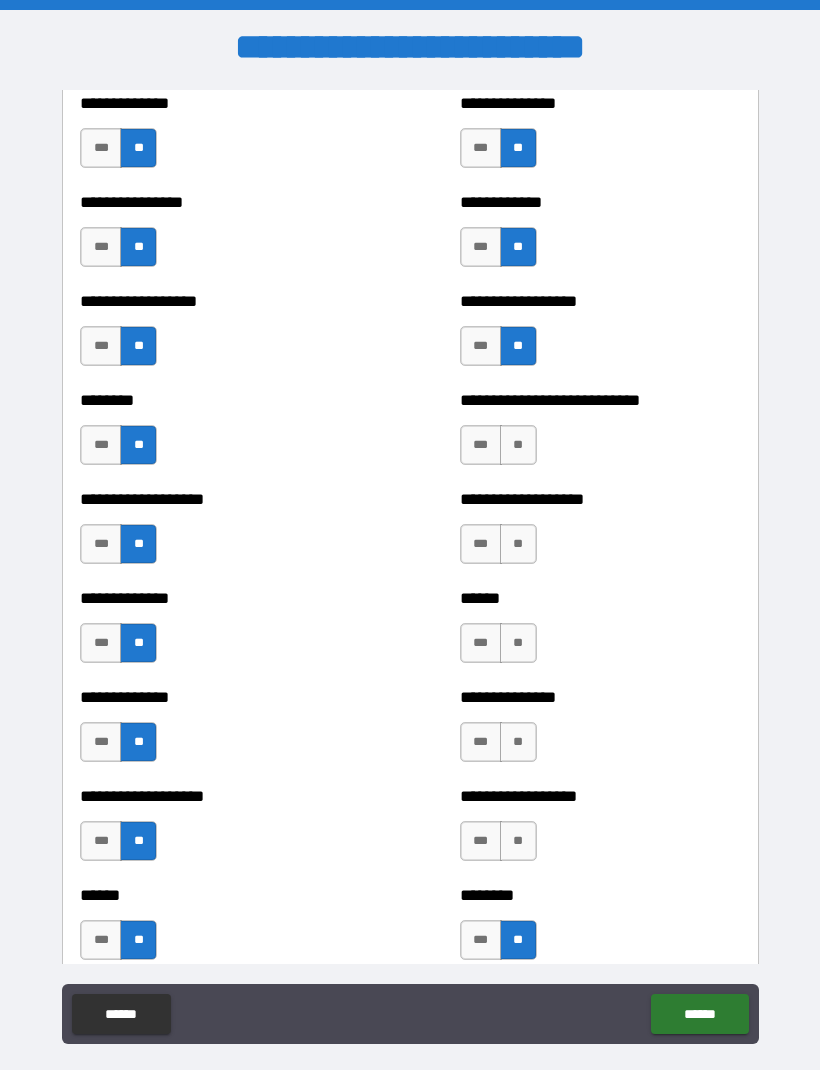 click on "**" at bounding box center [518, 841] 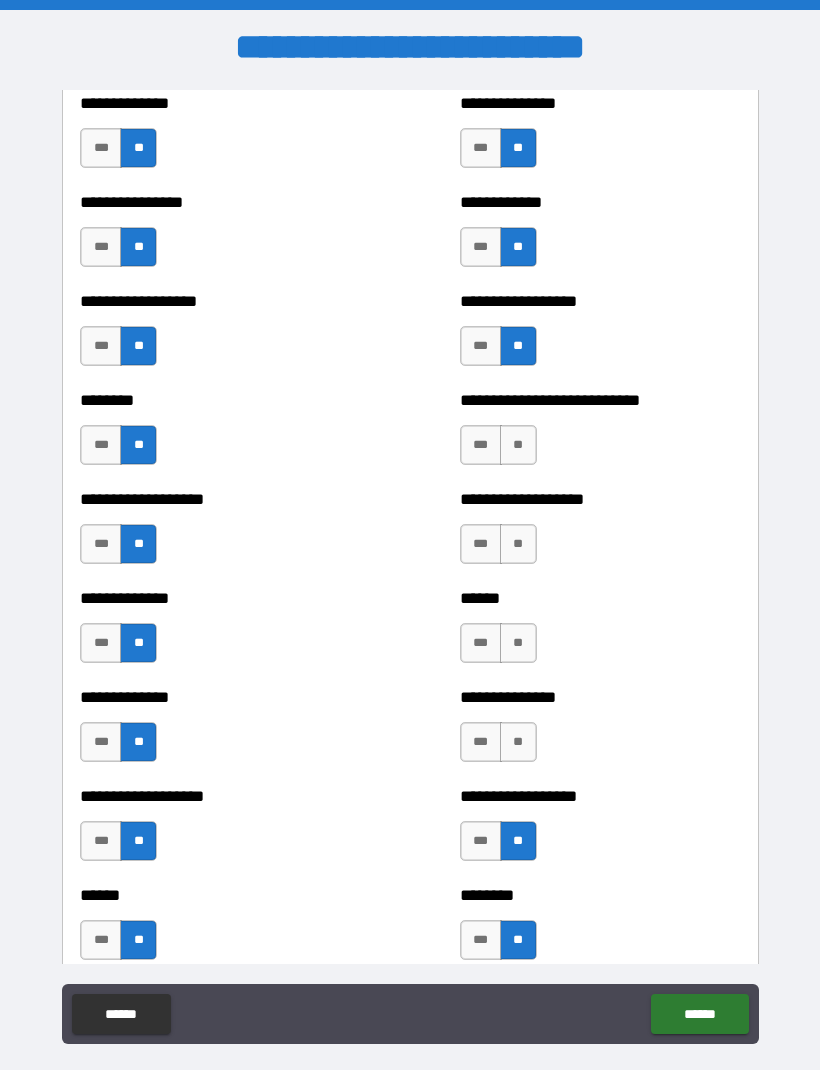 click on "**" at bounding box center (518, 742) 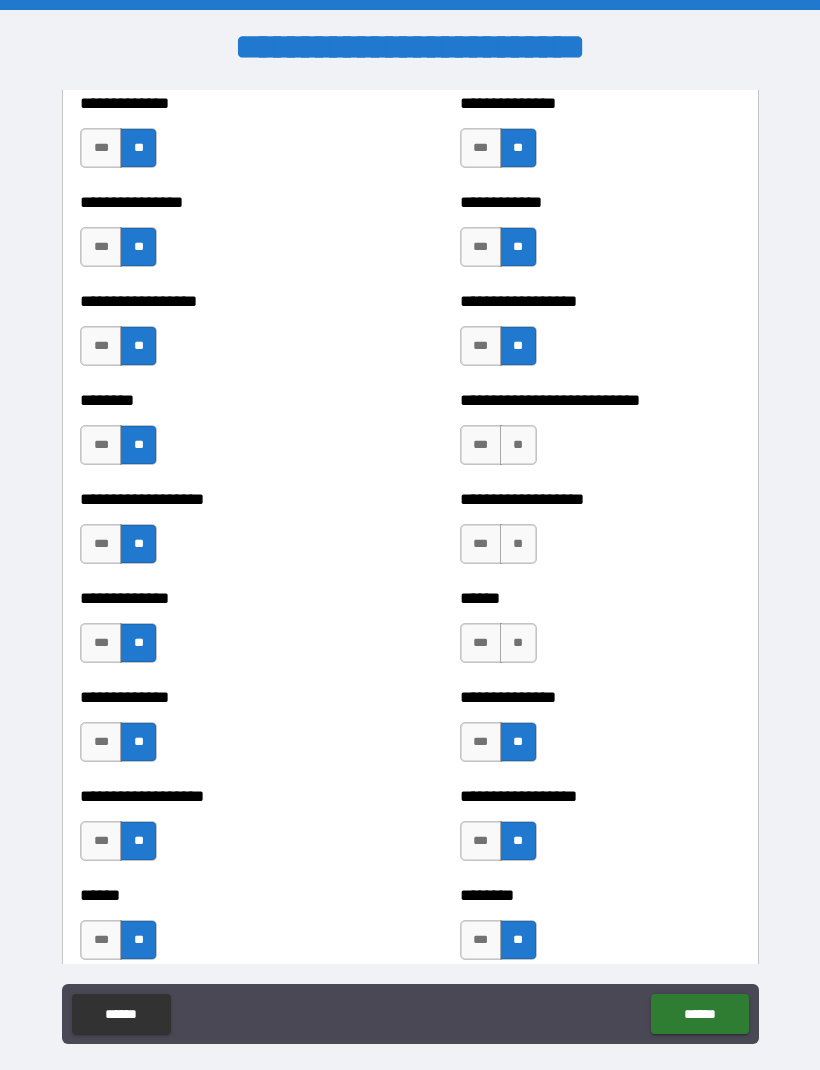 click on "**" at bounding box center (518, 643) 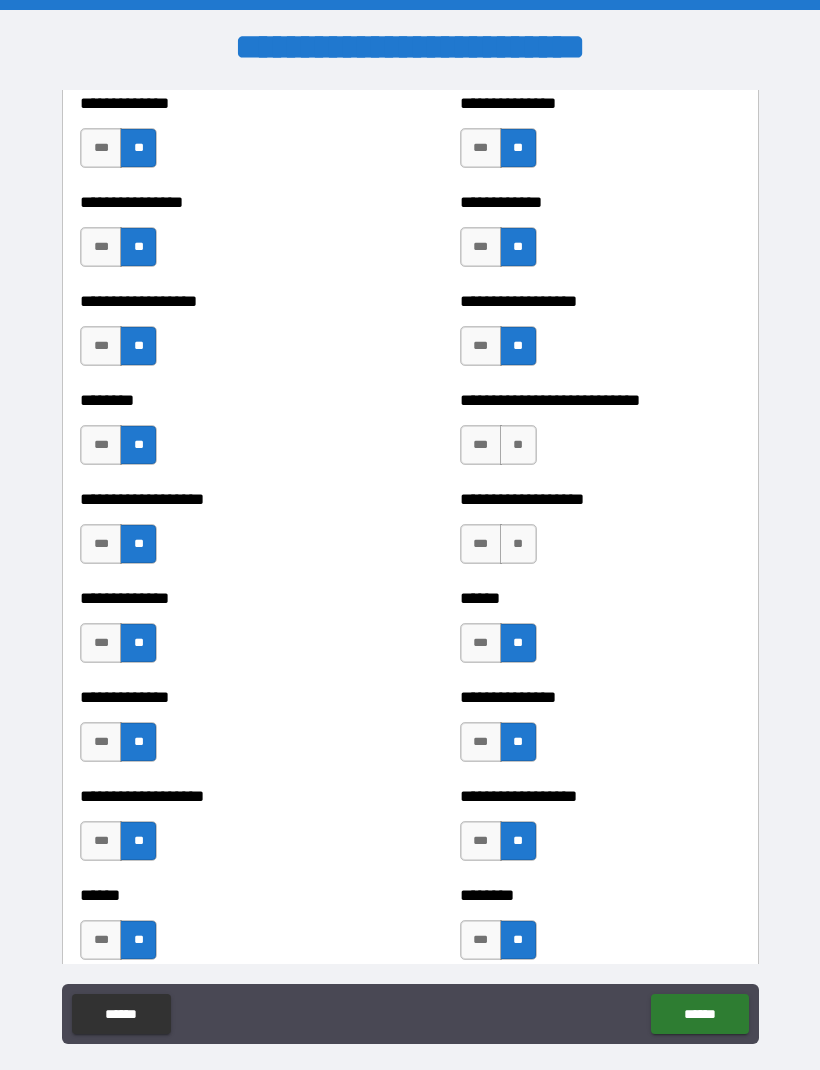 click on "**" at bounding box center (518, 544) 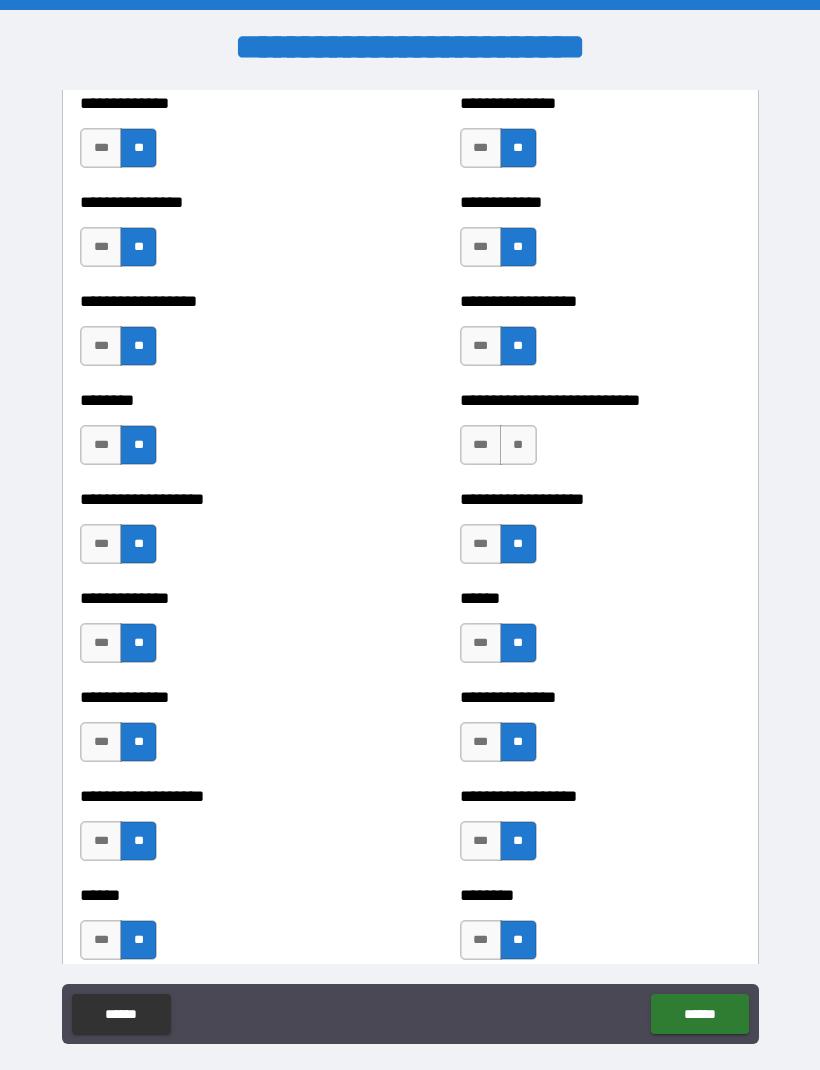 click on "**" at bounding box center [518, 445] 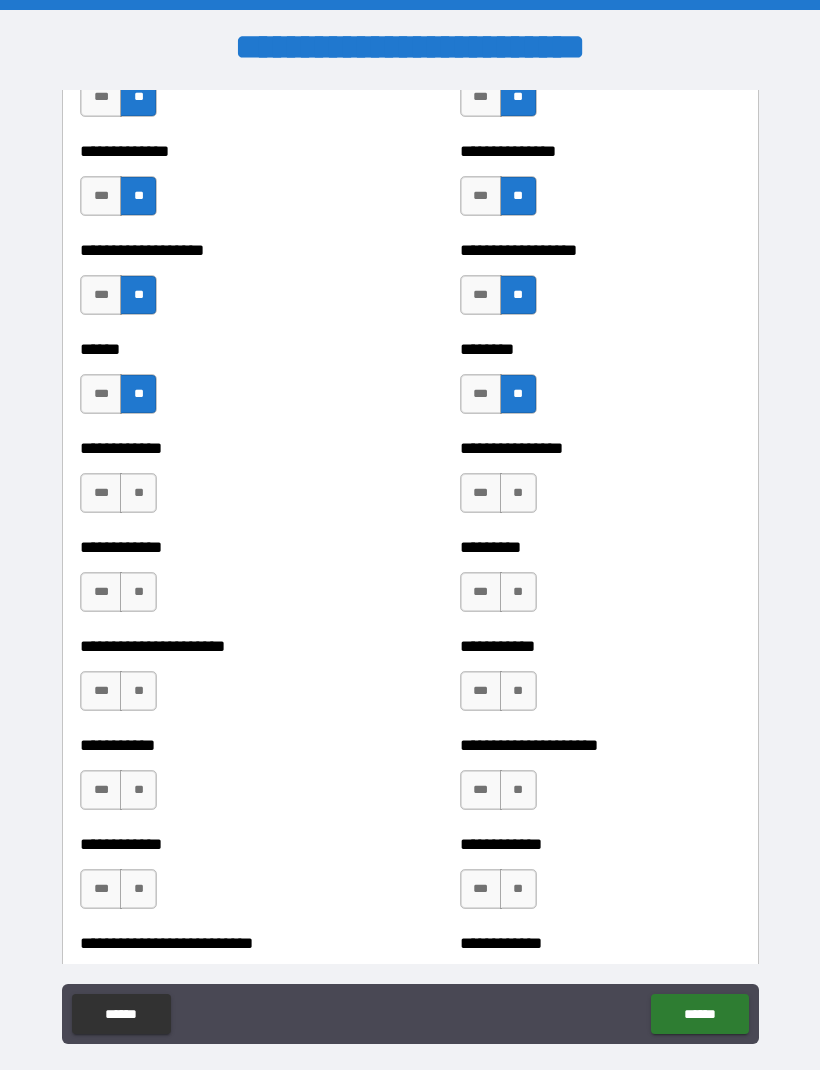 scroll, scrollTop: 4800, scrollLeft: 0, axis: vertical 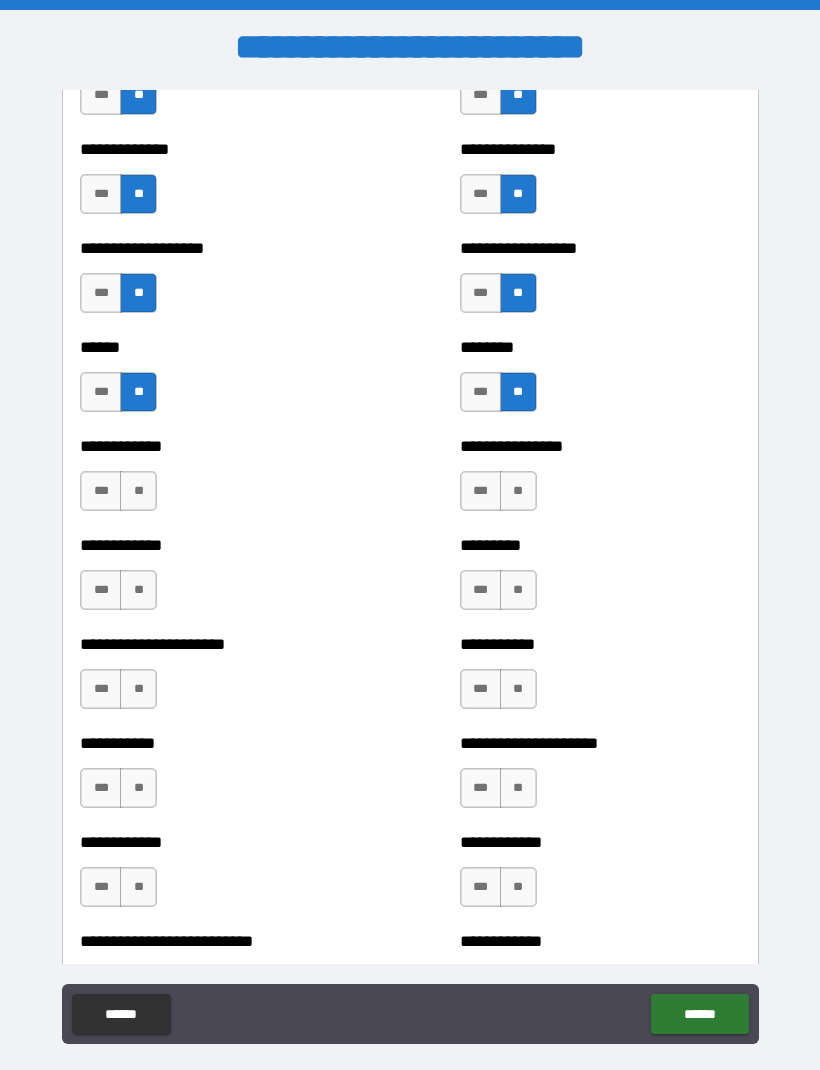 click on "**********" at bounding box center [220, 481] 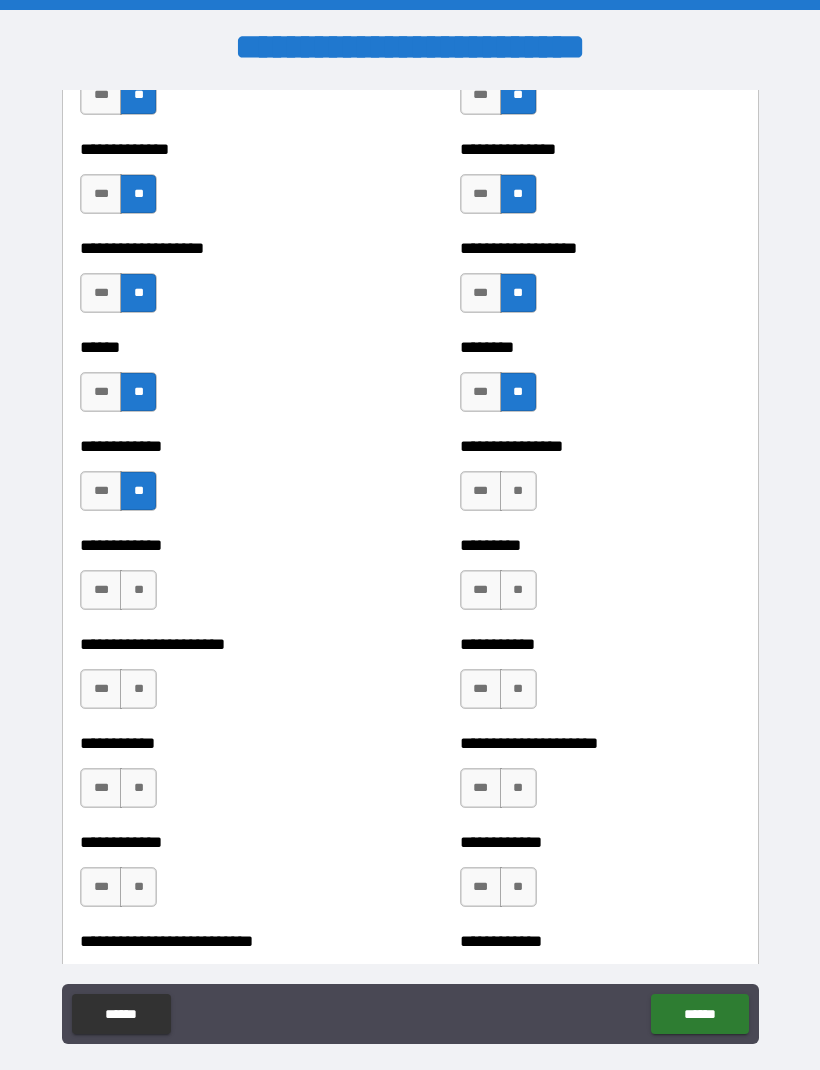 click on "**" at bounding box center [138, 590] 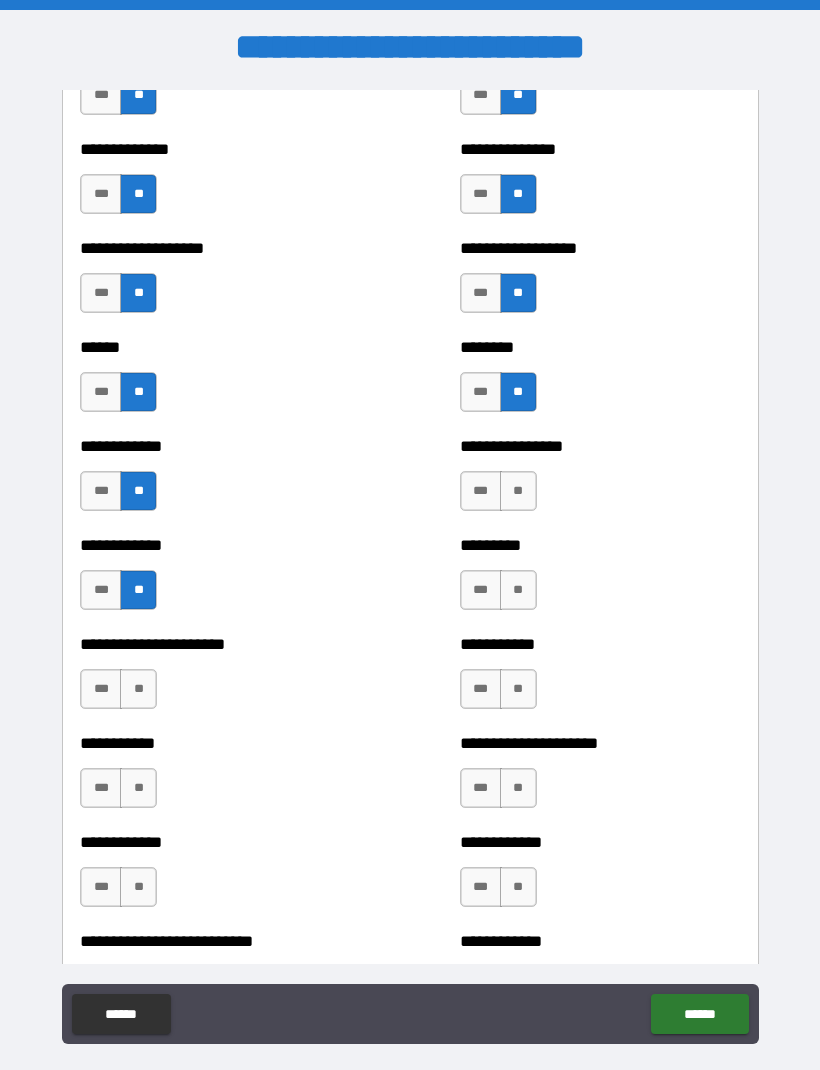 click on "**" at bounding box center [138, 689] 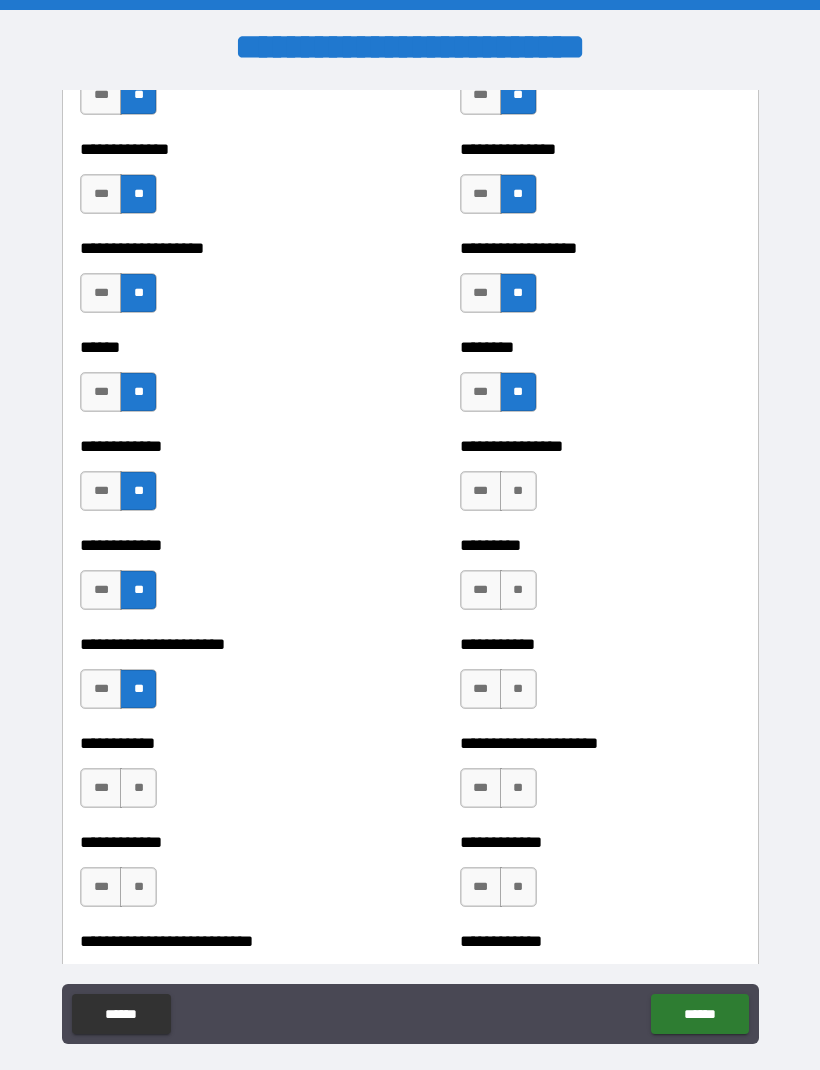 click on "**" at bounding box center (138, 788) 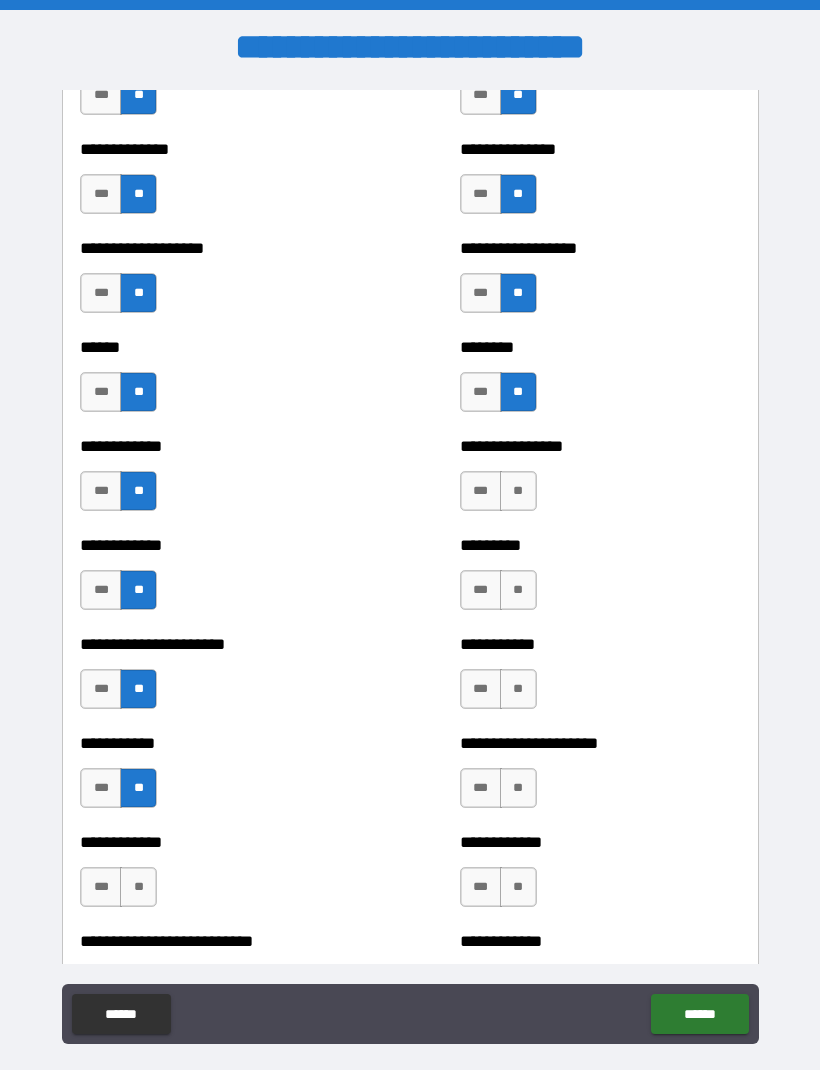 click on "**" at bounding box center [138, 887] 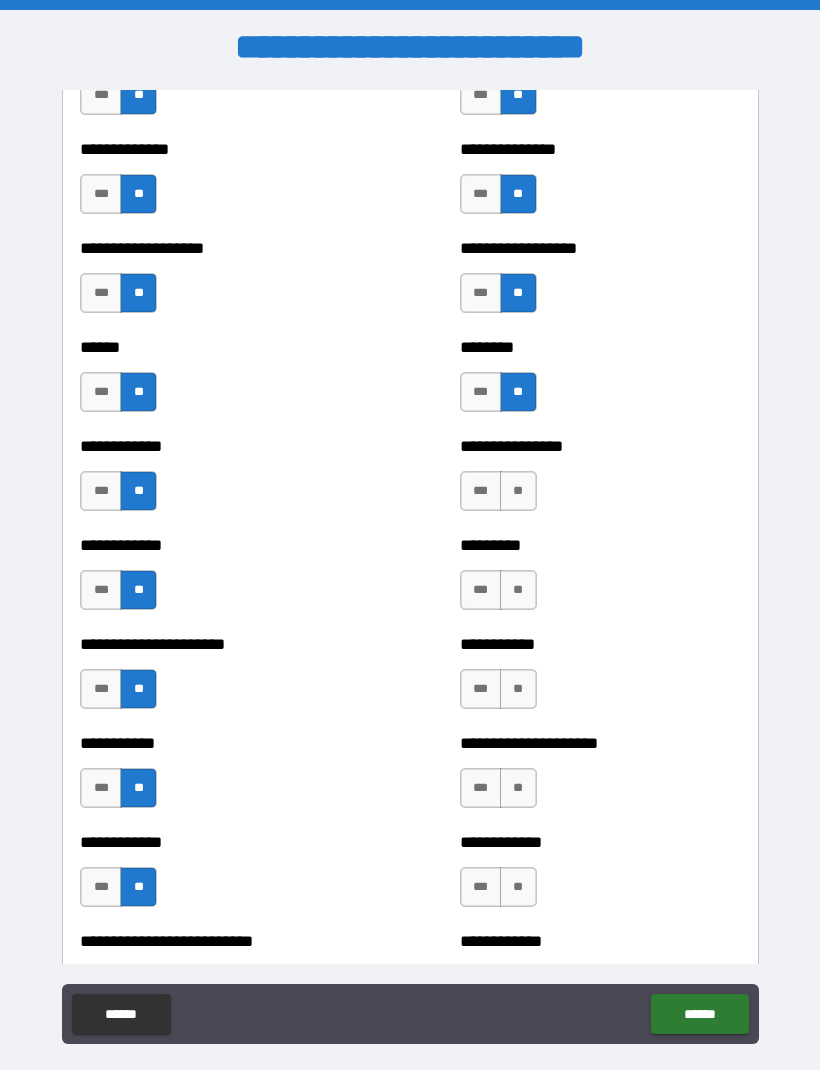 click on "**" at bounding box center [518, 887] 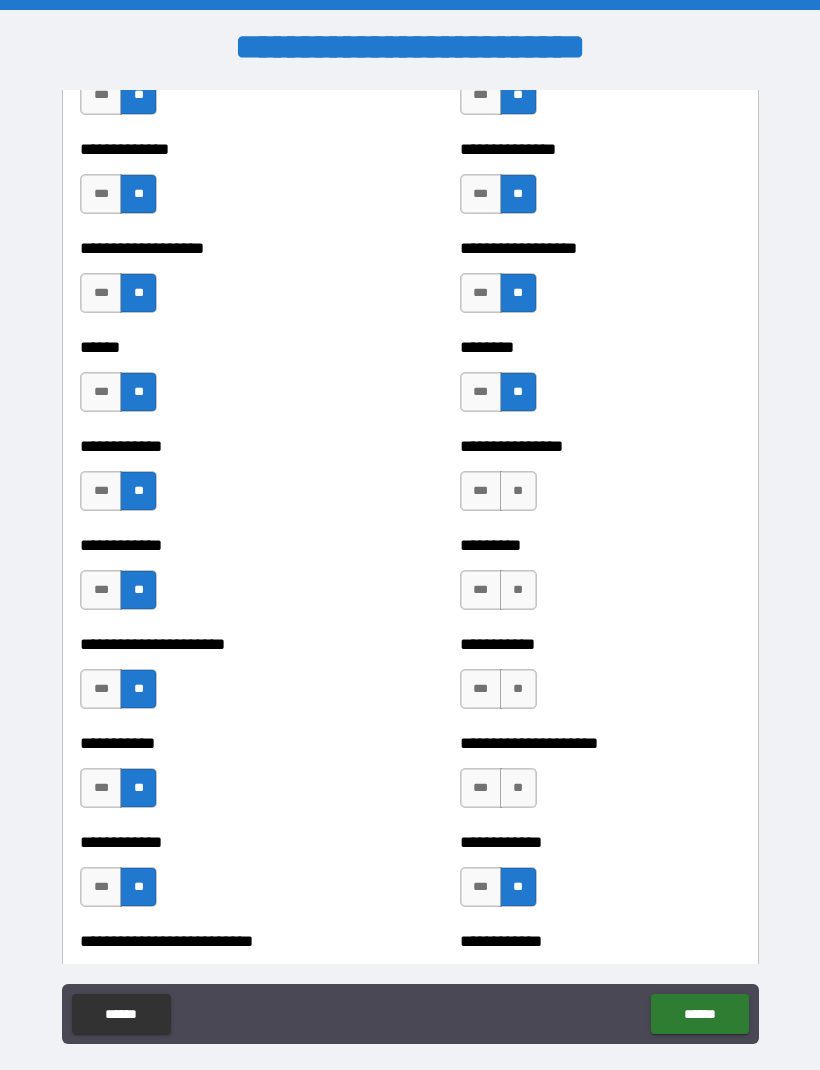 click on "**" at bounding box center (518, 491) 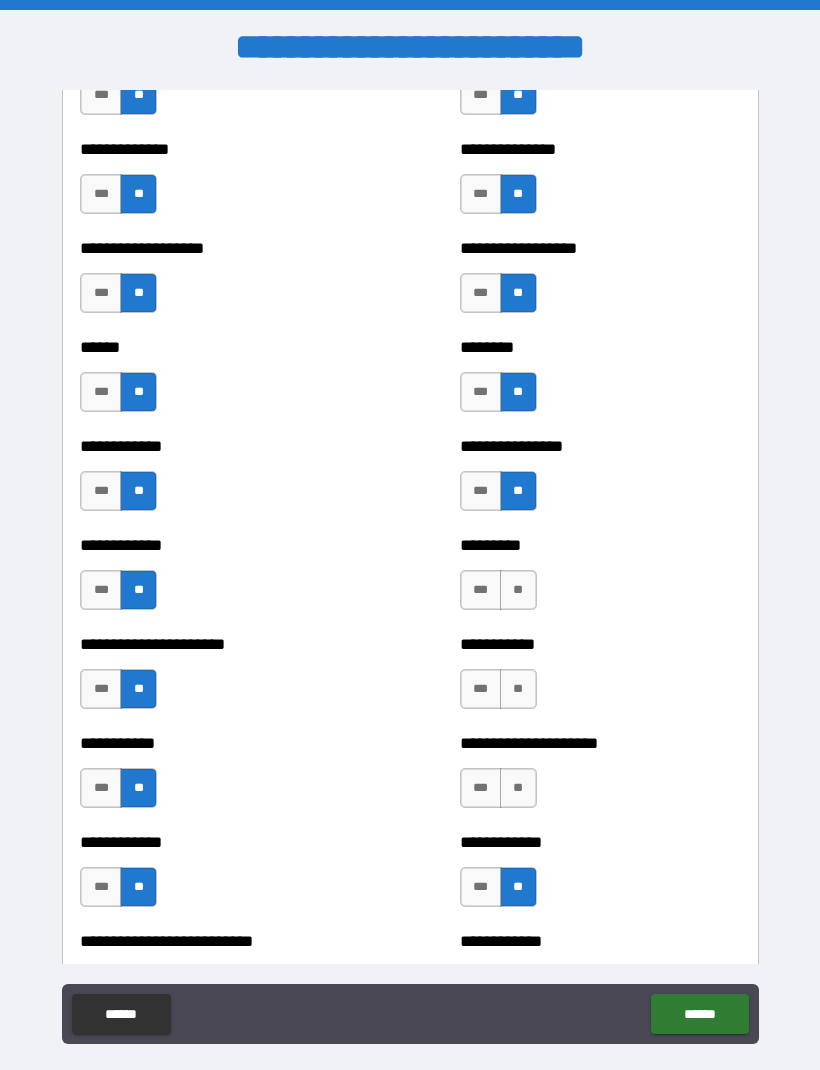 click on "**" at bounding box center [518, 590] 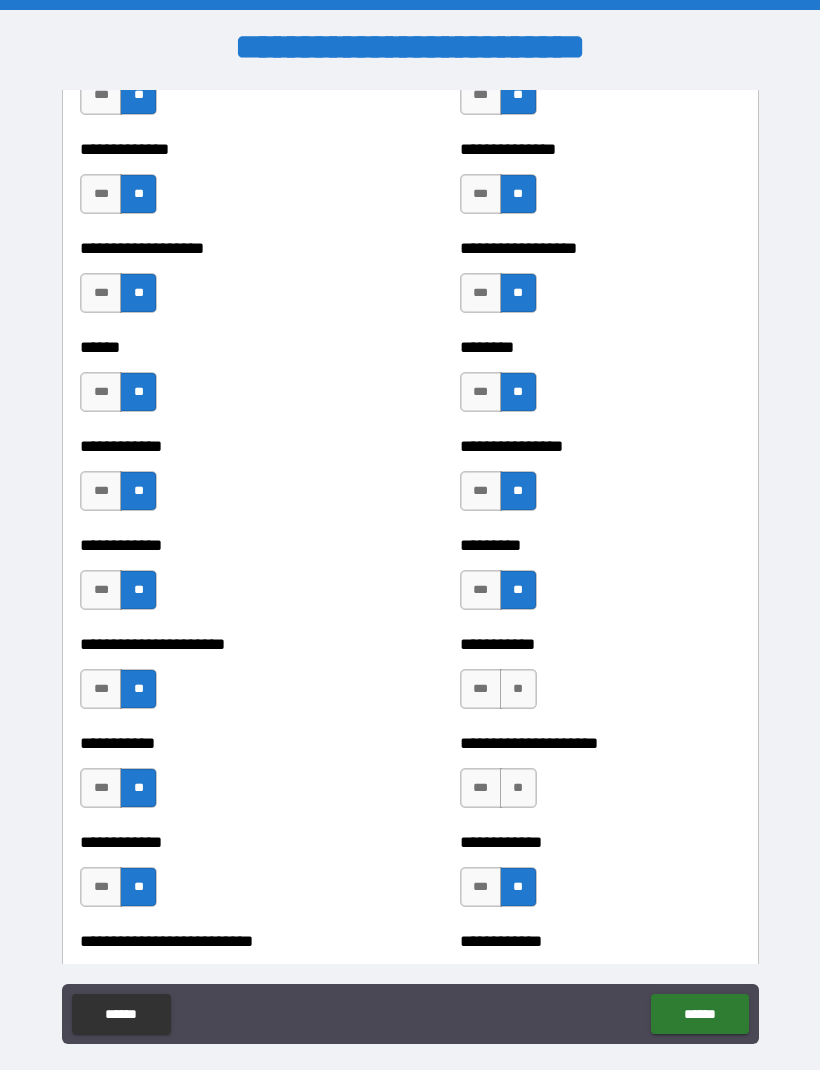 click on "**" at bounding box center [518, 689] 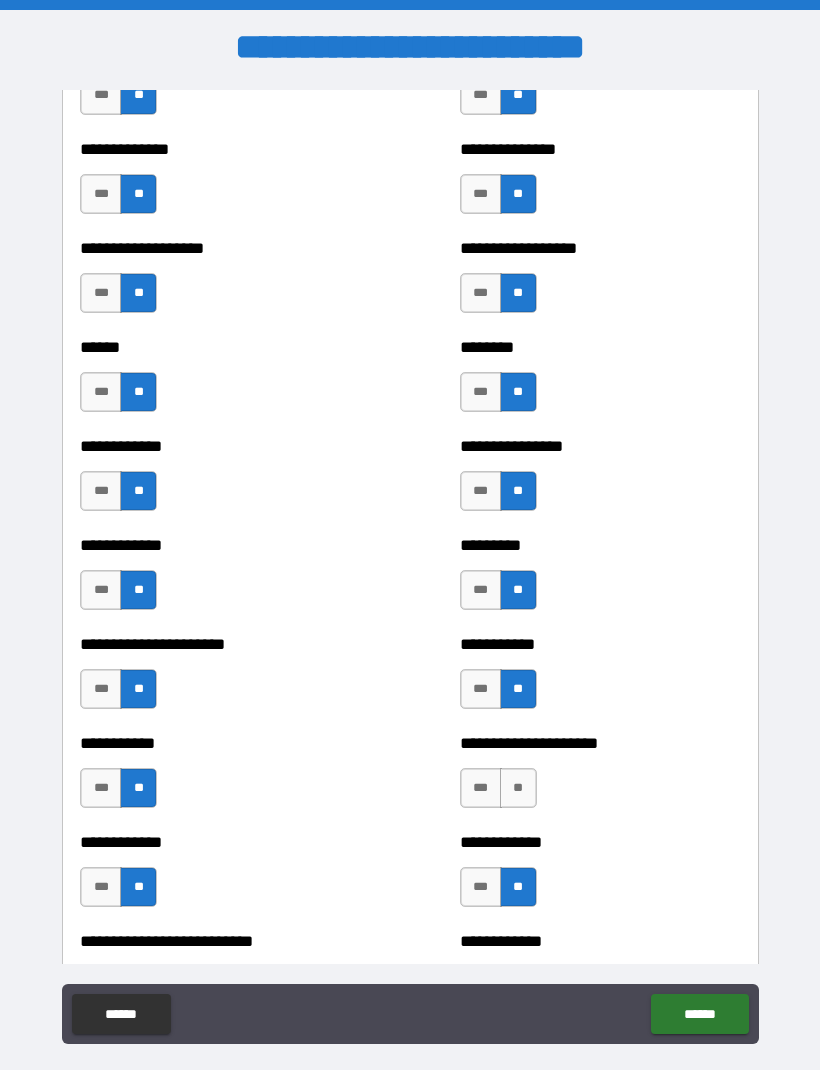 click on "**" at bounding box center (518, 788) 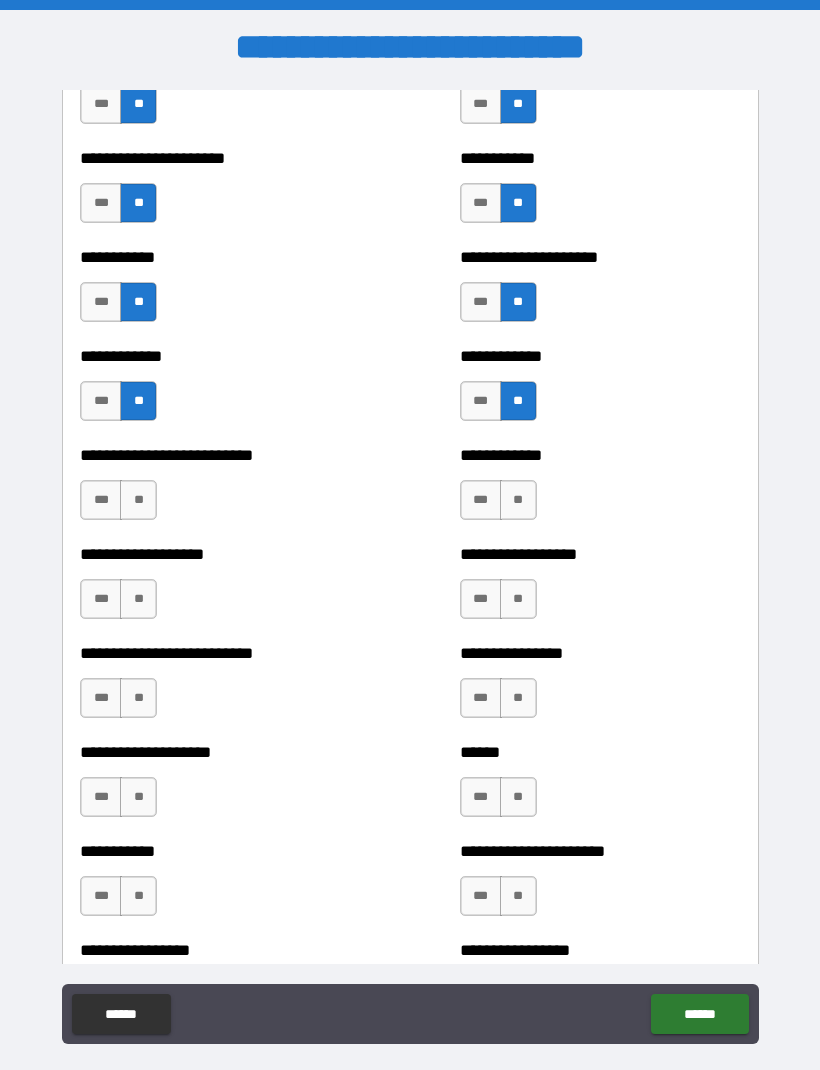 scroll, scrollTop: 5303, scrollLeft: 0, axis: vertical 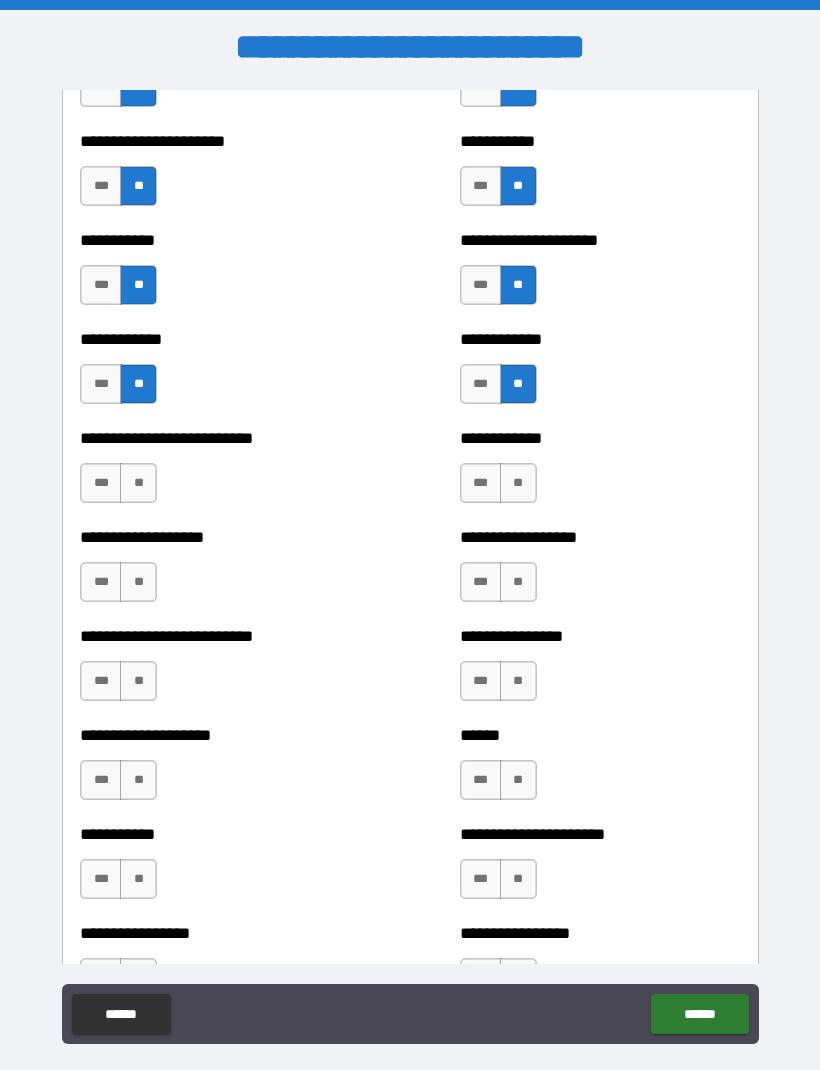 click on "**" at bounding box center (138, 483) 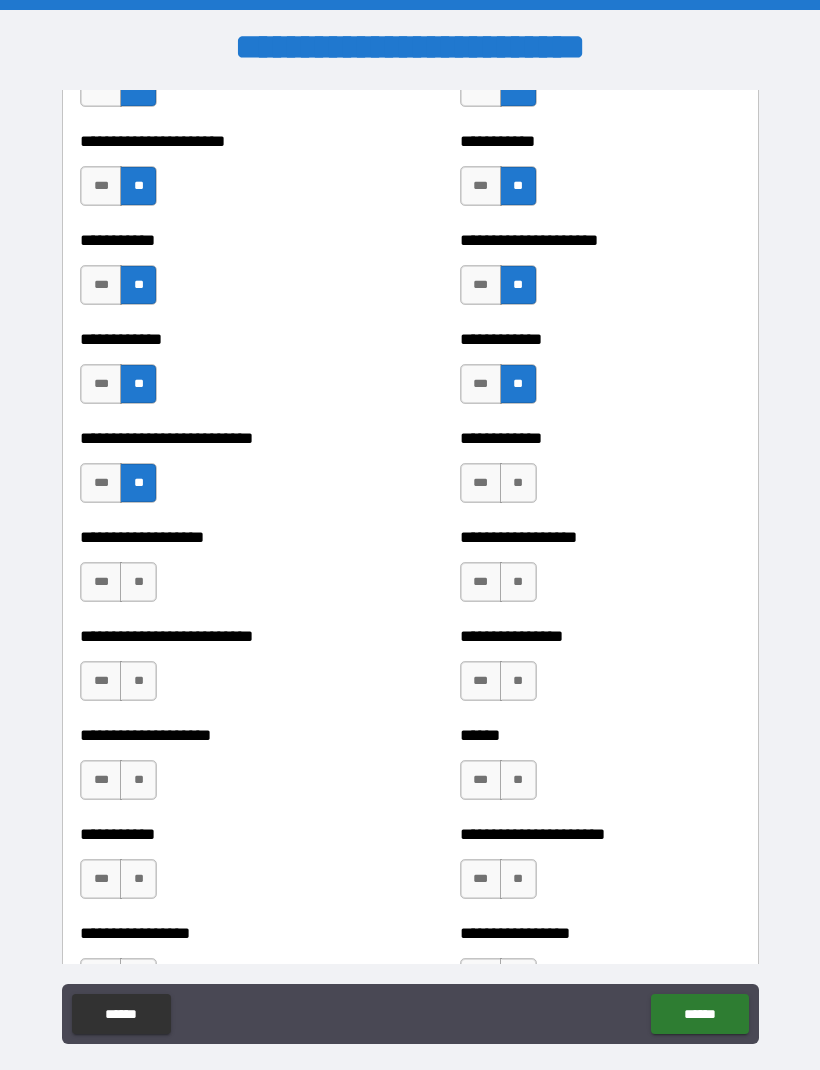 click on "**" at bounding box center (138, 582) 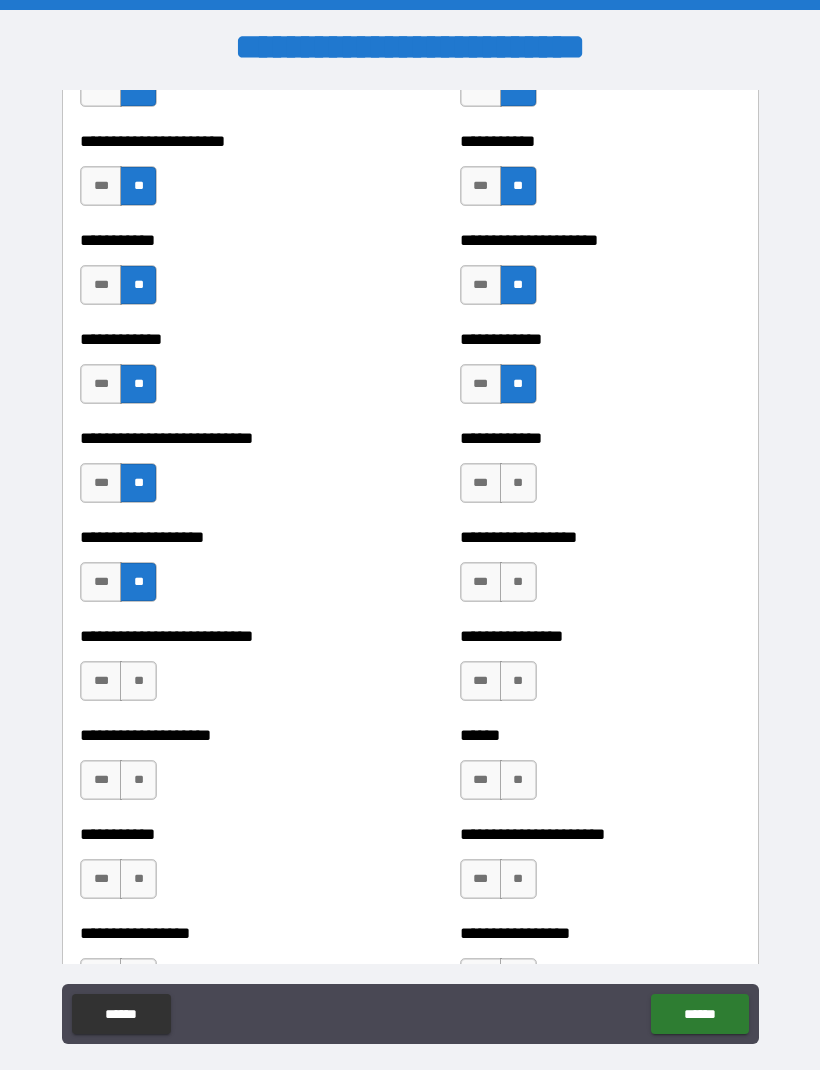 click on "**" at bounding box center [138, 681] 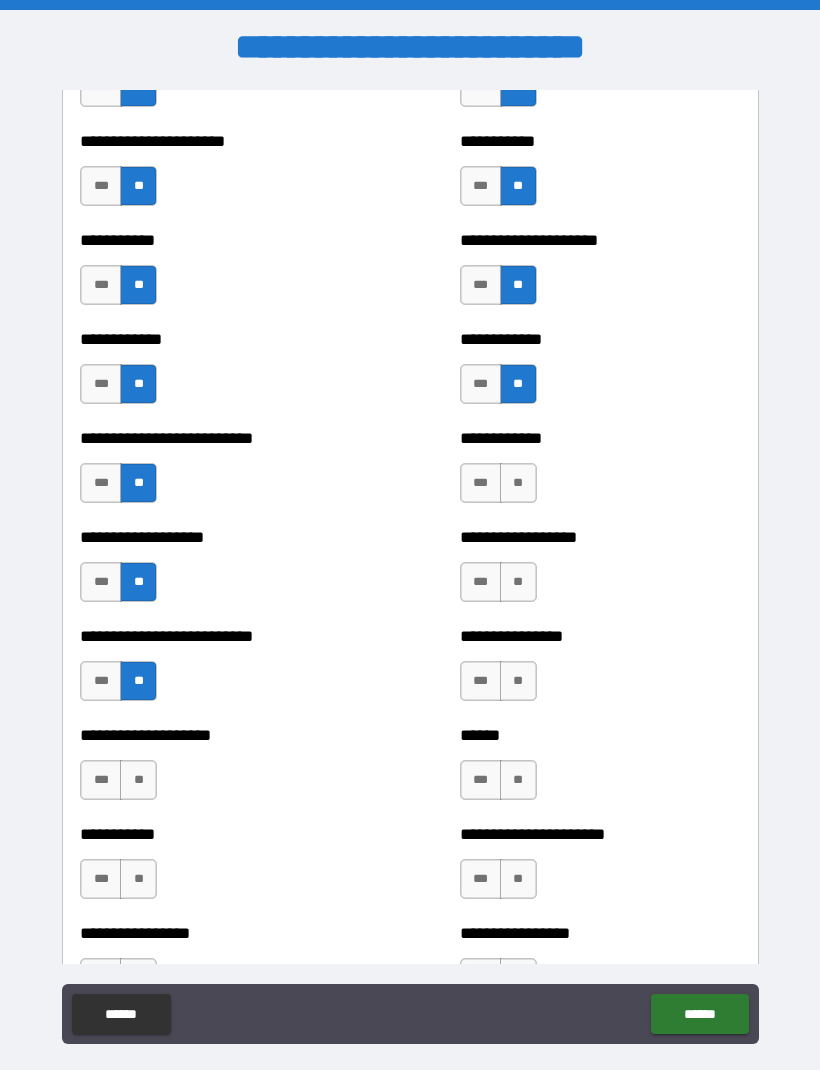click on "**" at bounding box center [138, 780] 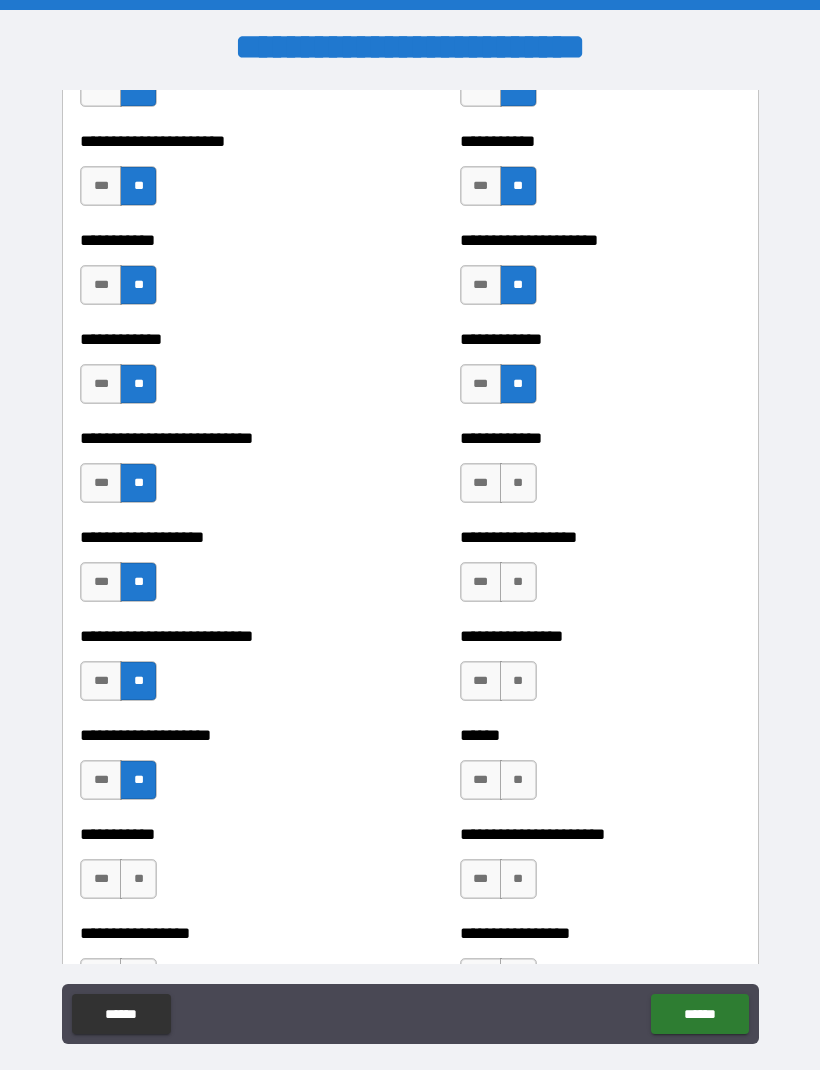 click on "**" at bounding box center (138, 879) 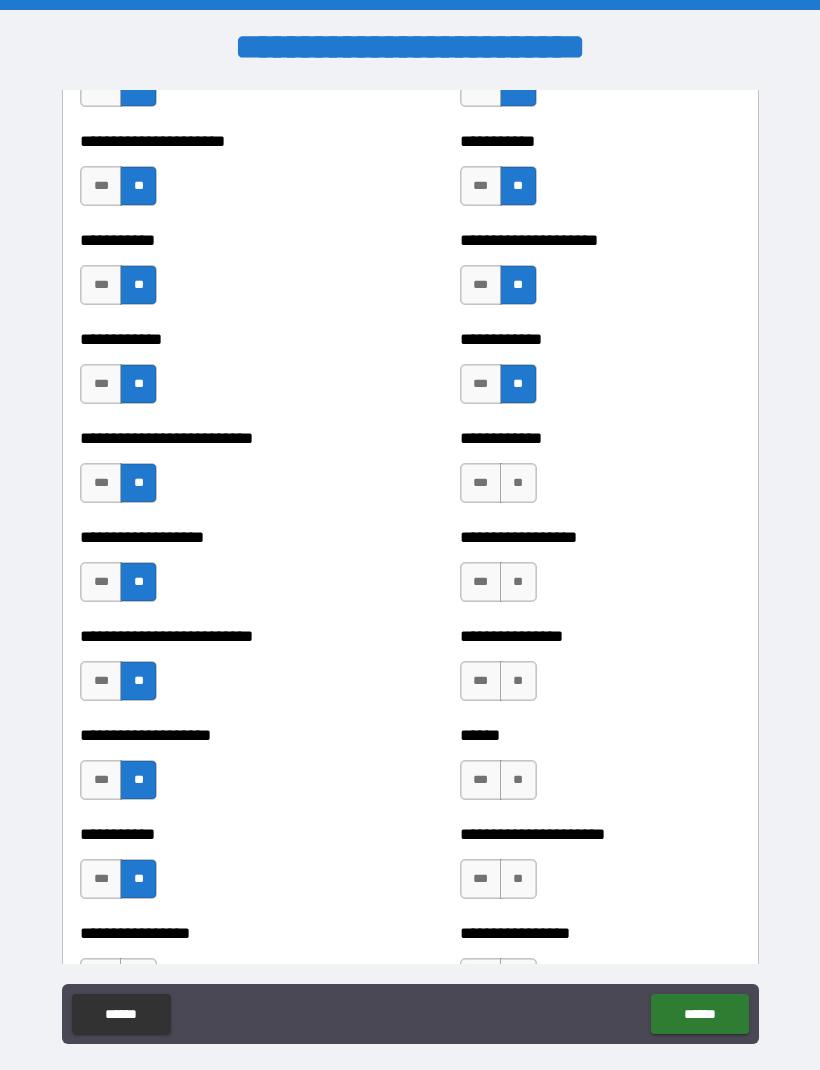 click on "**" at bounding box center [518, 483] 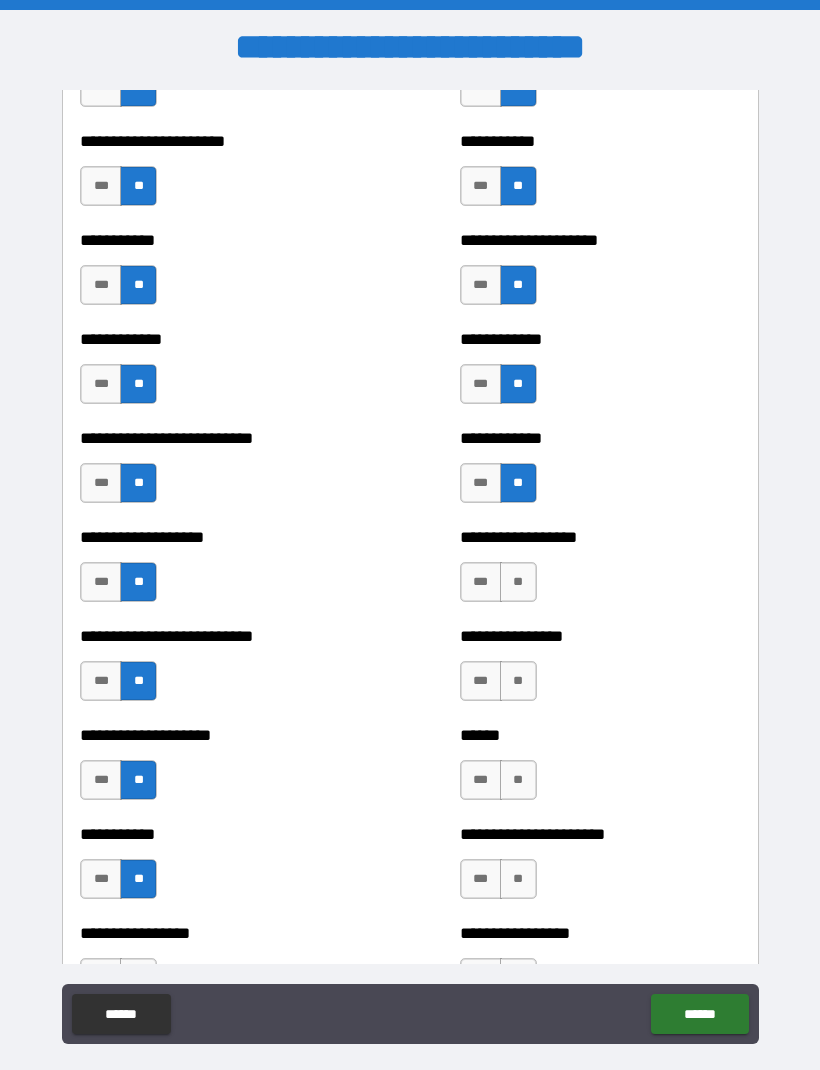 click on "**" at bounding box center (518, 582) 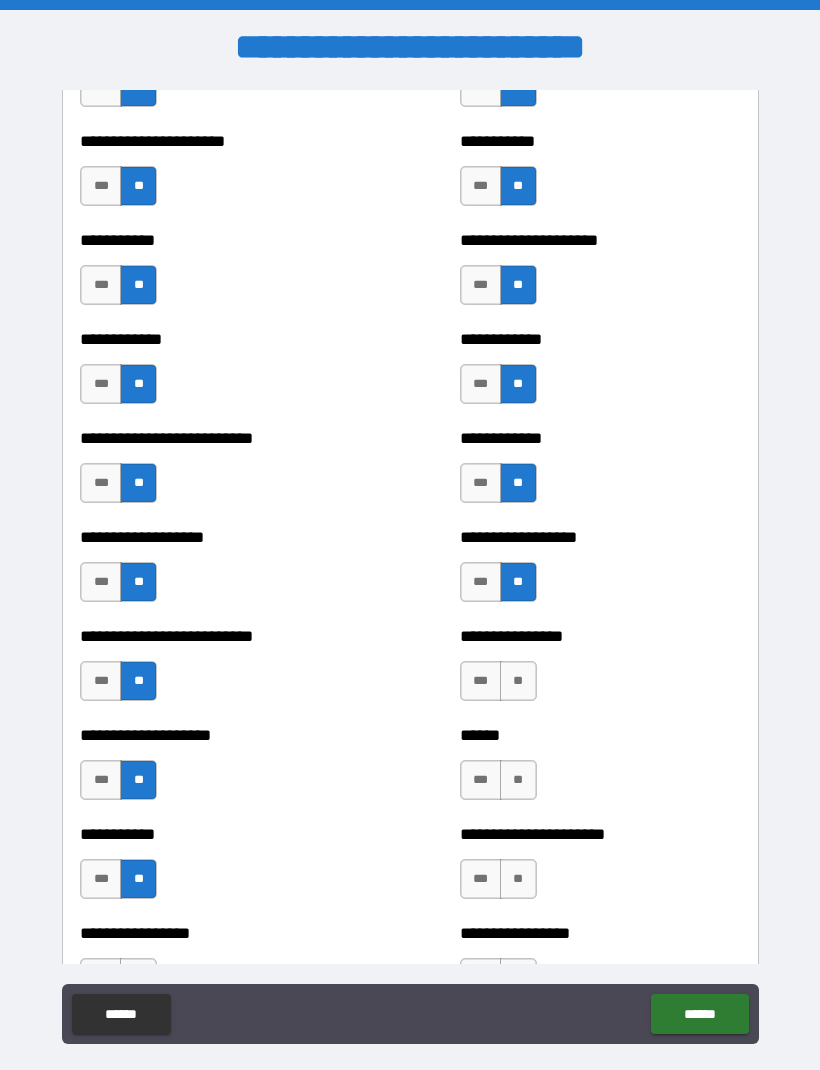 click on "**" at bounding box center [518, 681] 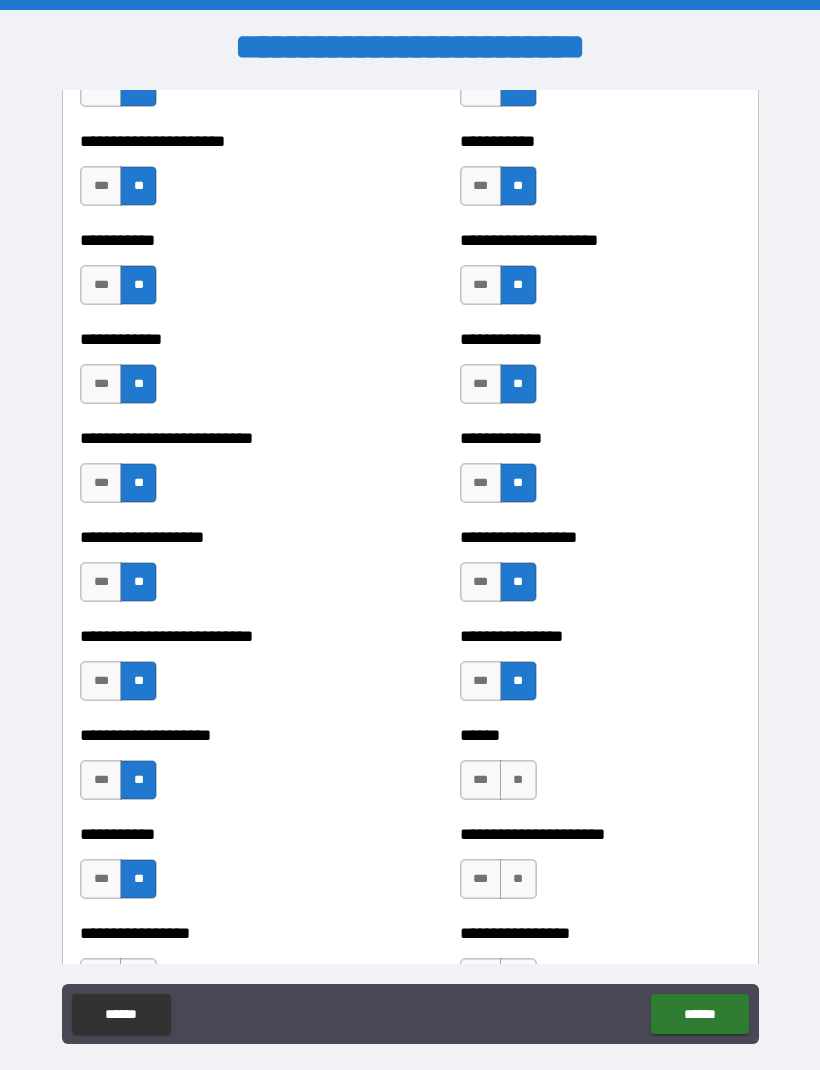 click on "**" at bounding box center [518, 780] 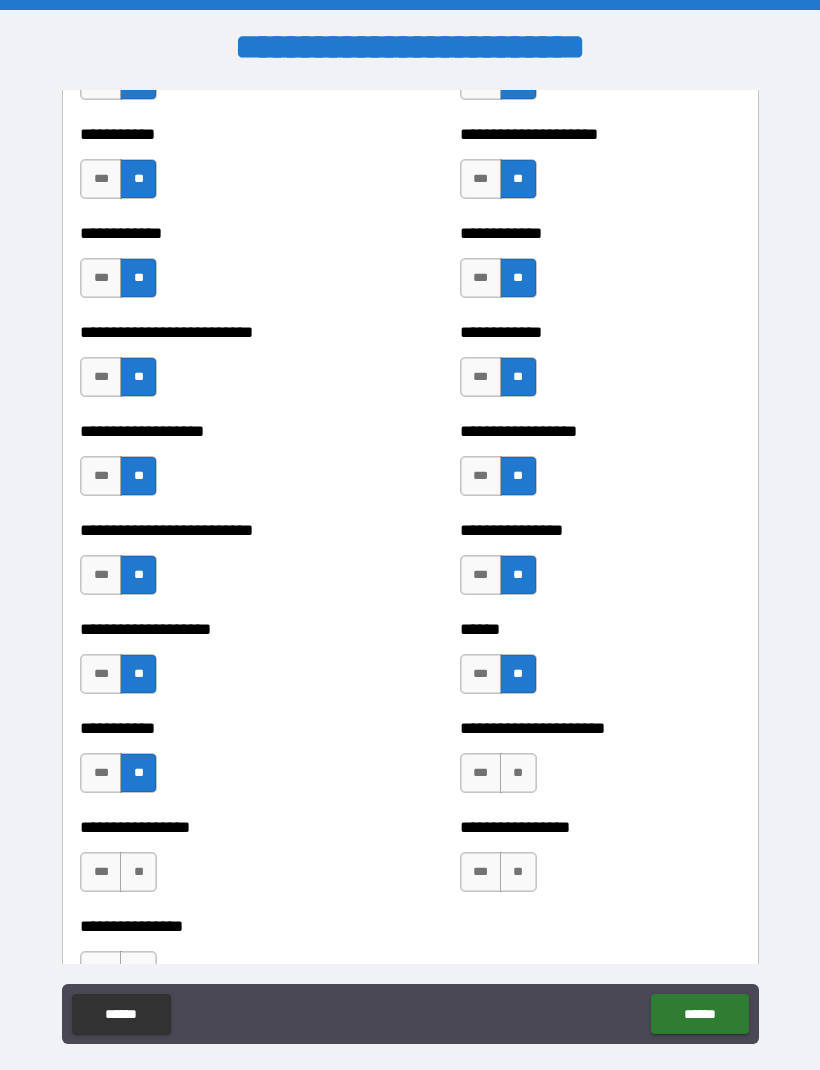 scroll, scrollTop: 5477, scrollLeft: 0, axis: vertical 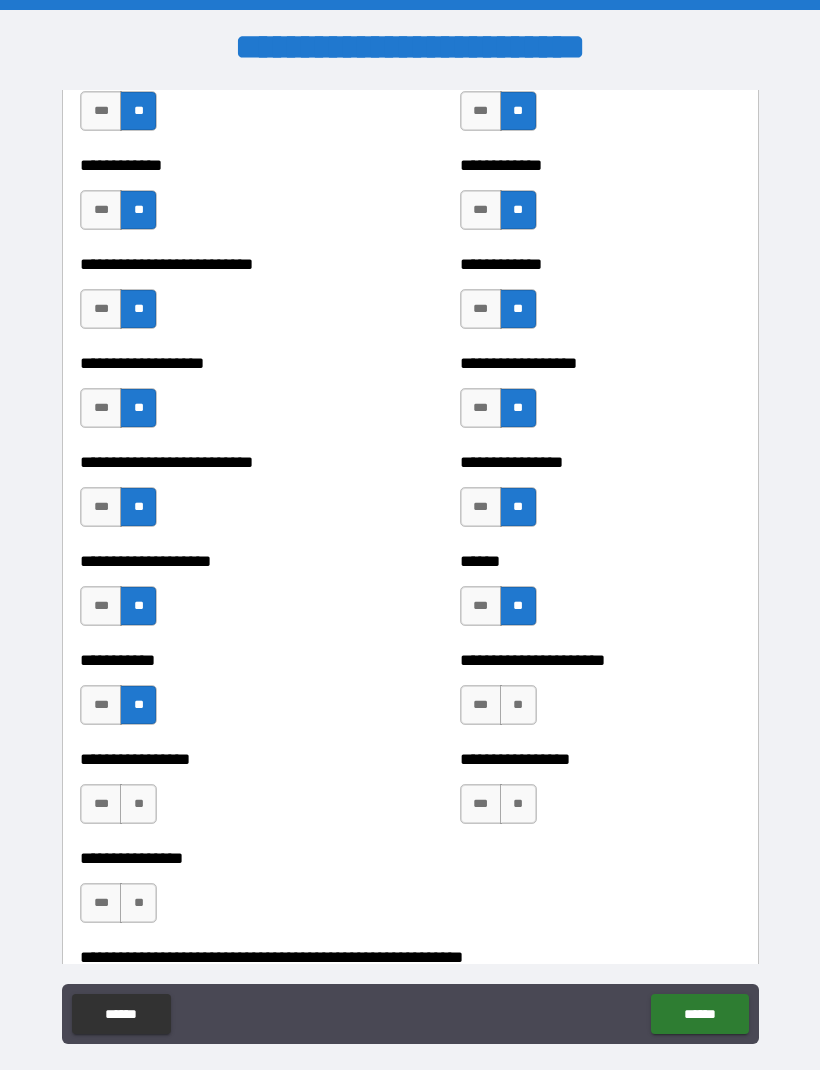 click on "**" at bounding box center [518, 705] 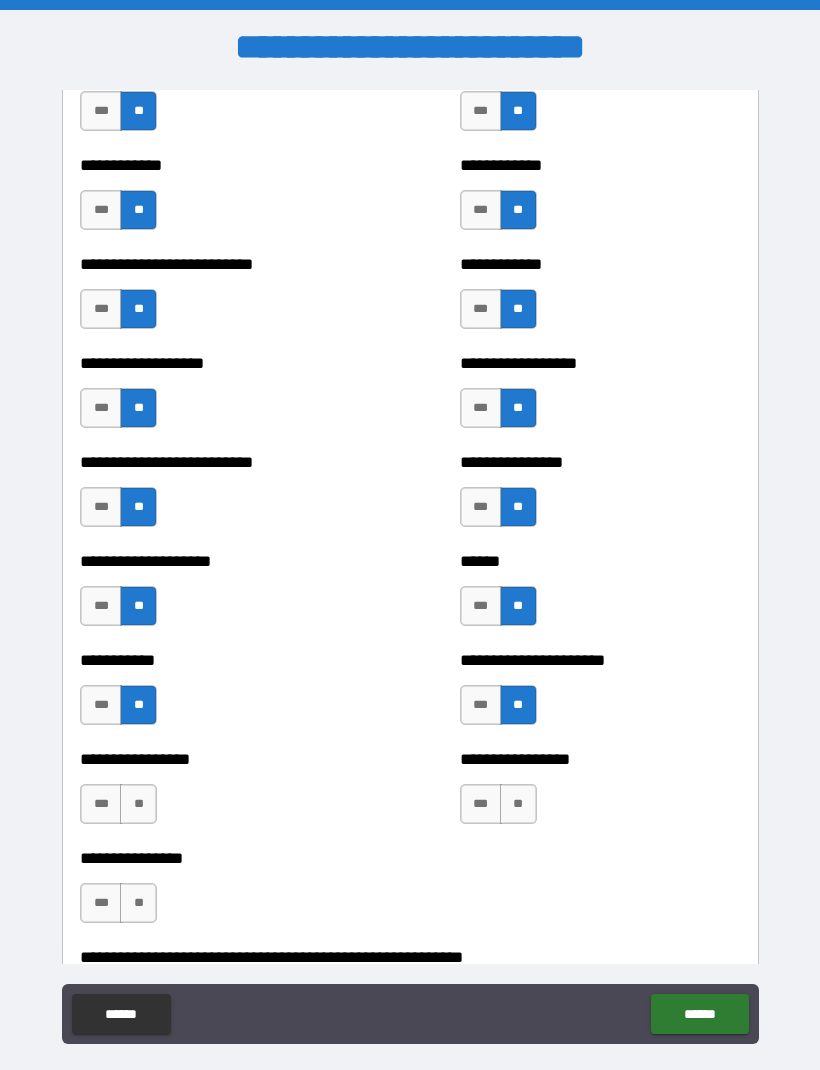 click on "**" at bounding box center [138, 804] 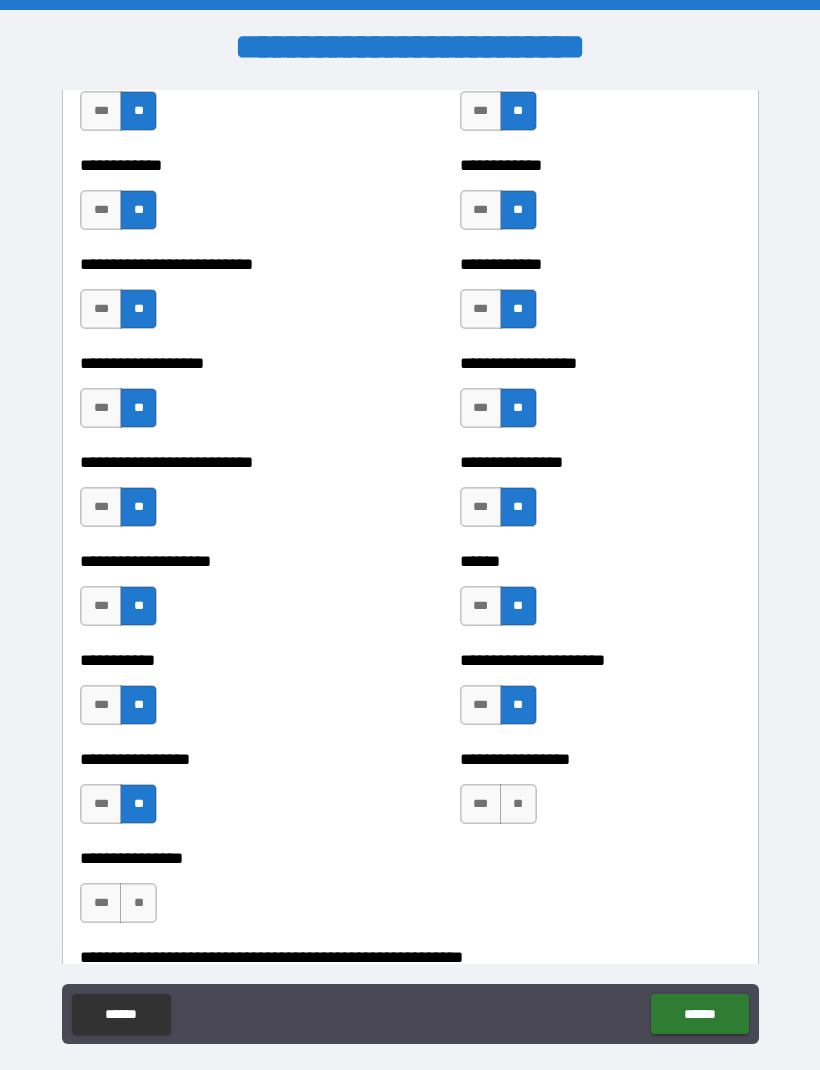 click on "**" at bounding box center [138, 903] 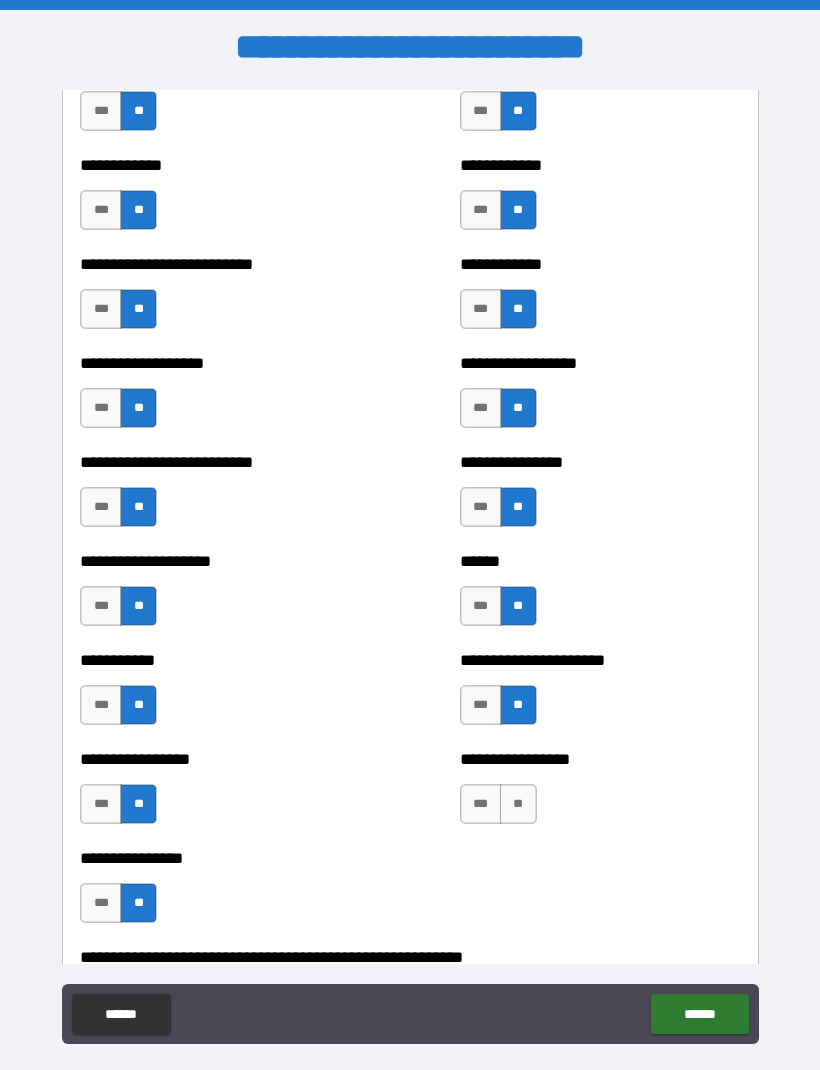 click on "**" at bounding box center [518, 804] 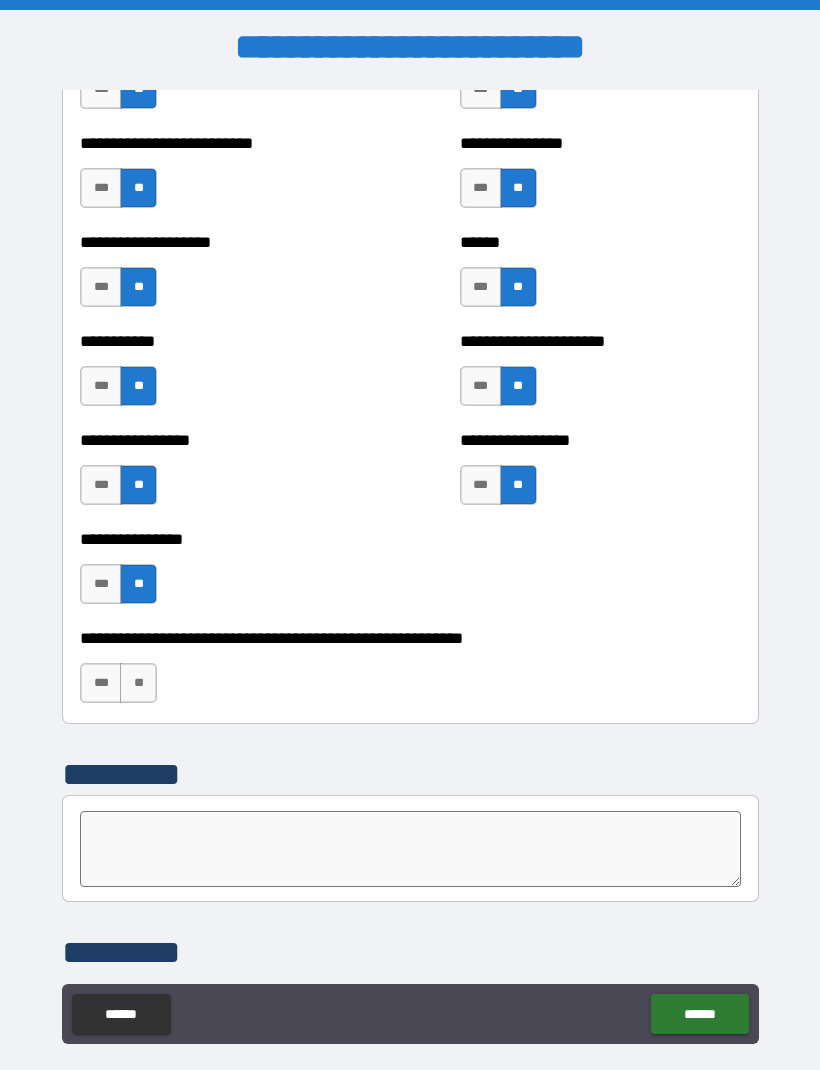 scroll, scrollTop: 5797, scrollLeft: 0, axis: vertical 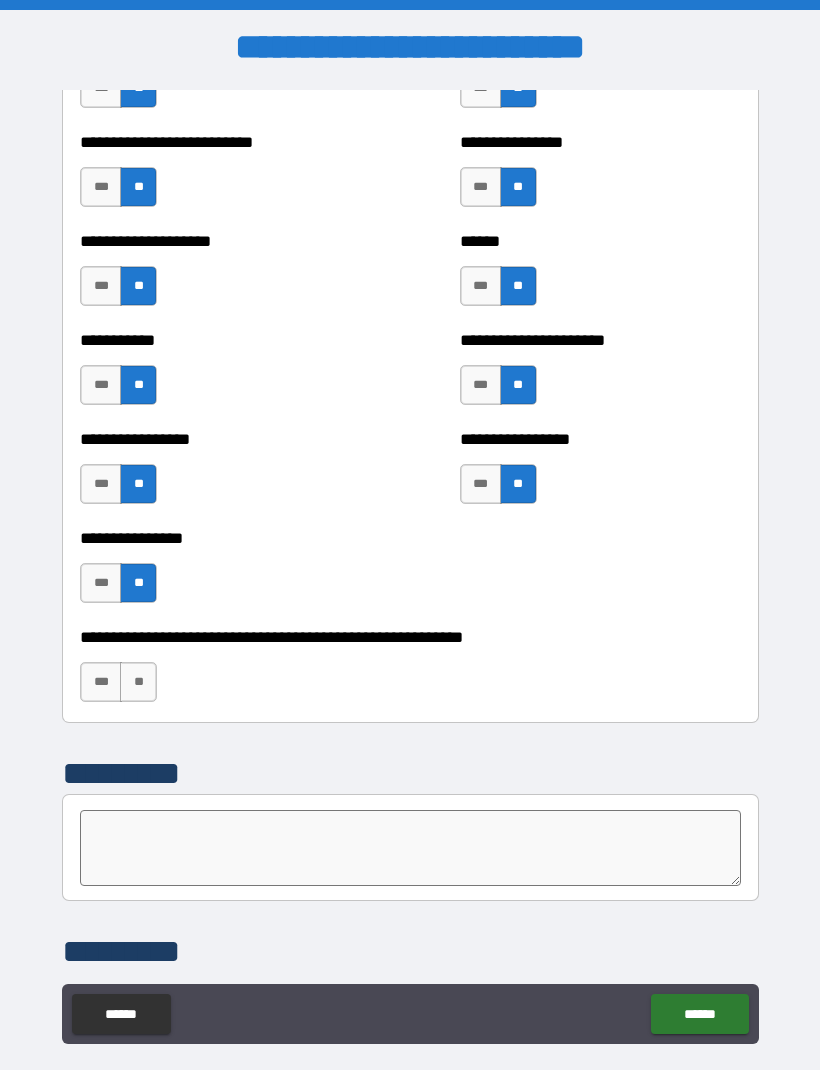 click on "**" at bounding box center (138, 682) 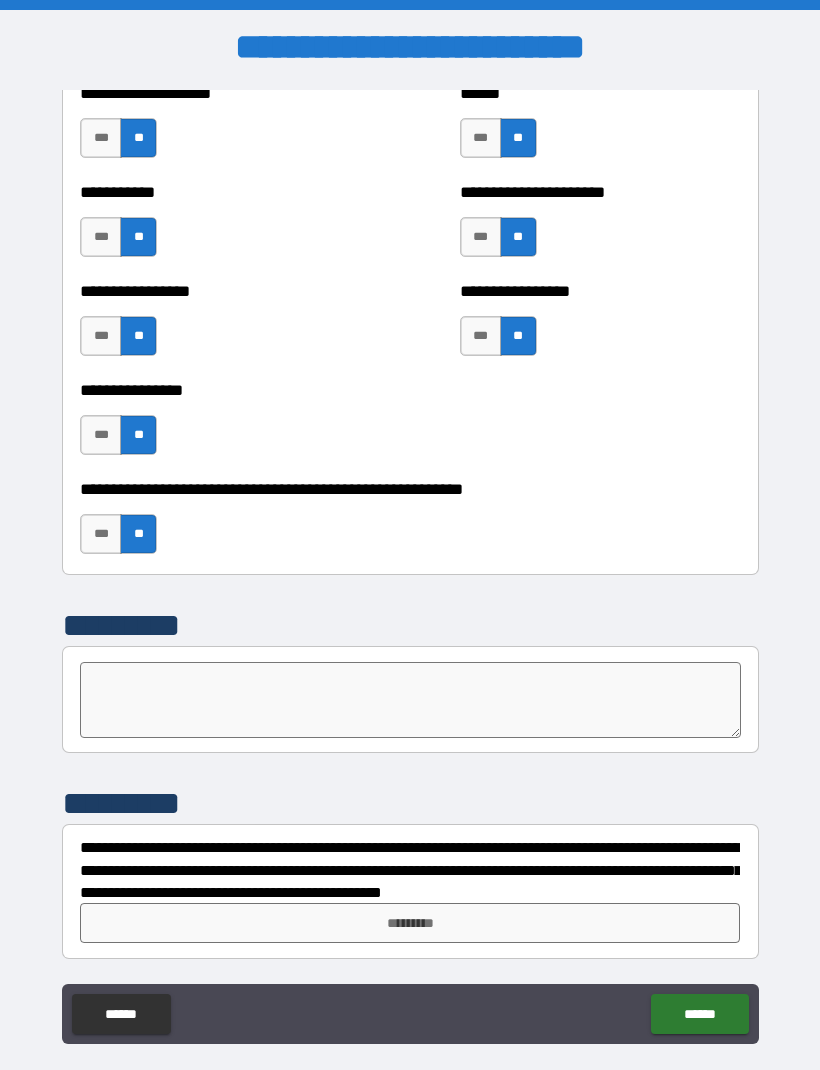 scroll, scrollTop: 5945, scrollLeft: 0, axis: vertical 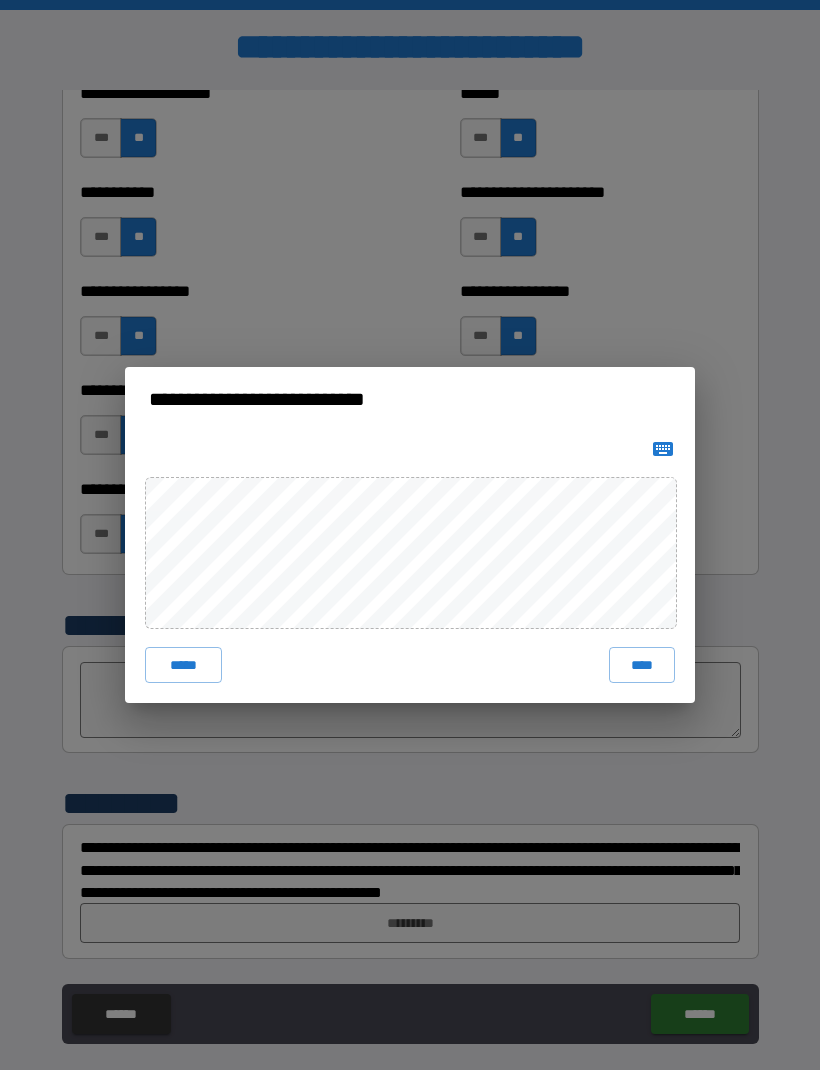click on "****" at bounding box center [642, 665] 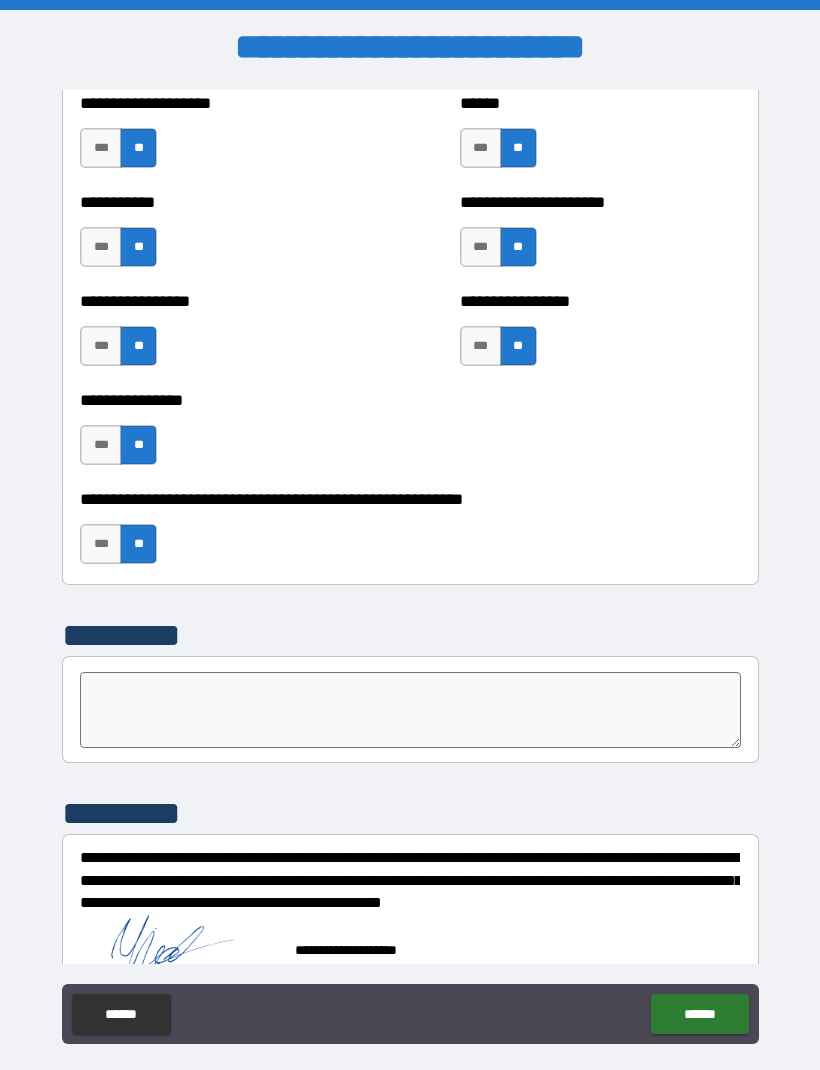 click on "******" at bounding box center (699, 1014) 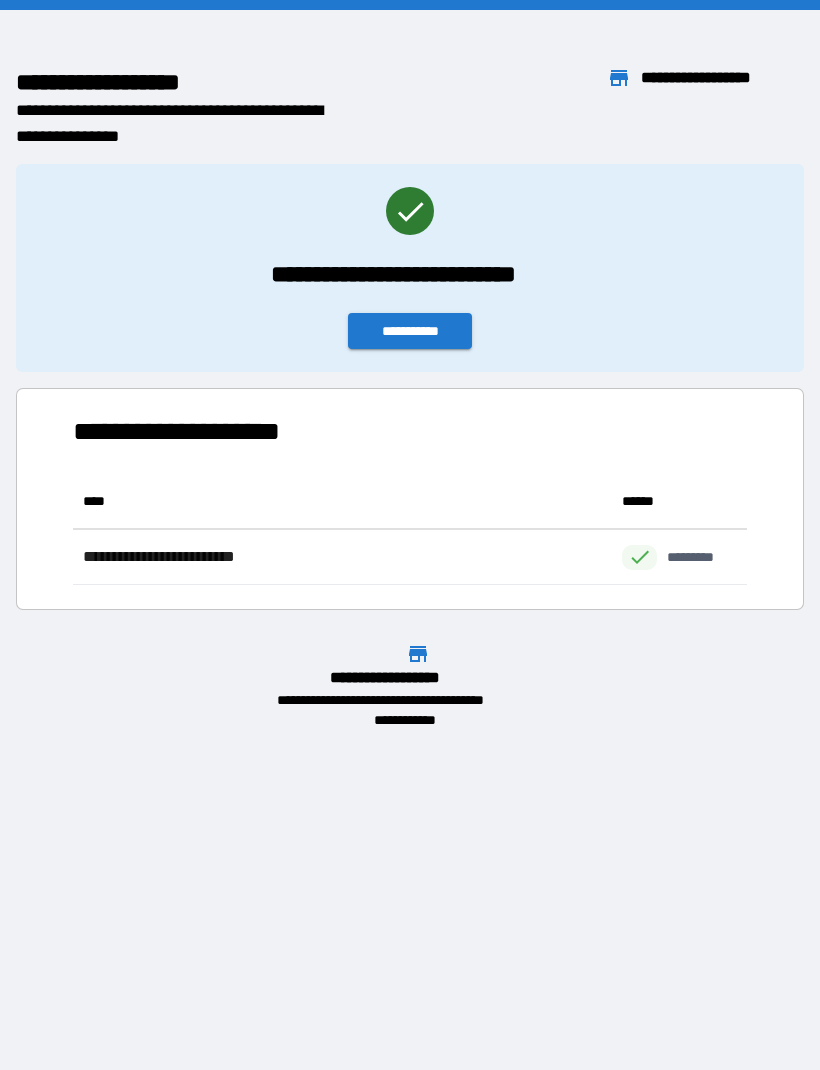 scroll, scrollTop: 111, scrollLeft: 674, axis: both 